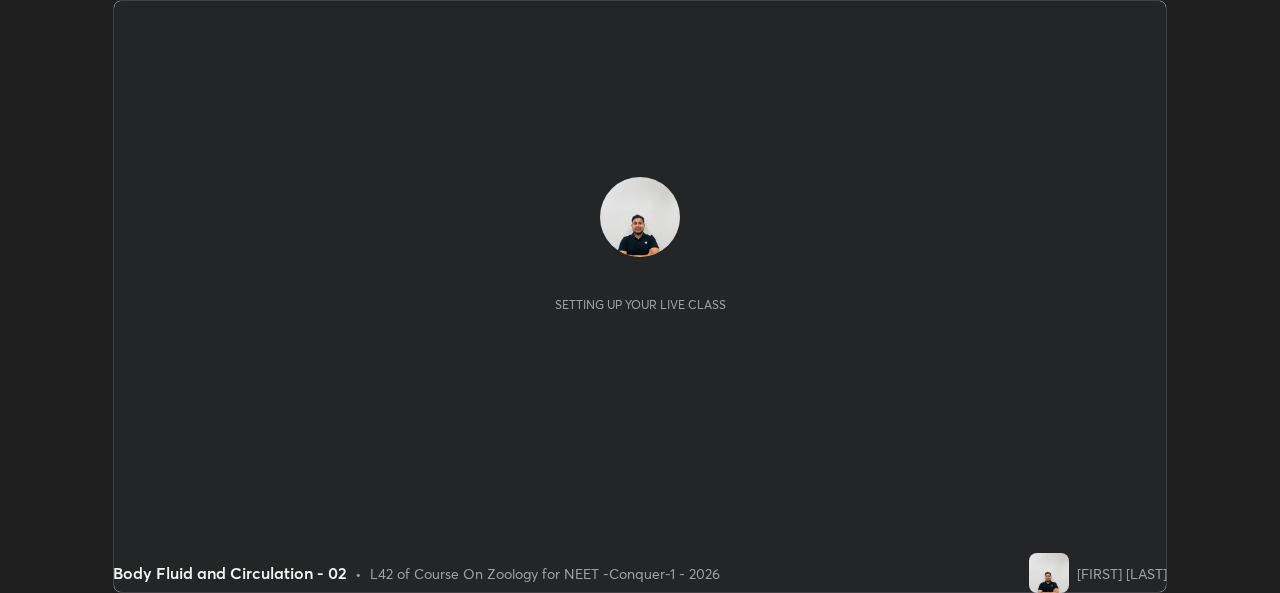 scroll, scrollTop: 0, scrollLeft: 0, axis: both 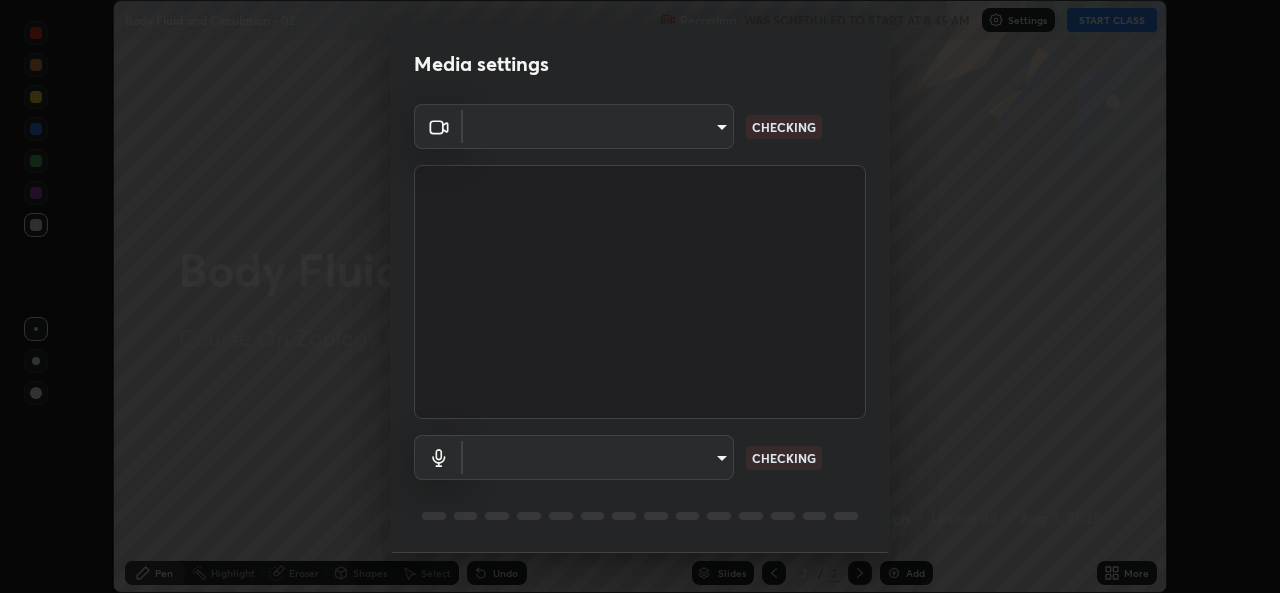 click on "Erase all Body Fluid and Circulation - 02 Recording WAS SCHEDULED TO START AT  8:45 AM Settings START CLASS Setting up your live class Body Fluid and Circulation - 02 • L42 of Course On Zoology for NEET -Conquer-1 - 2026 [FIRST] [LAST] Pen Highlight Eraser Shapes Select Undo Slides 2 / 2 Add More No doubts shared Encourage your learners to ask a doubt for better clarity Report an issue Reason for reporting Buffering Chat not working Audio - Video sync issue Educator video quality low ​ Attach an image Report Media settings ​ CHECKING ​ CHECKING 1 / 5 Next" at bounding box center [640, 296] 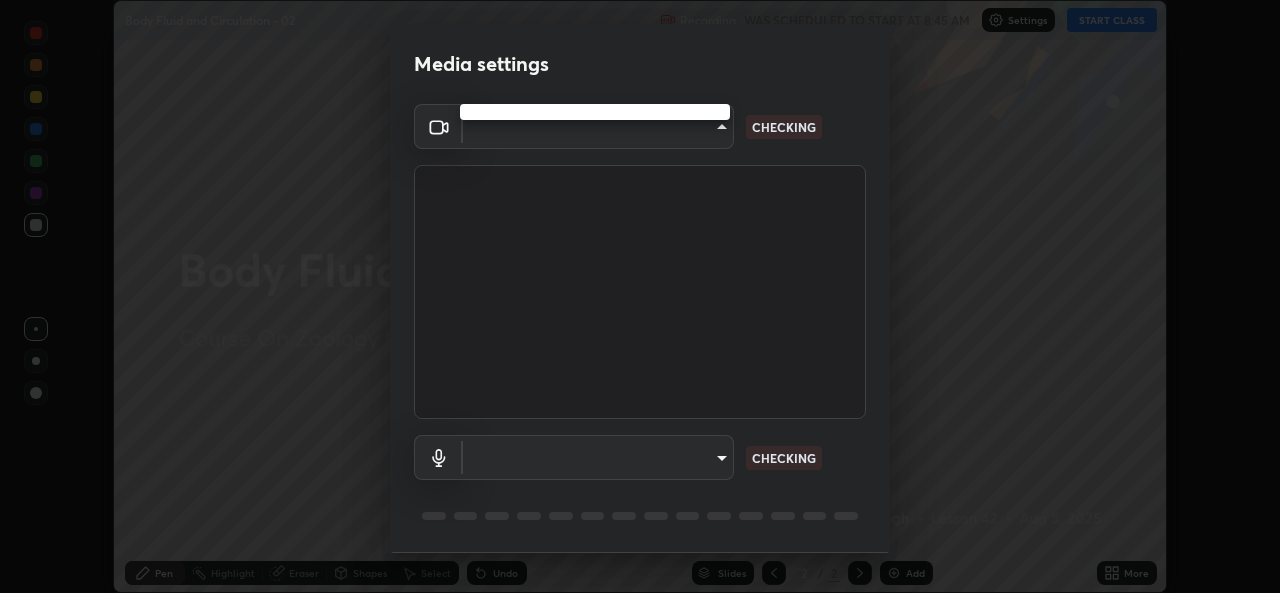 click at bounding box center (640, 296) 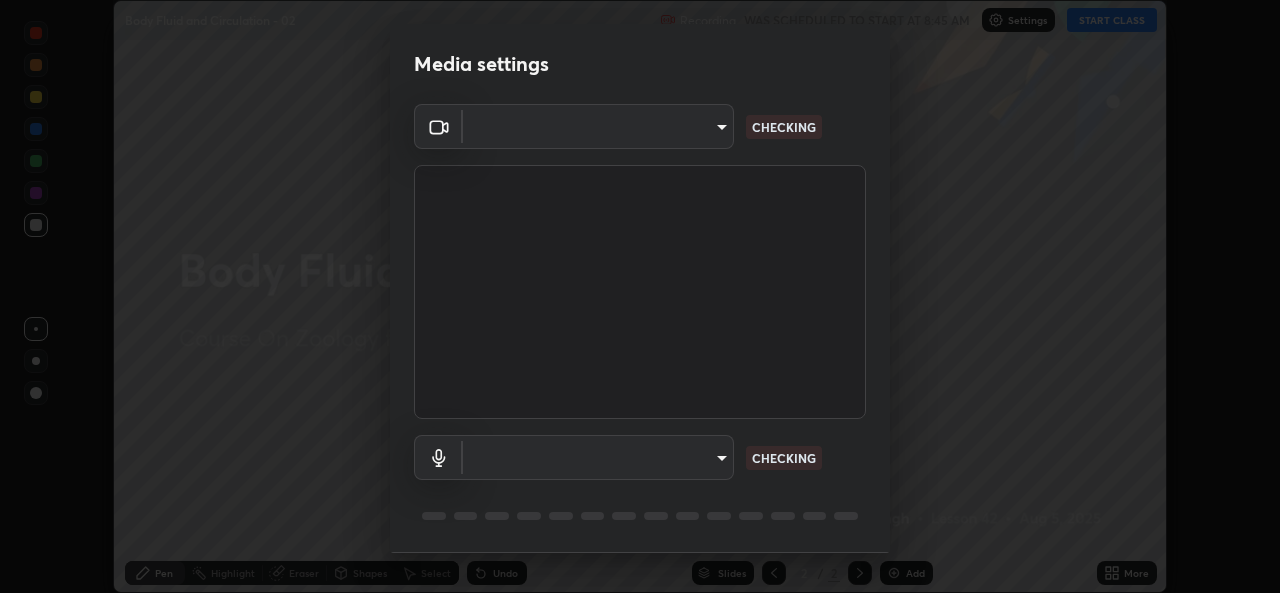 scroll, scrollTop: 63, scrollLeft: 0, axis: vertical 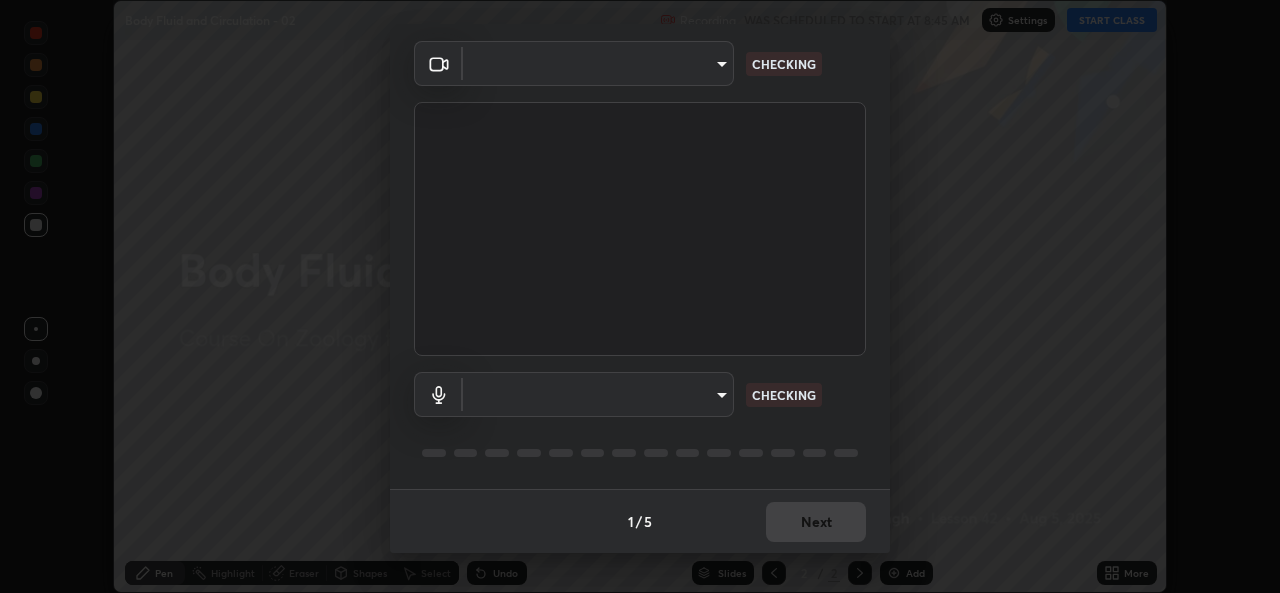 type on "05e0618f62b054dcc40553c7fbd7031c96524e68235480b96fb1515208e4dd7f" 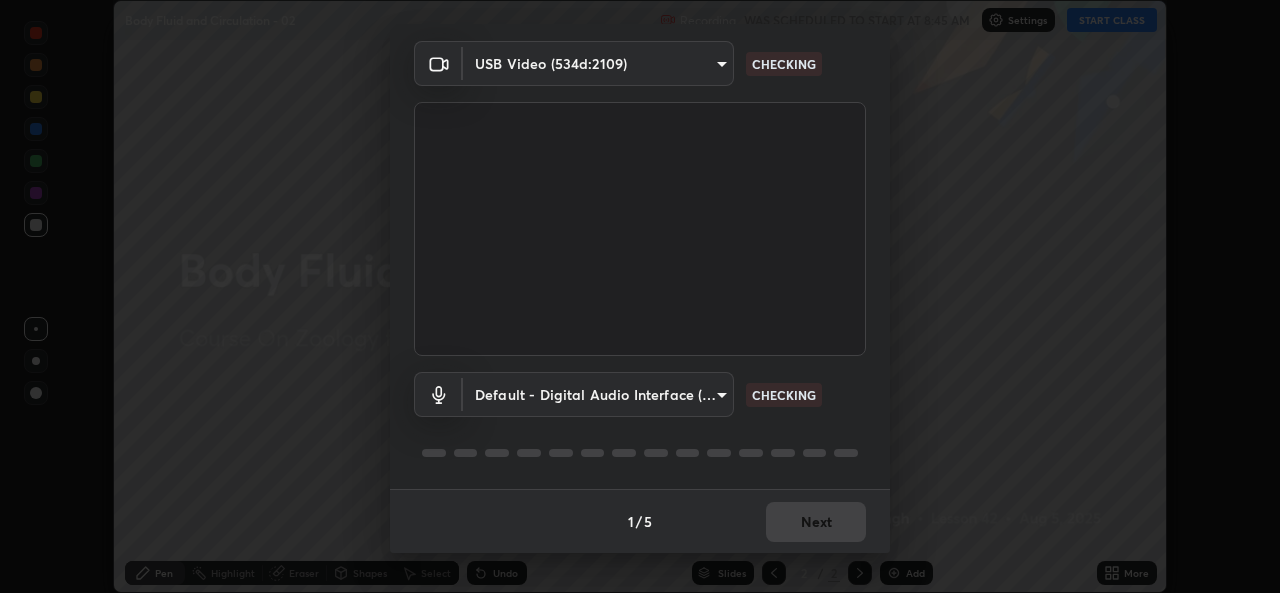 click on "Erase all Body Fluid and Circulation - 02 Recording WAS SCHEDULED TO START AT  8:45 AM Settings START CLASS Setting up your live class Body Fluid and Circulation - 02 • L42 of Course On Zoology for NEET -Conquer-1 - 2026 [FIRST] [LAST] Pen Highlight Eraser Shapes Select Undo Slides 2 / 2 Add More No doubts shared Encourage your learners to ask a doubt for better clarity Report an issue Reason for reporting Buffering Chat not working Audio - Video sync issue Educator video quality low ​ Attach an image Report Media settings USB Video (534d:2109) 05e0618f62b054dcc40553c7fbd7031c96524e68235480b96fb1515208e4dd7f CHECKING Default - Digital Audio Interface (3- USB Digital Audio) default CHECKING 1 / 5 Next" at bounding box center [640, 296] 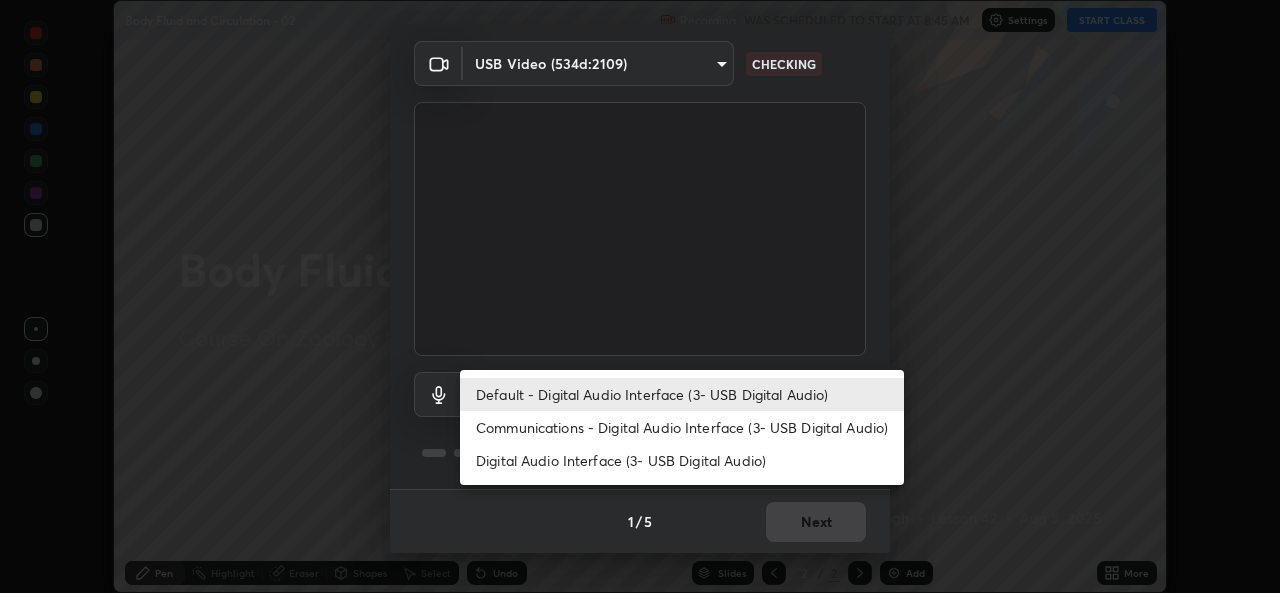 click on "Digital Audio Interface (3- USB Digital Audio)" at bounding box center (682, 460) 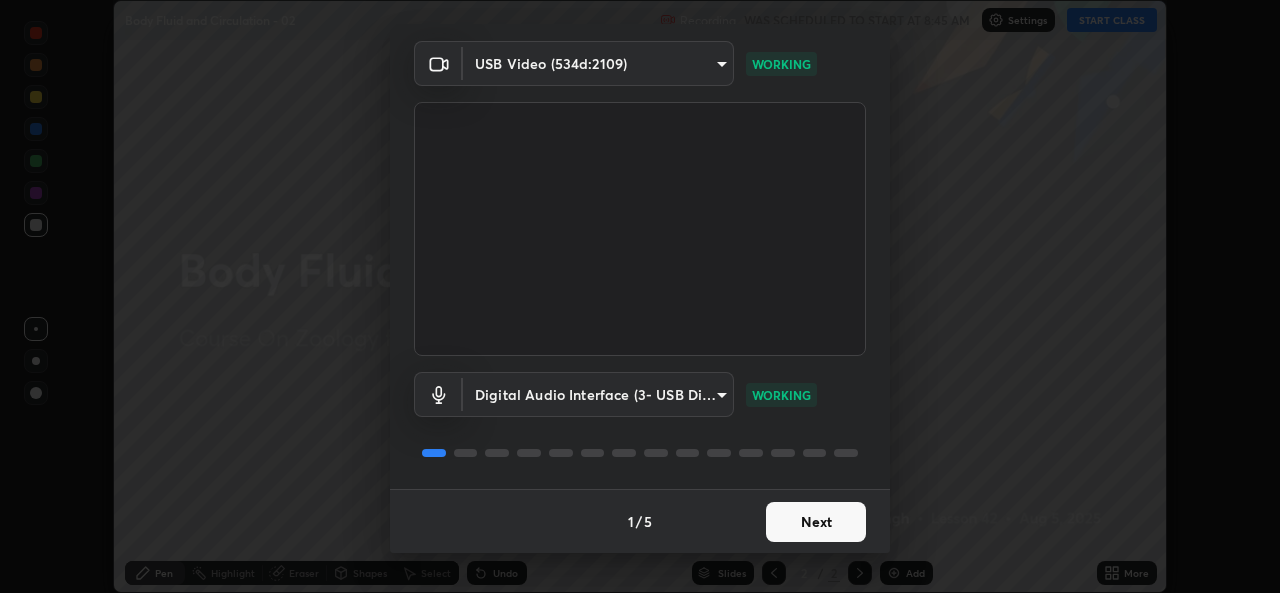 click on "Next" at bounding box center [816, 522] 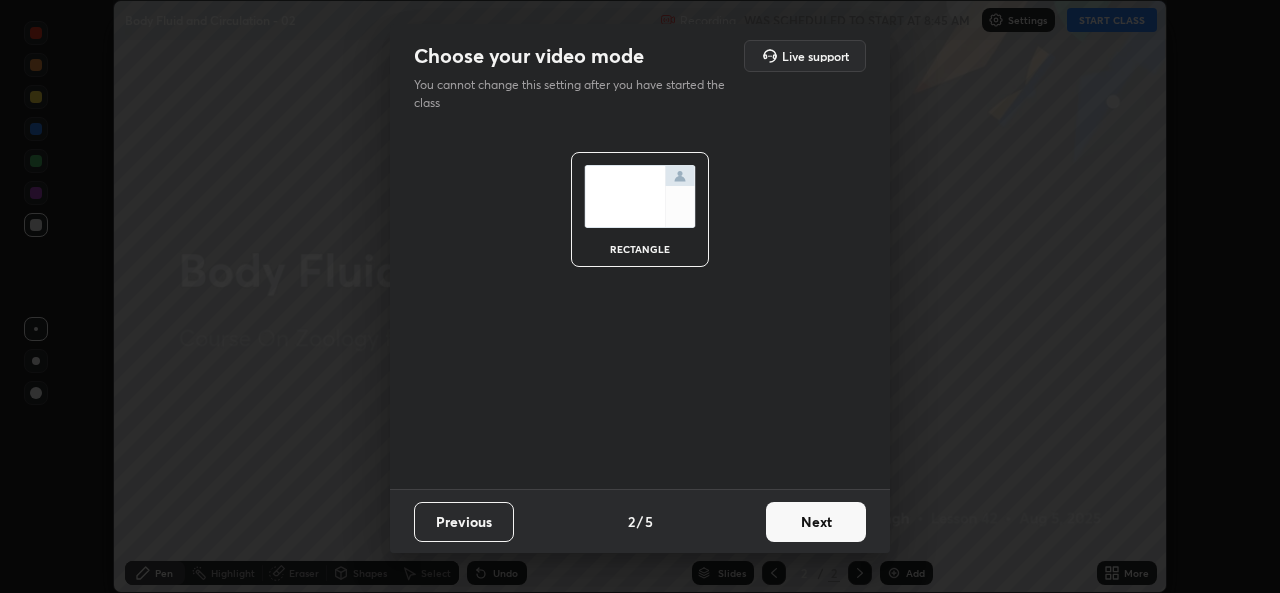 scroll, scrollTop: 0, scrollLeft: 0, axis: both 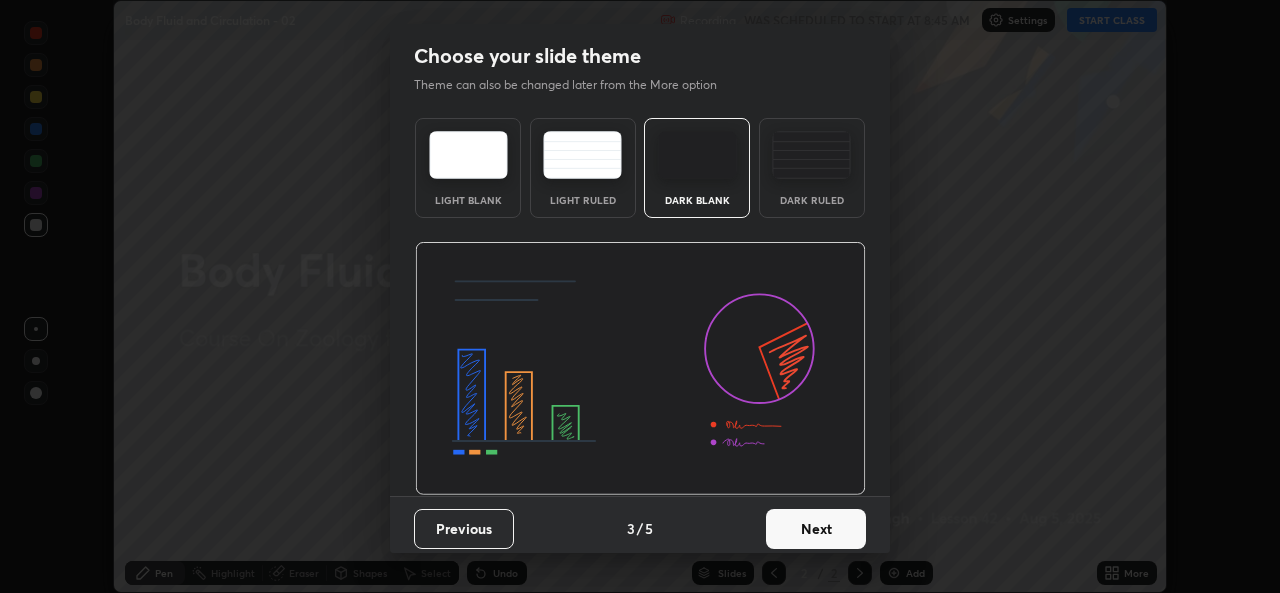 click on "Next" at bounding box center [816, 529] 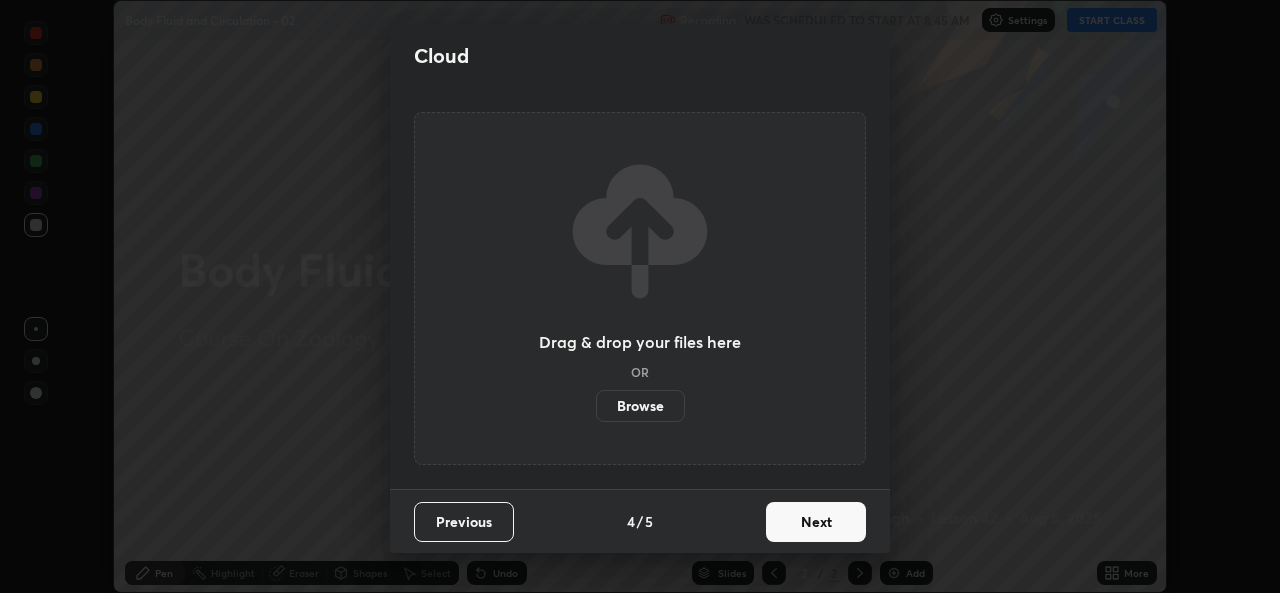 click on "Next" at bounding box center (816, 522) 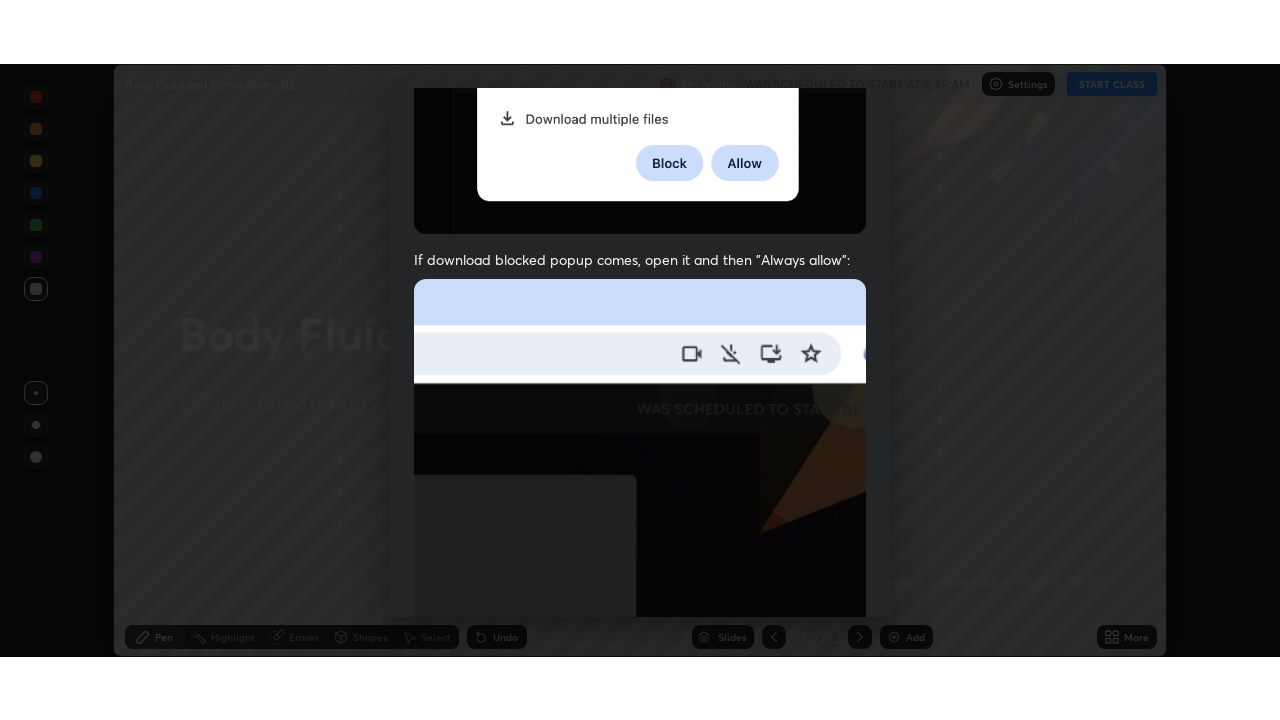 scroll, scrollTop: 471, scrollLeft: 0, axis: vertical 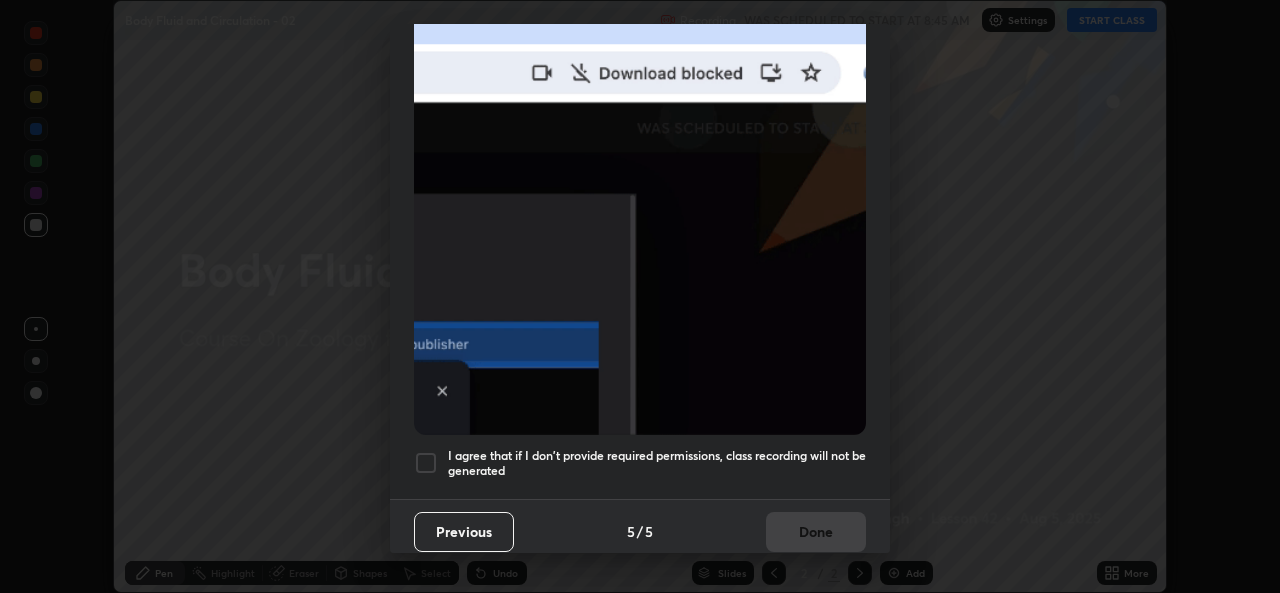 click at bounding box center [426, 463] 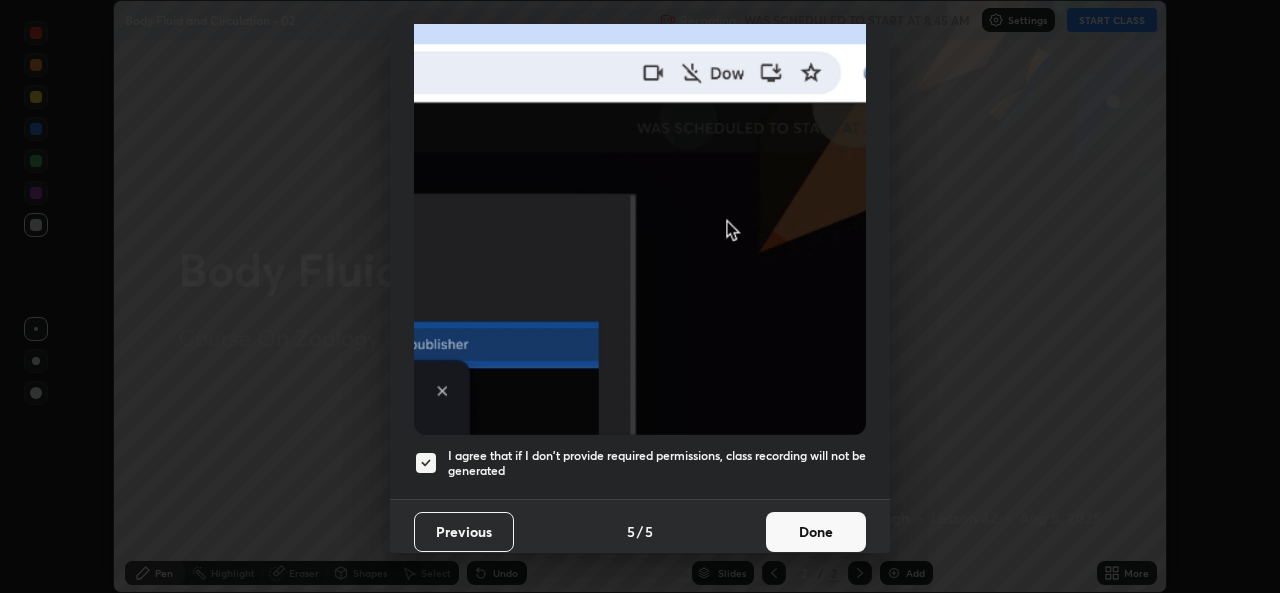 click on "Done" at bounding box center (816, 532) 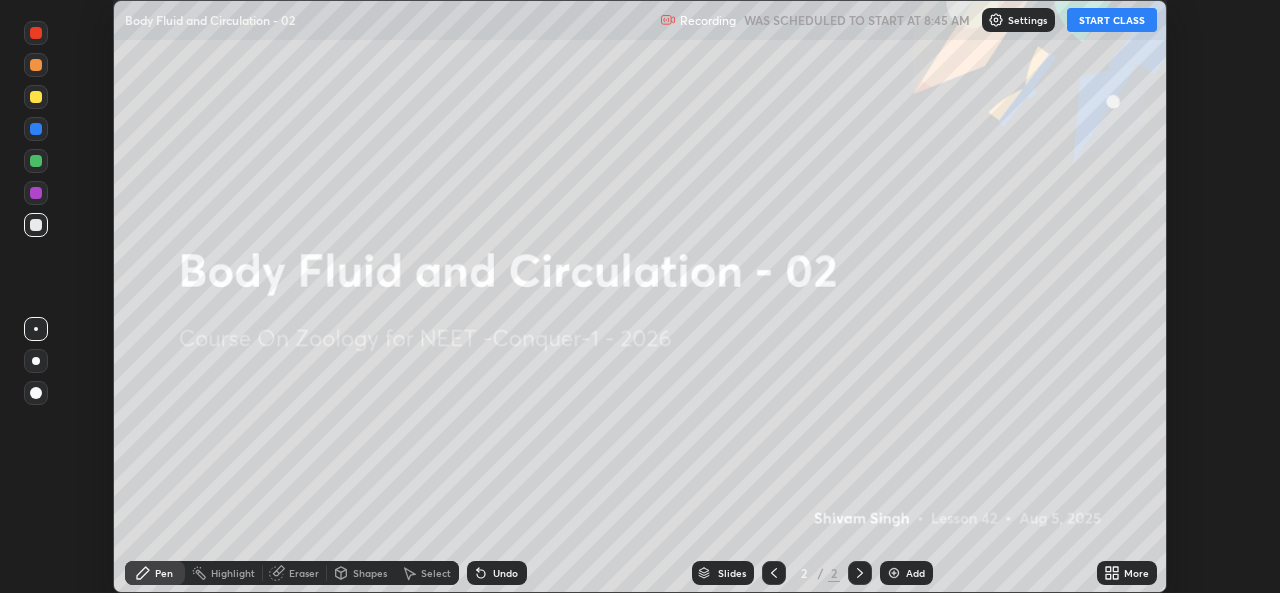 click 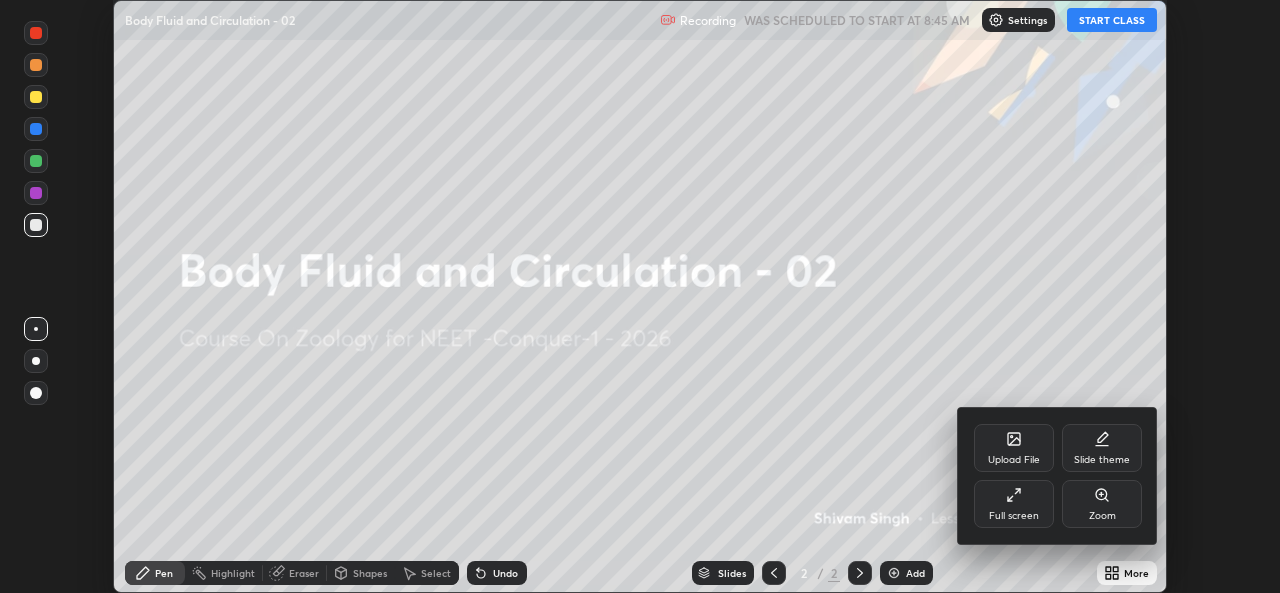 click on "Full screen" at bounding box center [1014, 516] 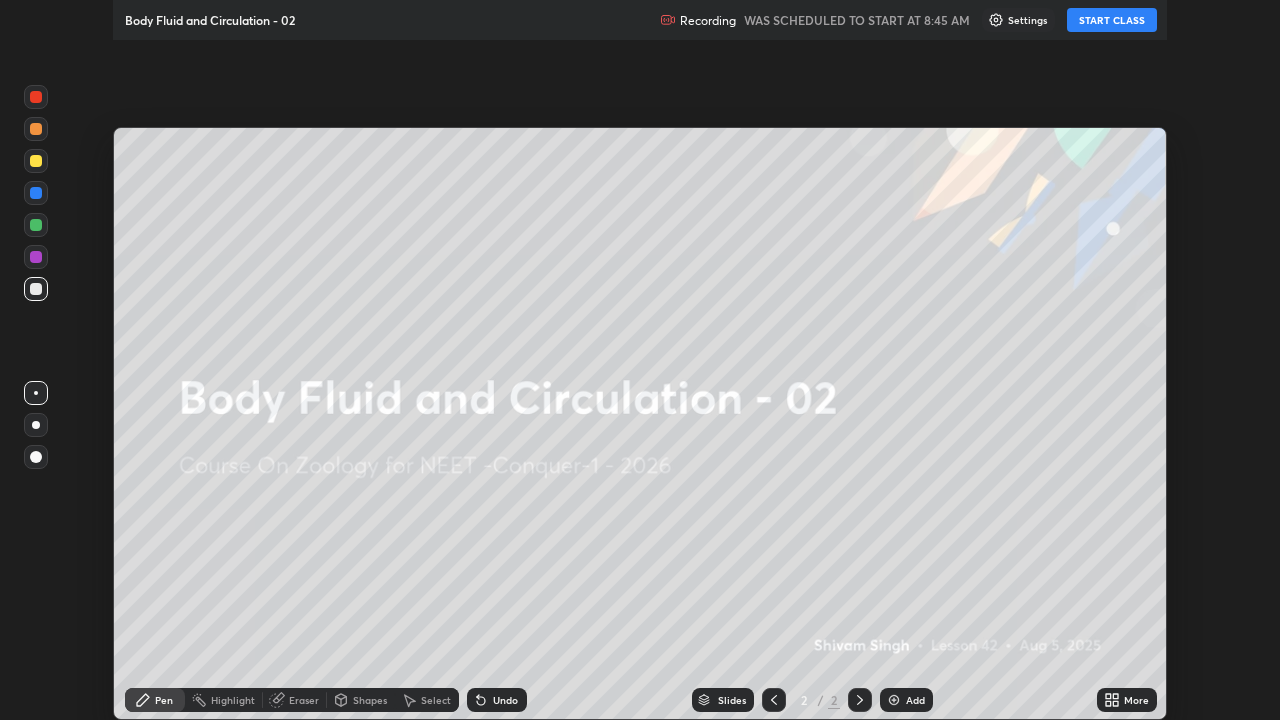 scroll, scrollTop: 99280, scrollLeft: 98720, axis: both 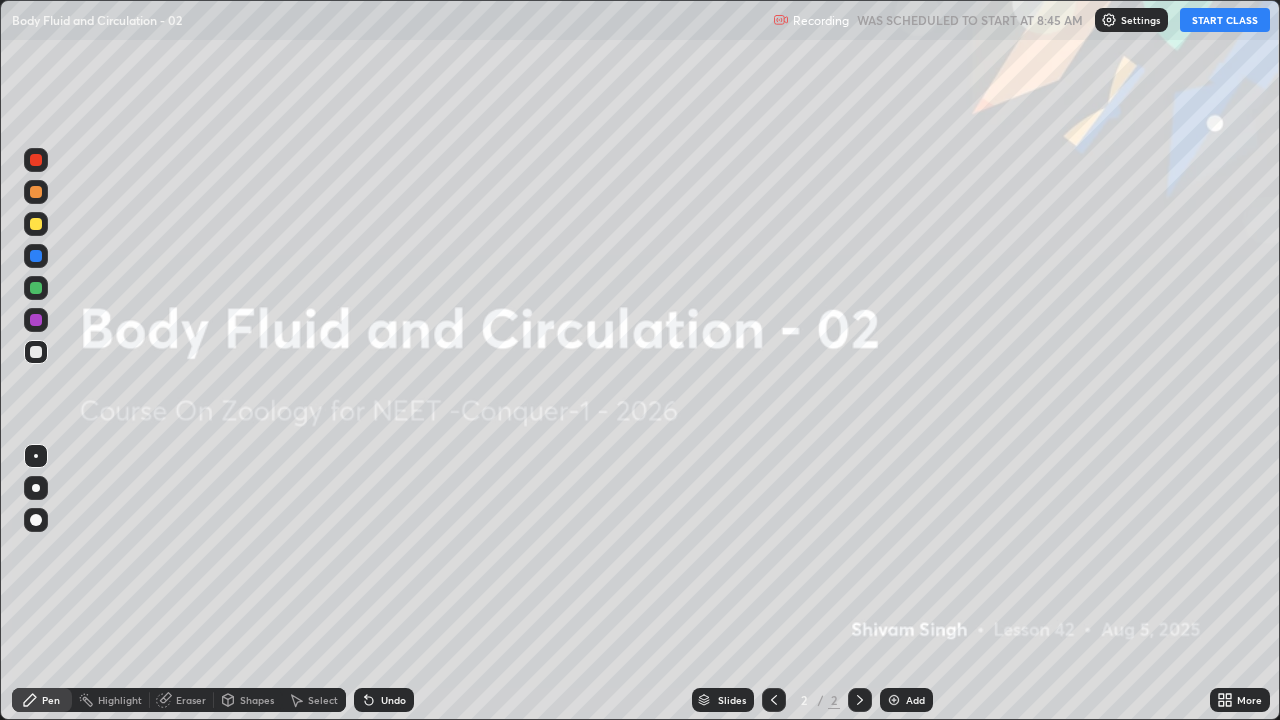 click on "Settings" at bounding box center (1131, 20) 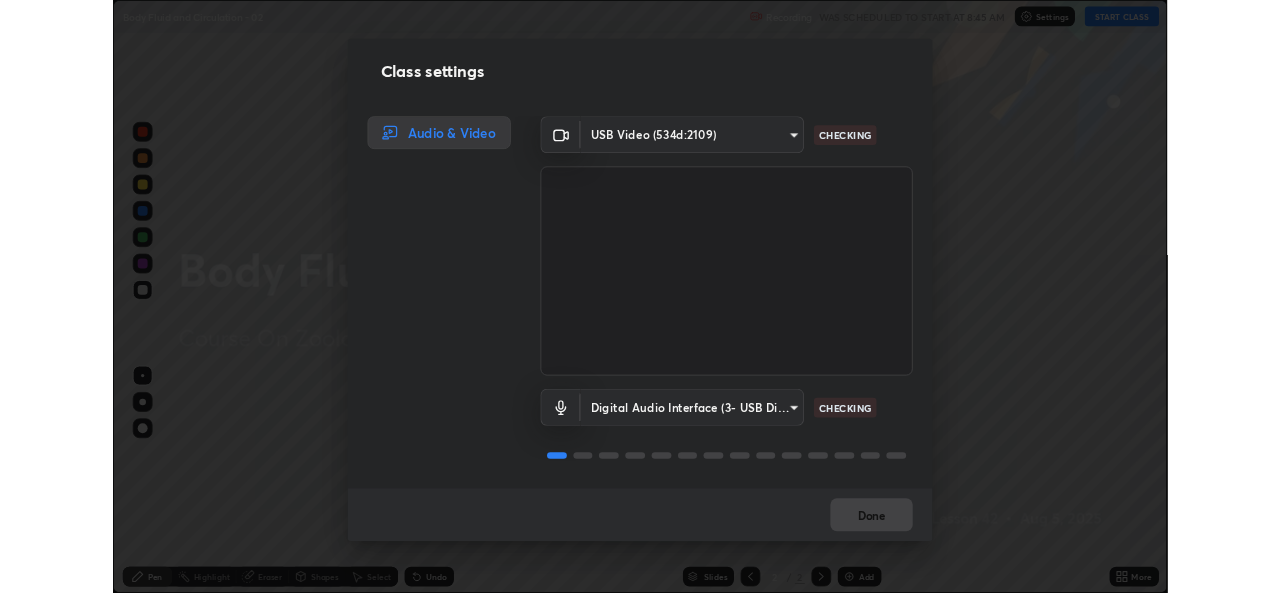 scroll, scrollTop: 2, scrollLeft: 0, axis: vertical 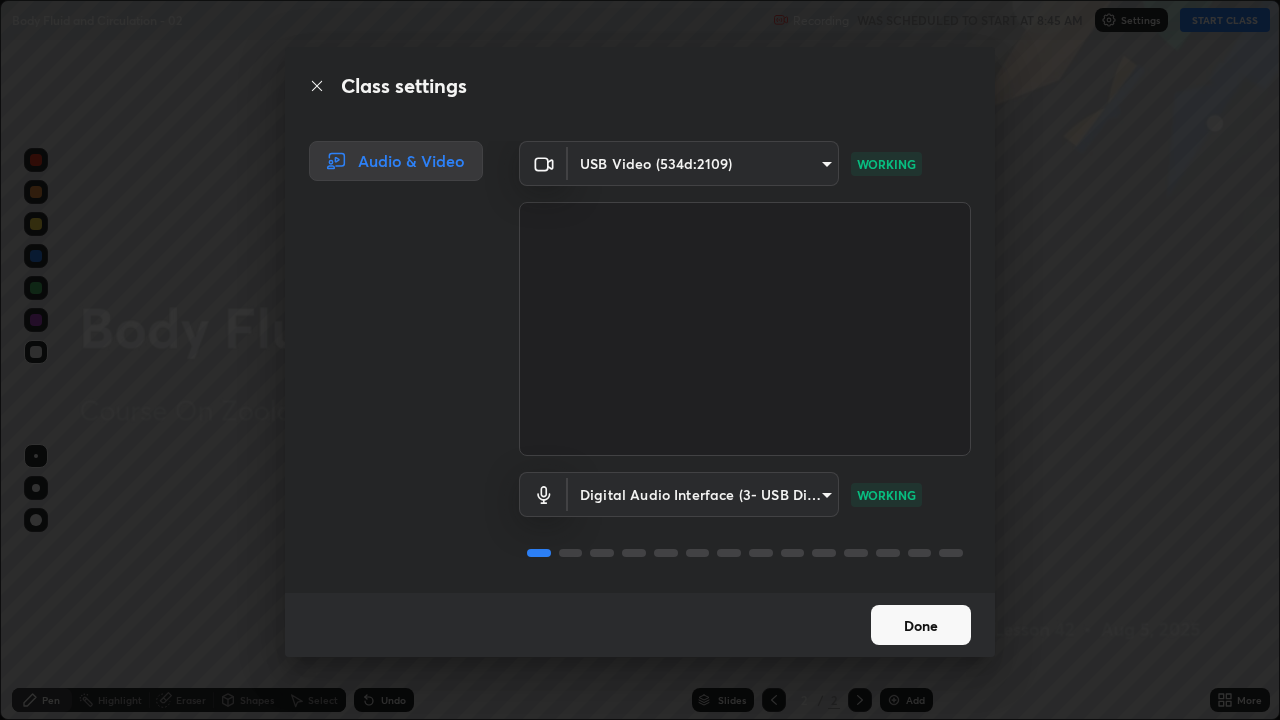 click on "Done" at bounding box center [921, 625] 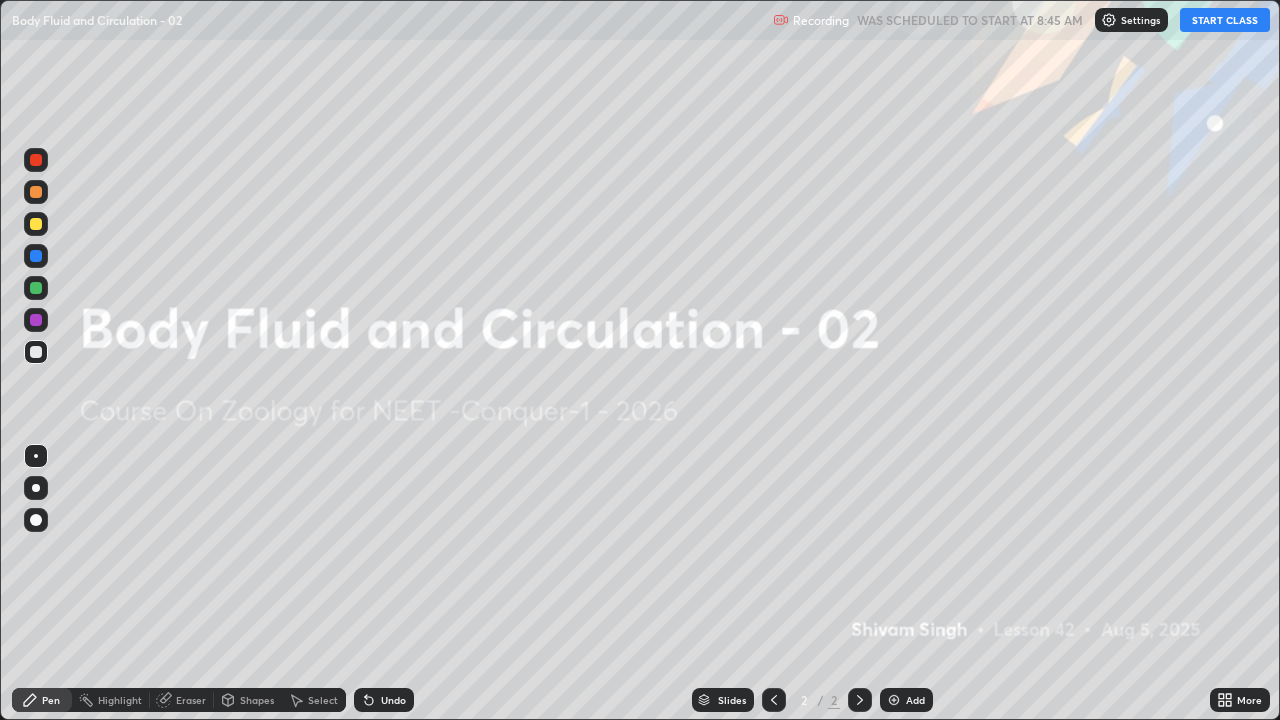 click on "START CLASS" at bounding box center [1225, 20] 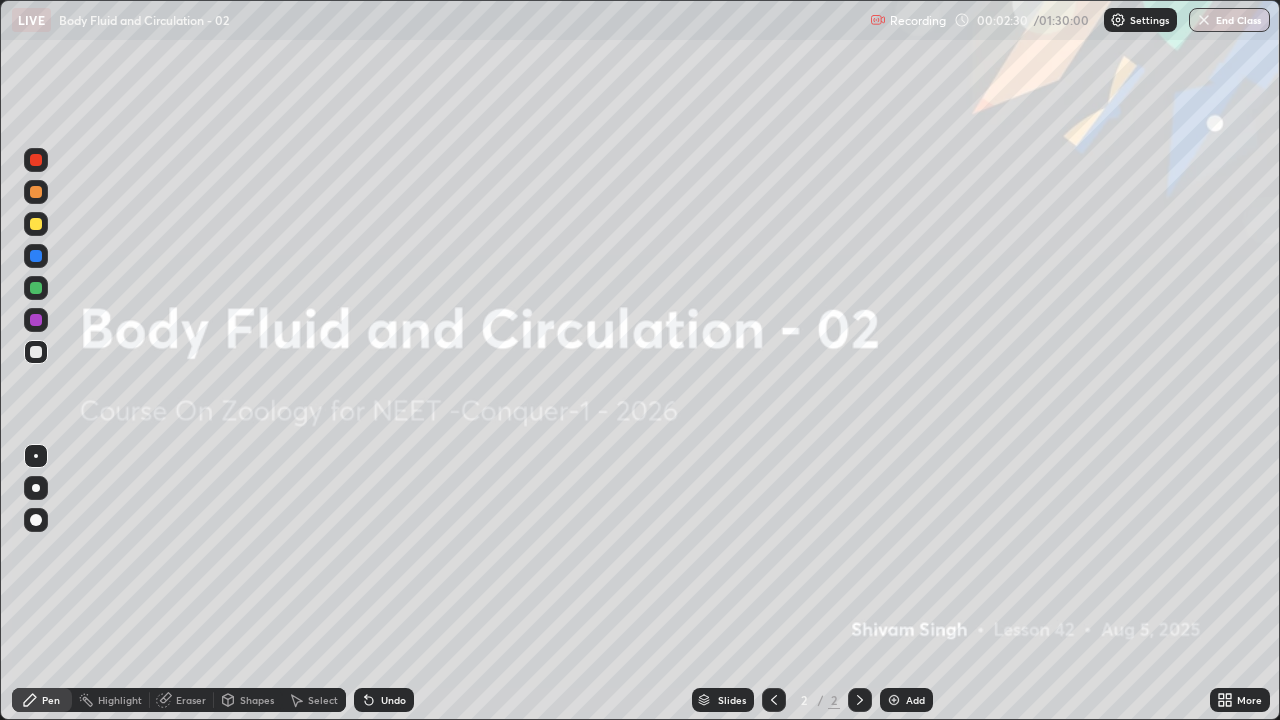 click at bounding box center [894, 700] 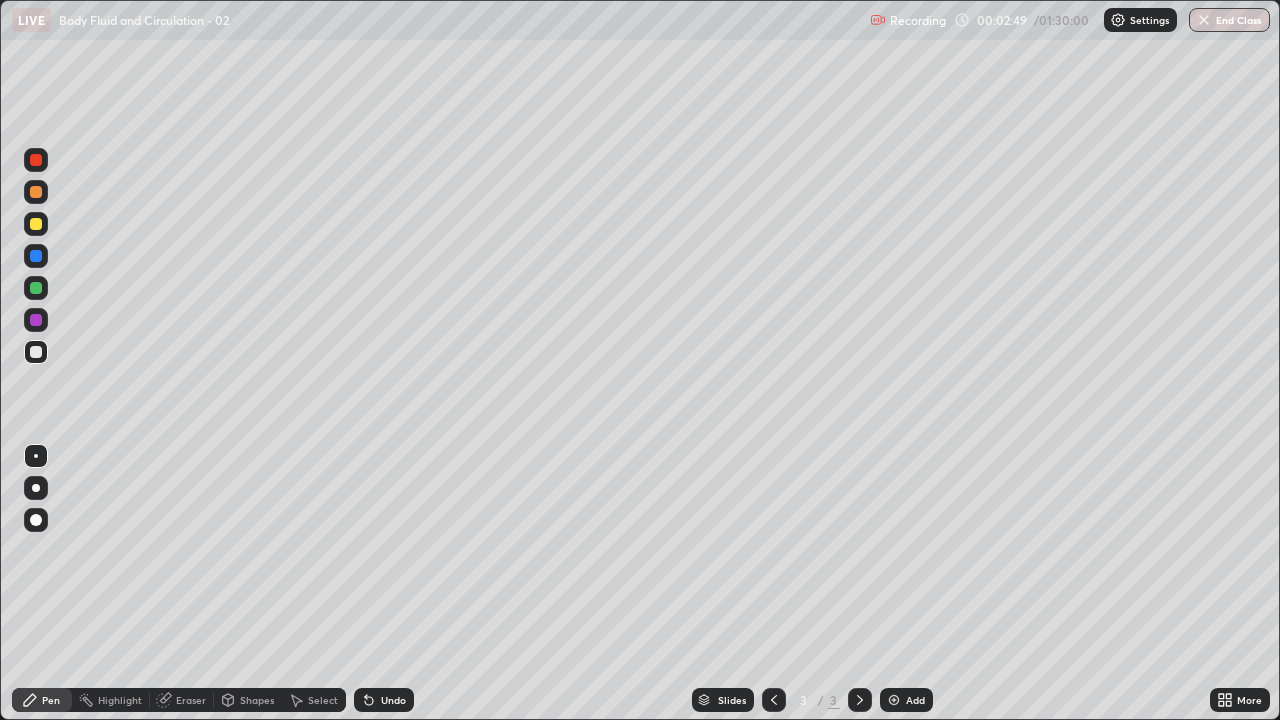 click at bounding box center [36, 160] 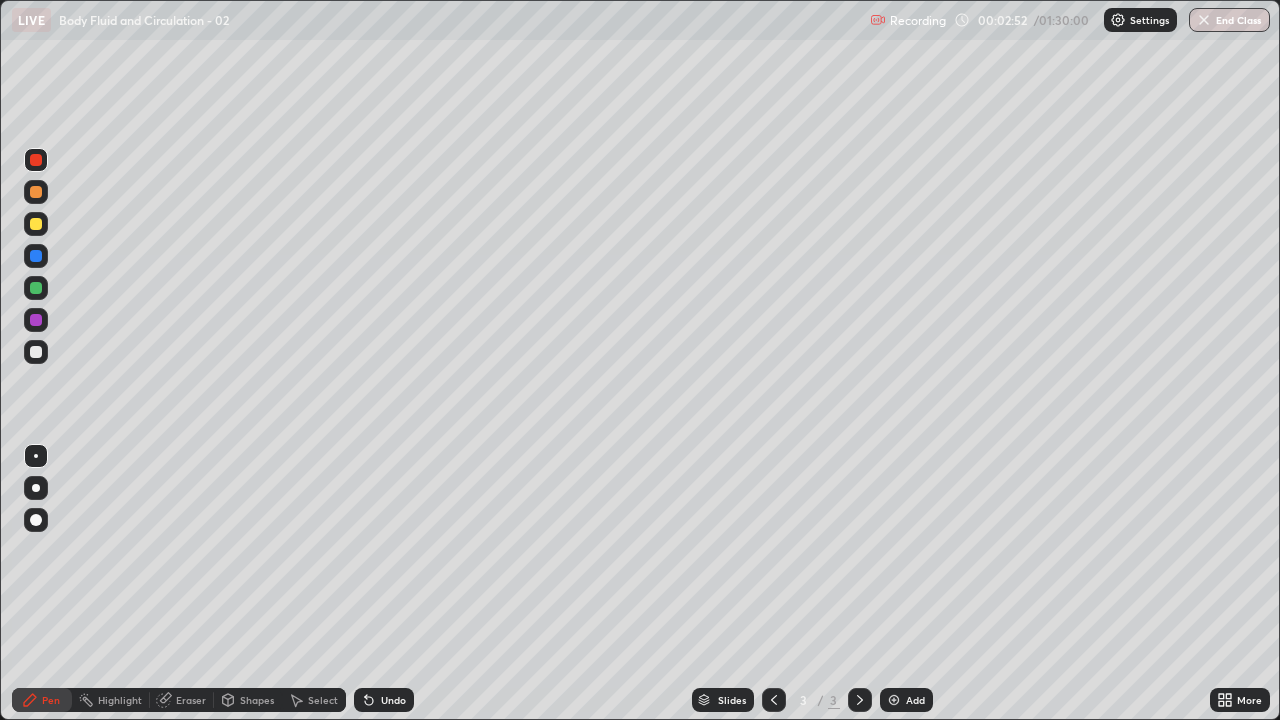 click at bounding box center (36, 488) 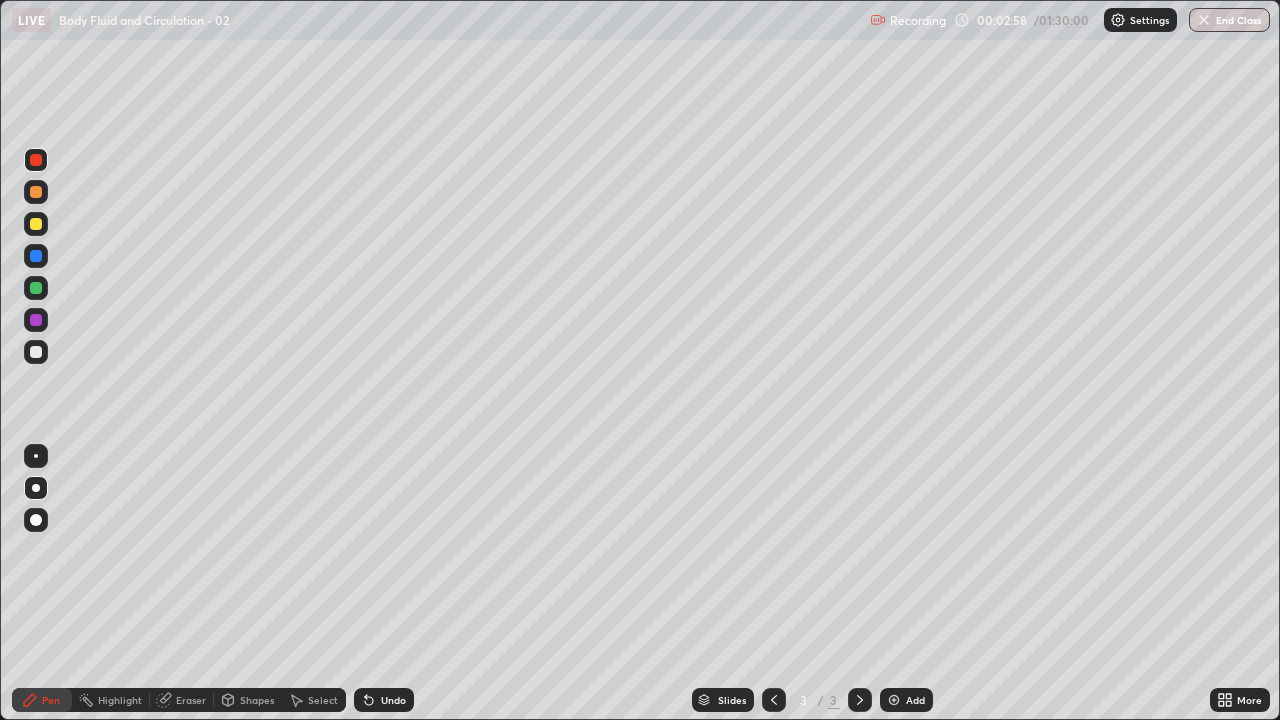 click on "Shapes" at bounding box center [257, 700] 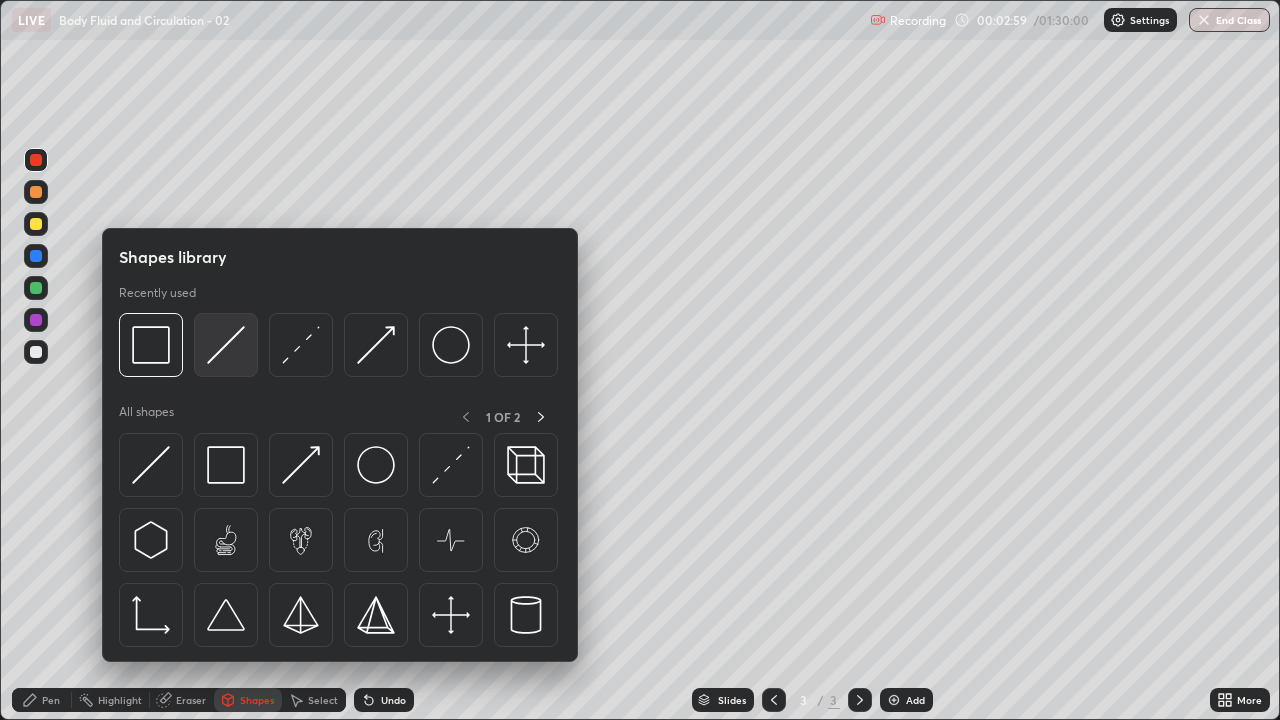 click at bounding box center [226, 345] 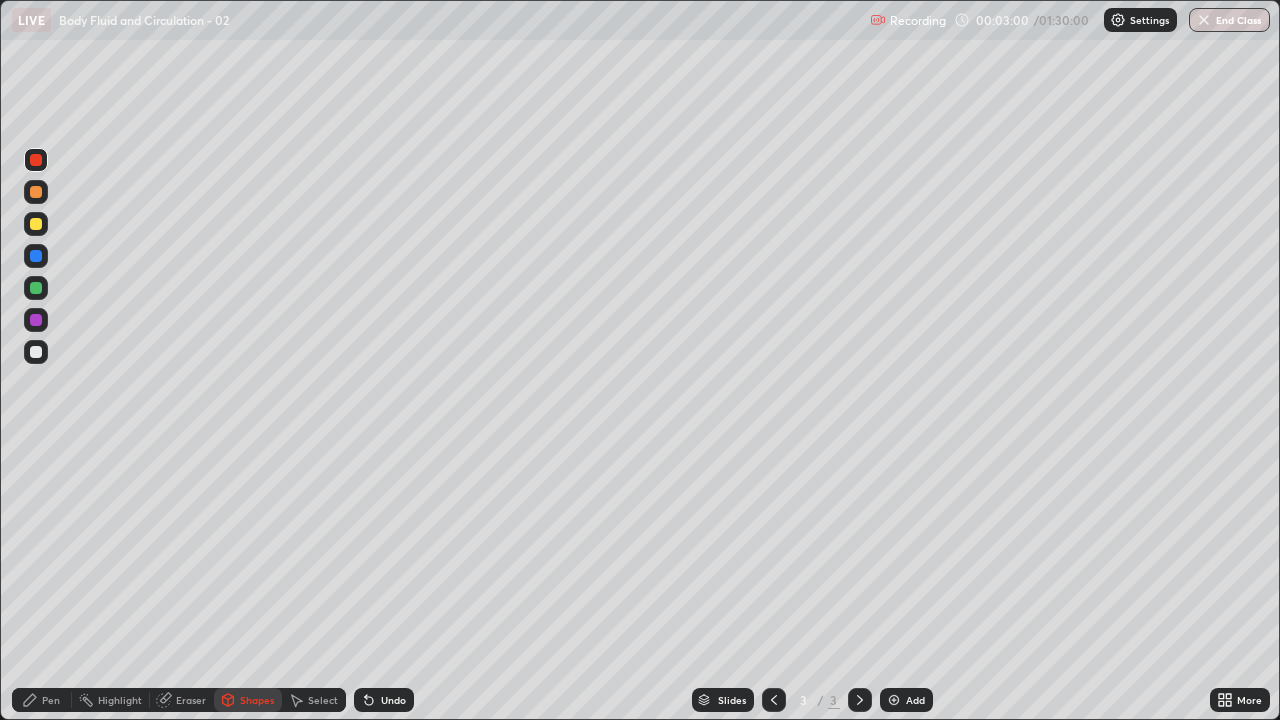 click on "Select" at bounding box center [323, 700] 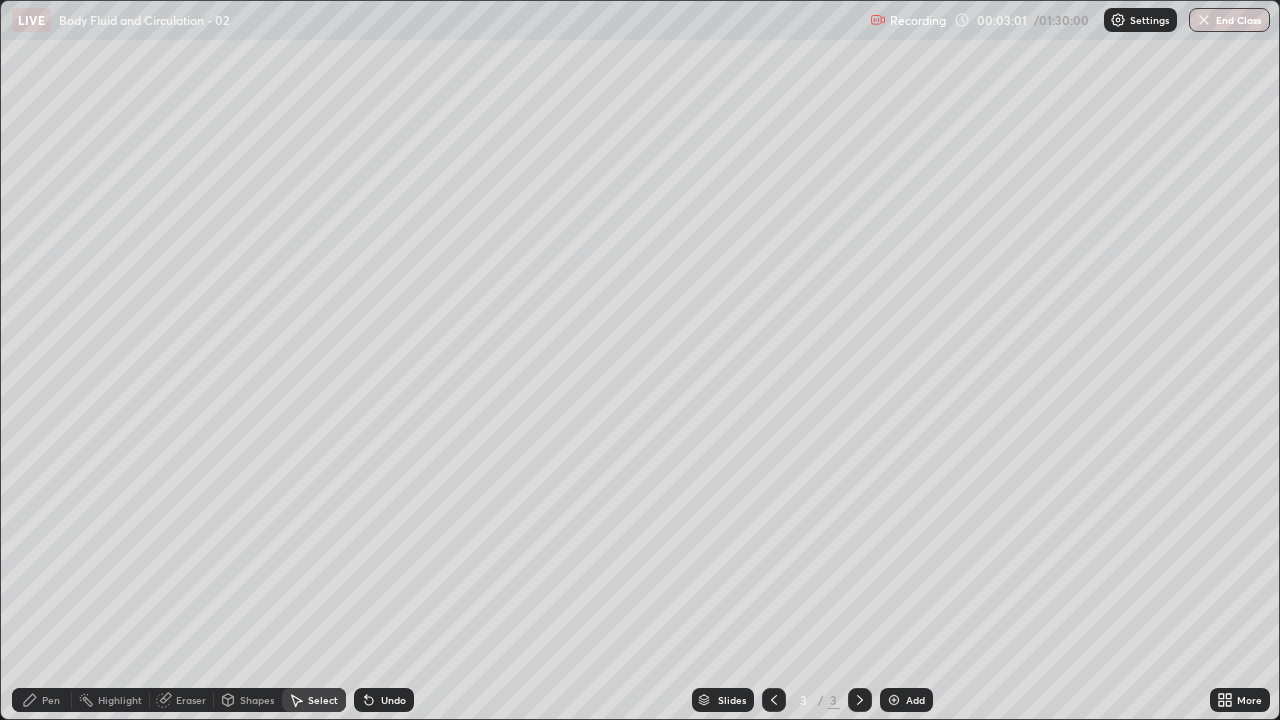 click on "Shapes" at bounding box center (257, 700) 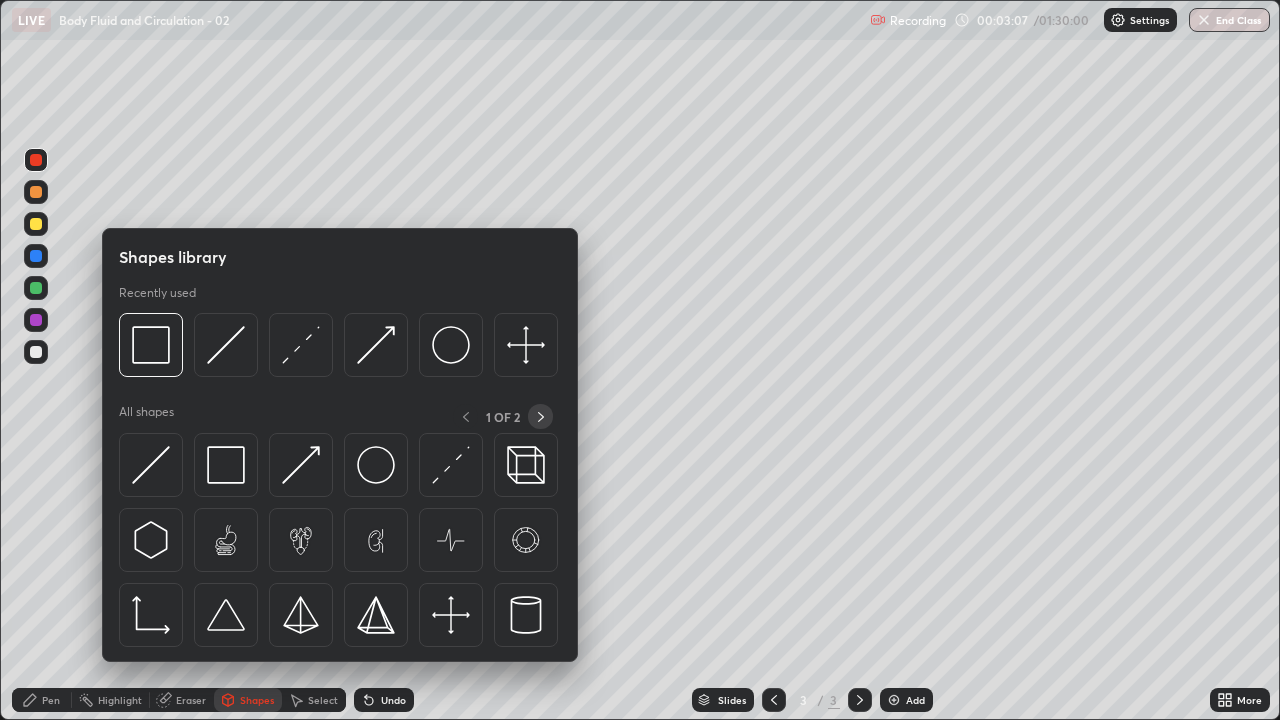 click 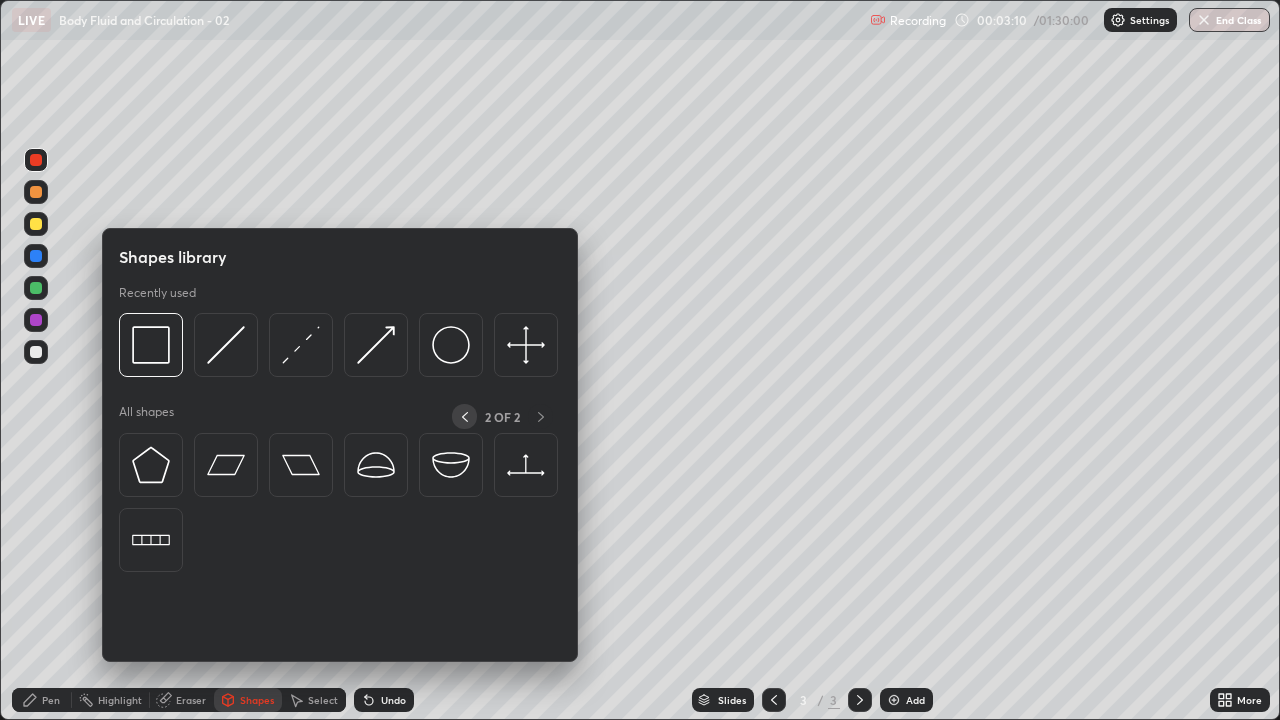 click 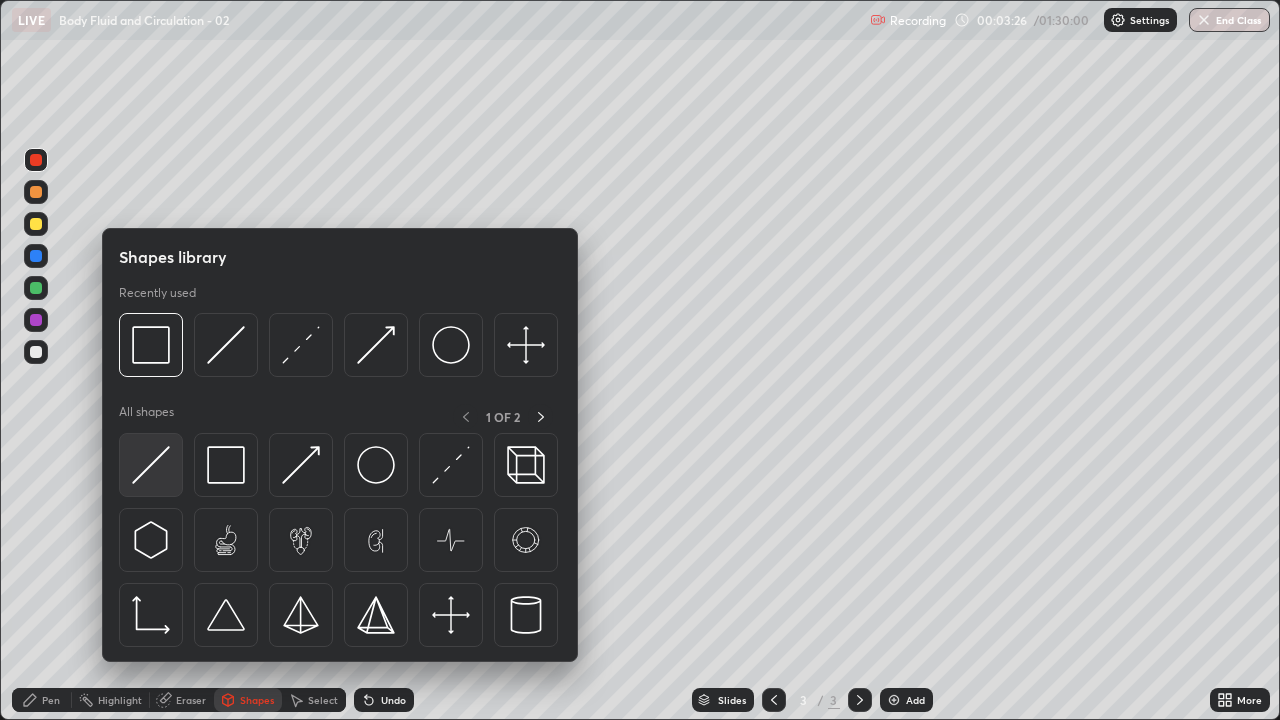 click at bounding box center [151, 465] 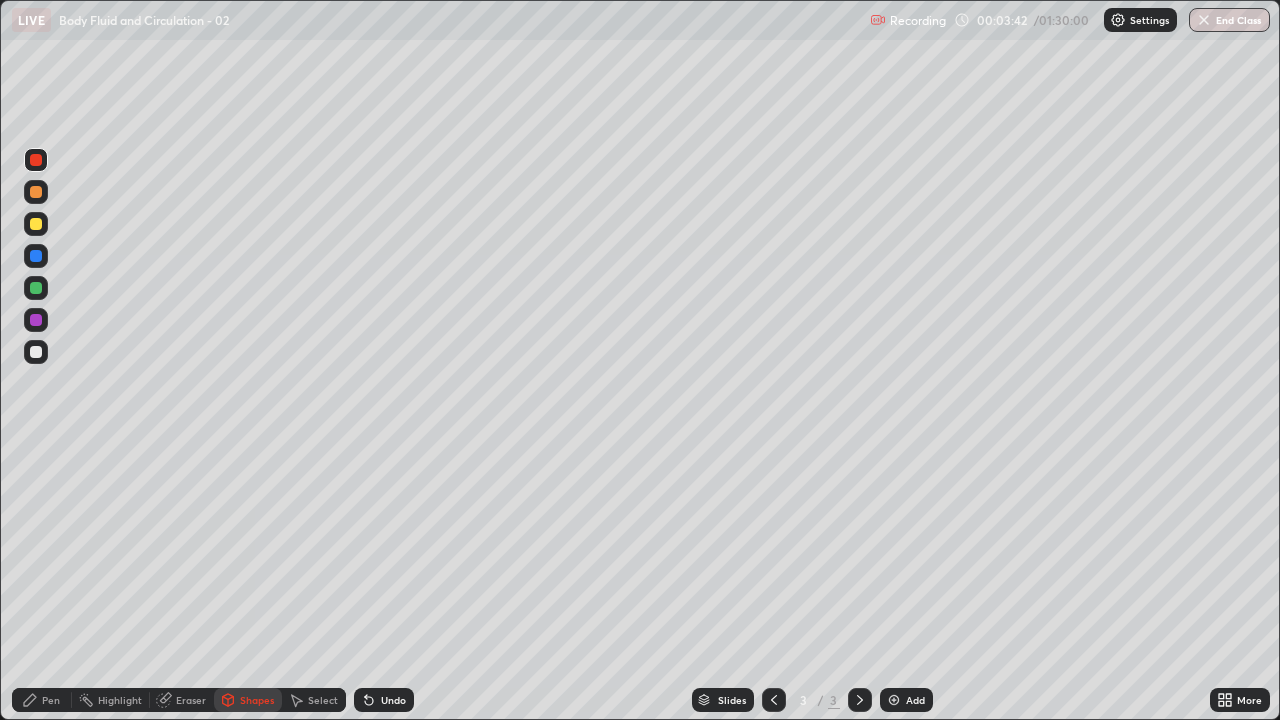 click at bounding box center [36, 352] 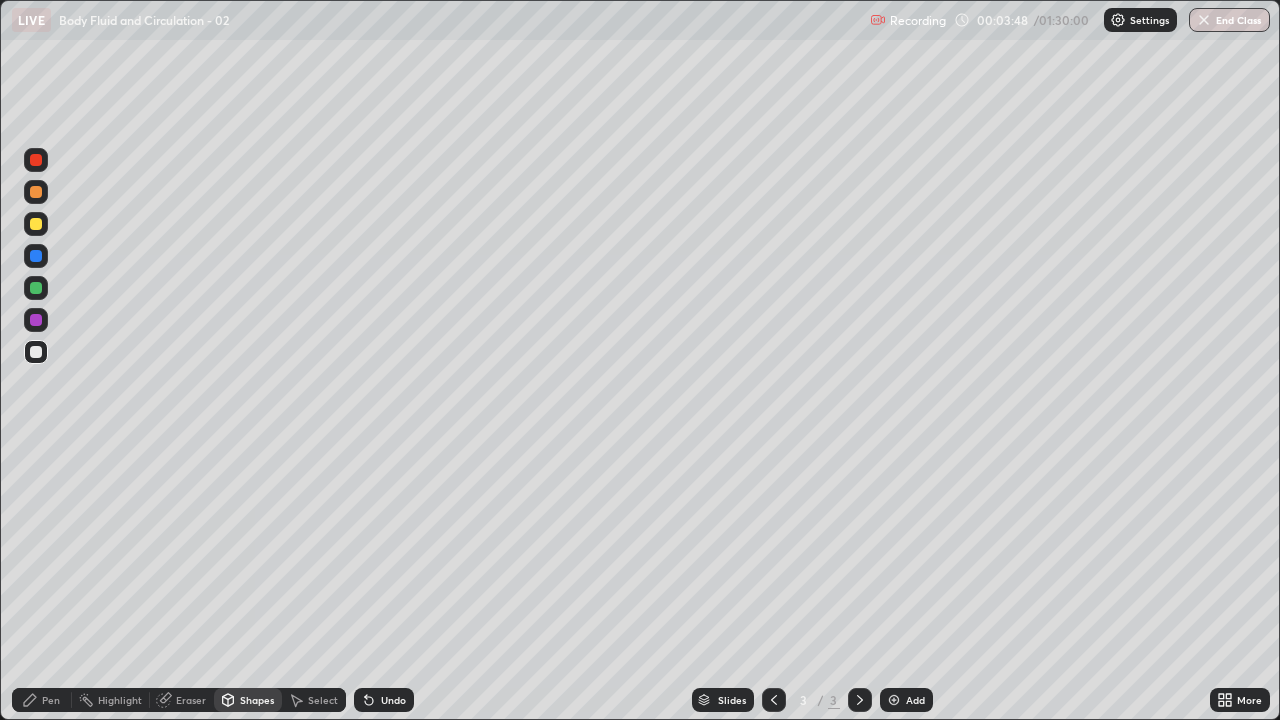 click on "Pen" at bounding box center (42, 700) 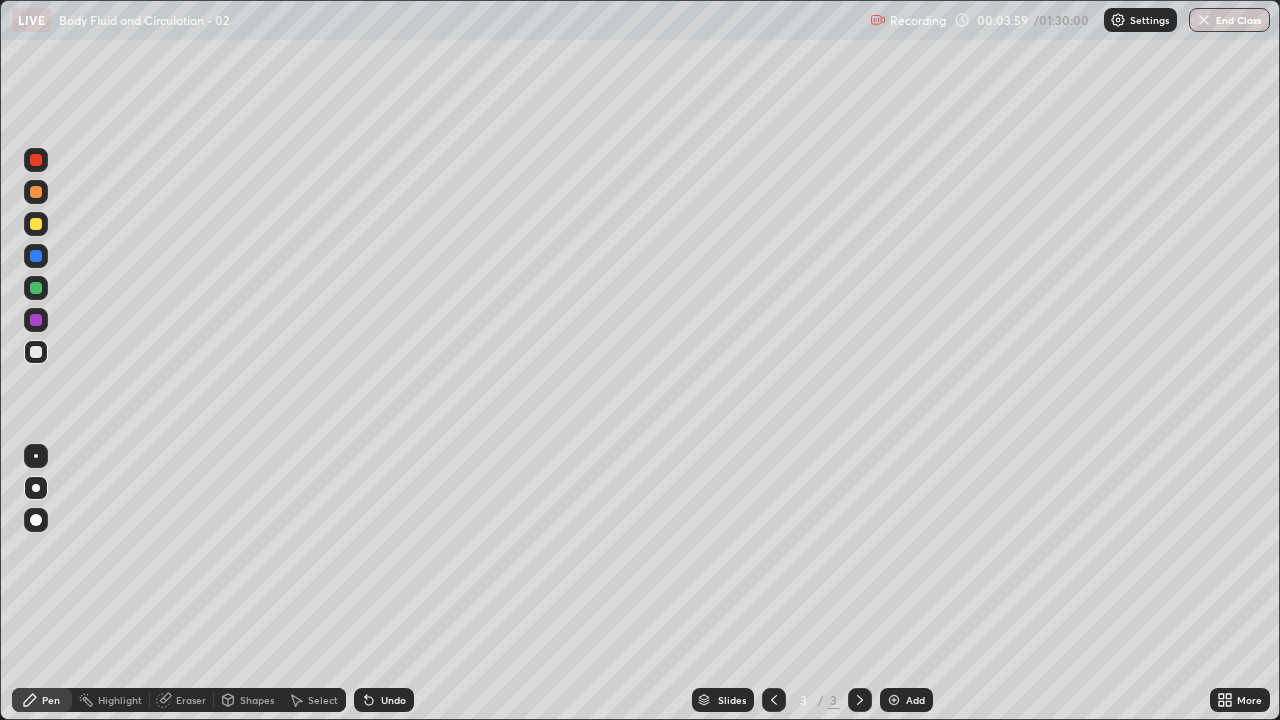 click on "Undo" at bounding box center [393, 700] 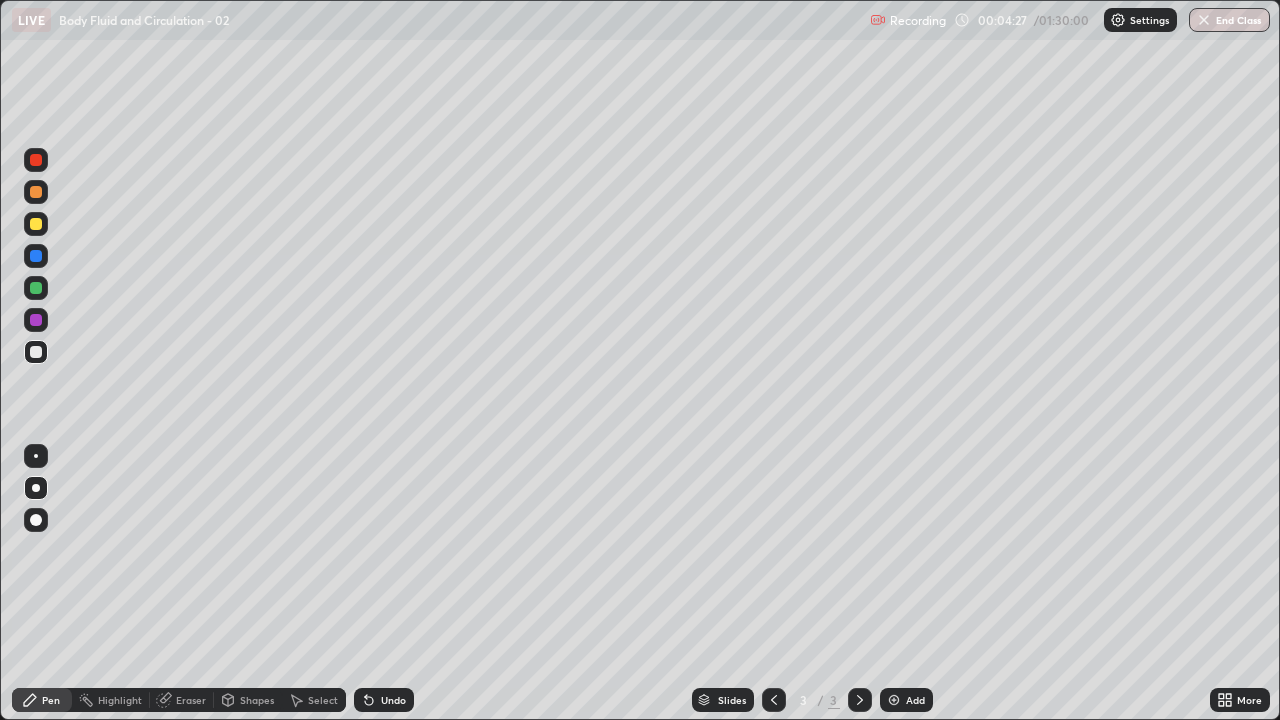 click at bounding box center (36, 224) 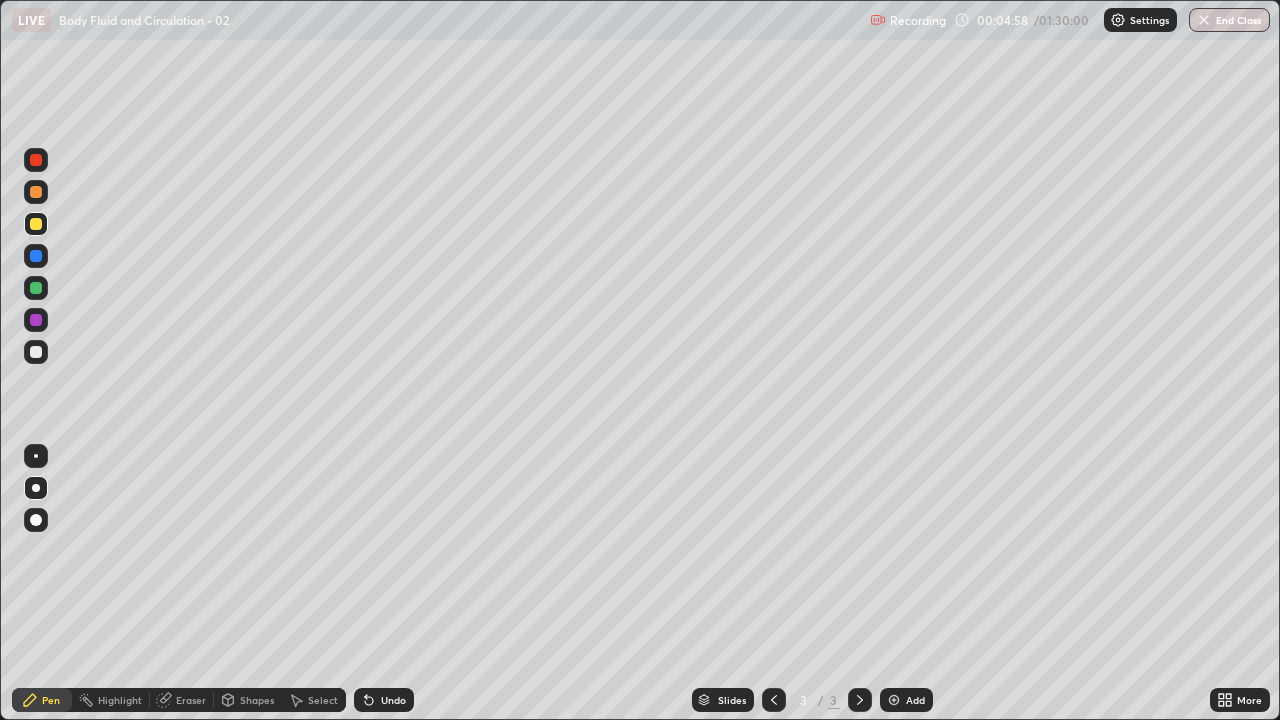 click at bounding box center [36, 256] 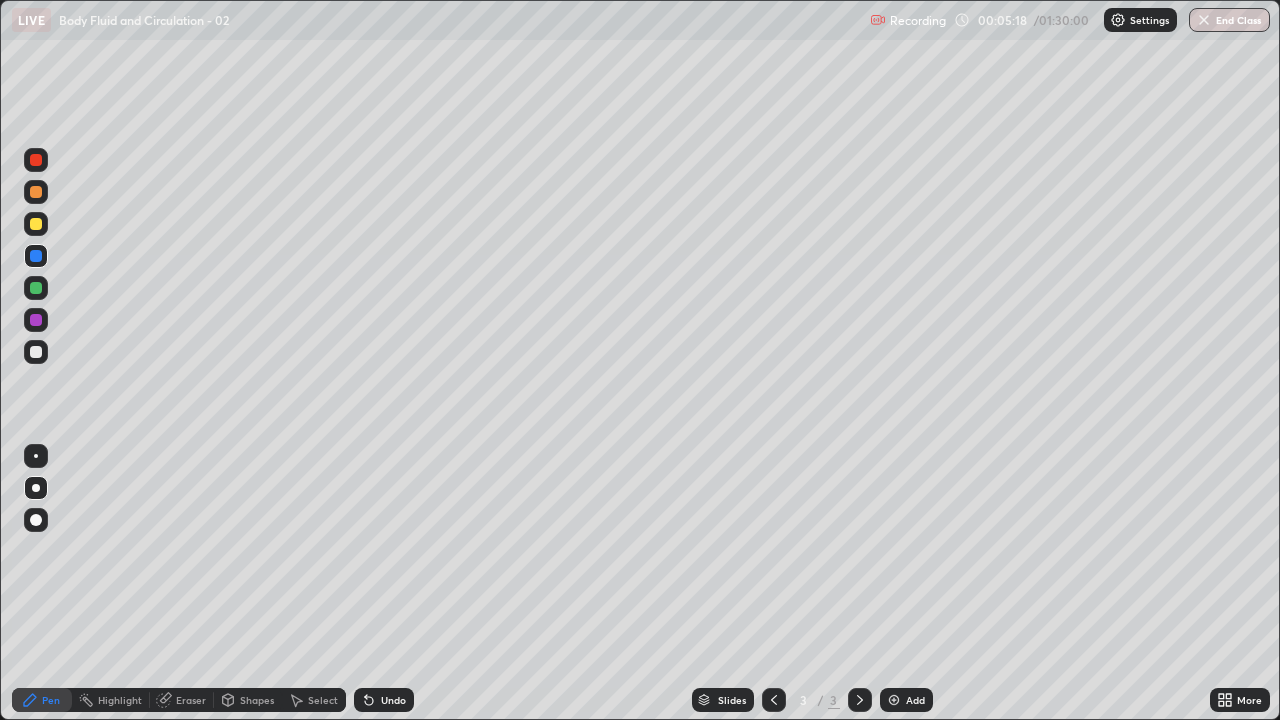 click on "Setting up your live class" at bounding box center [640, 360] 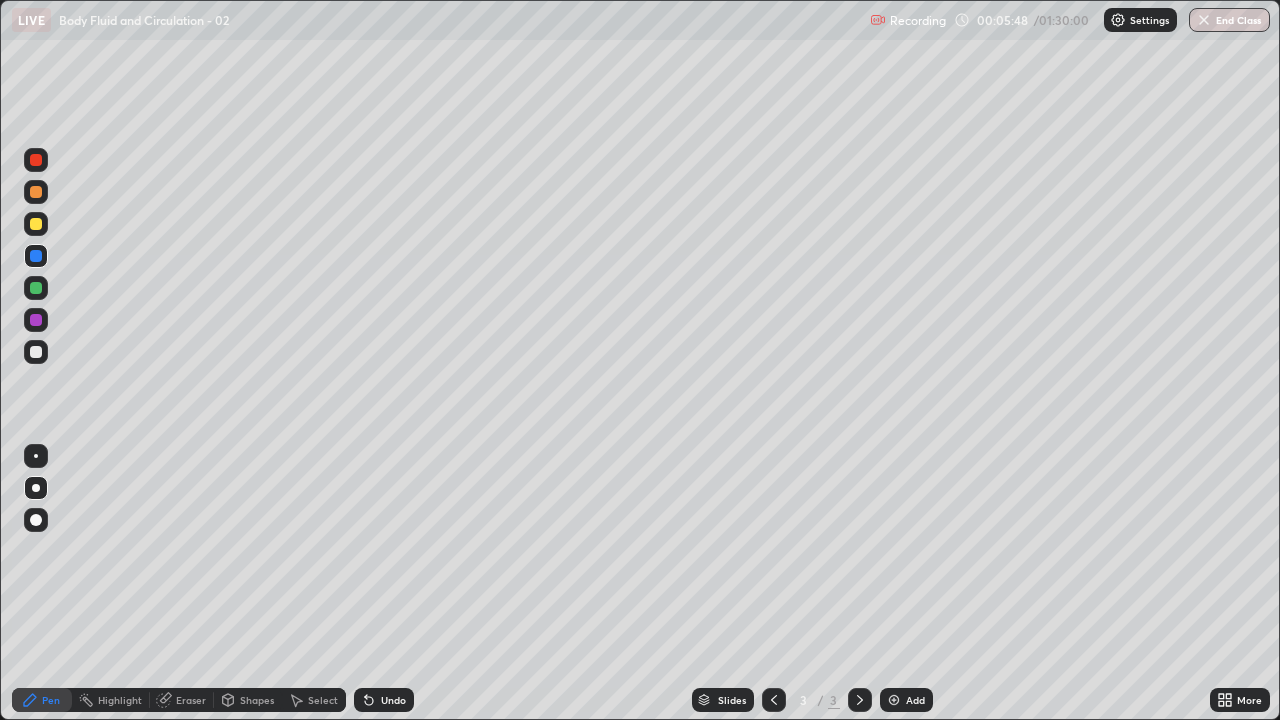 click at bounding box center [36, 224] 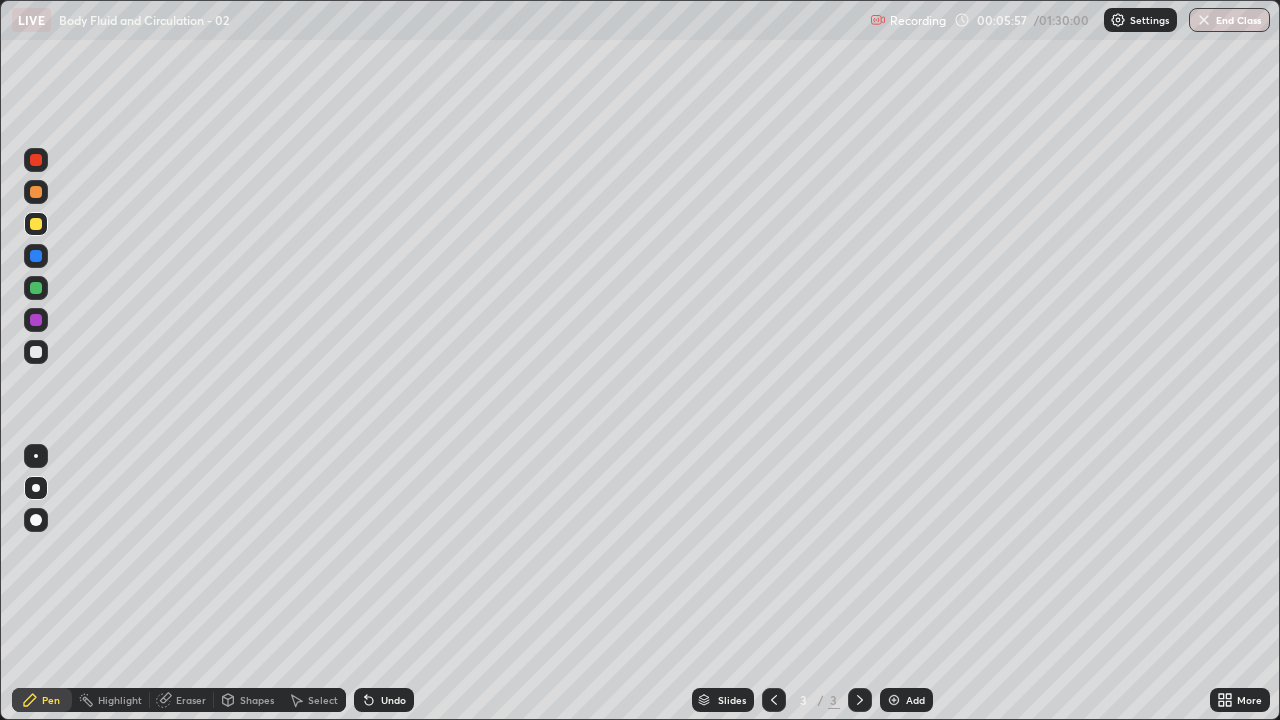 click on "Erase all" at bounding box center [36, 360] 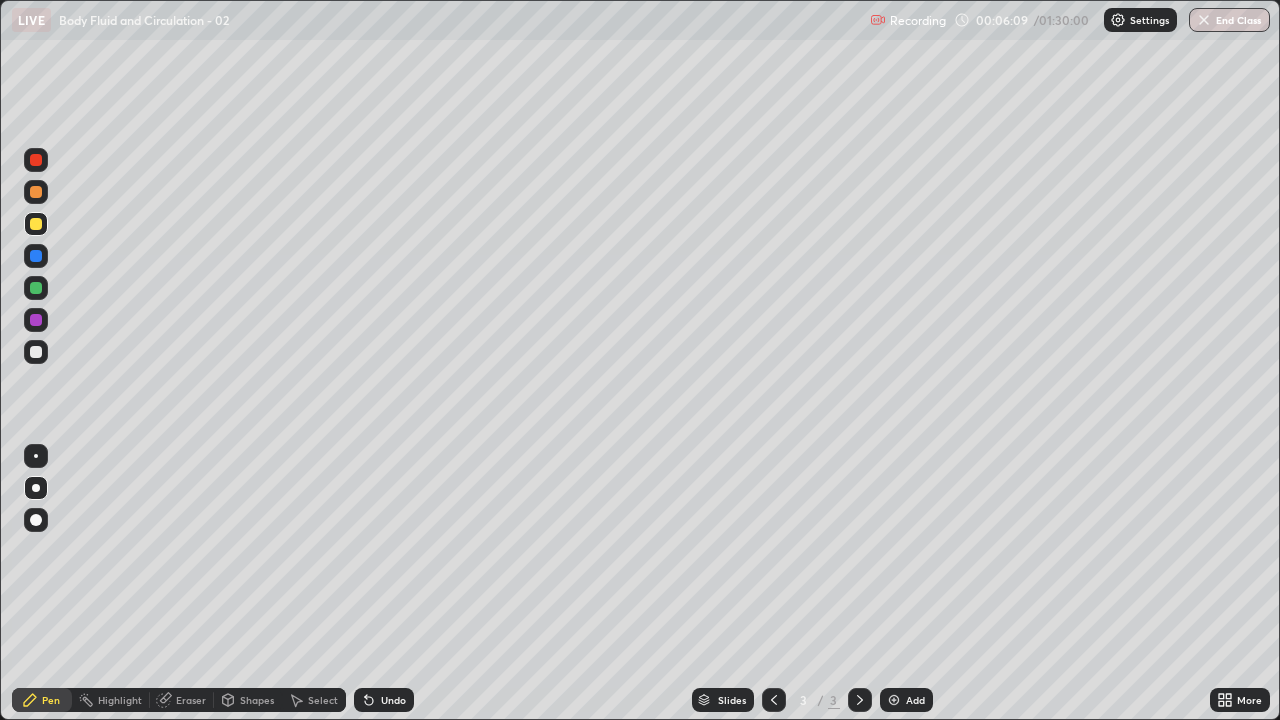 click at bounding box center (36, 256) 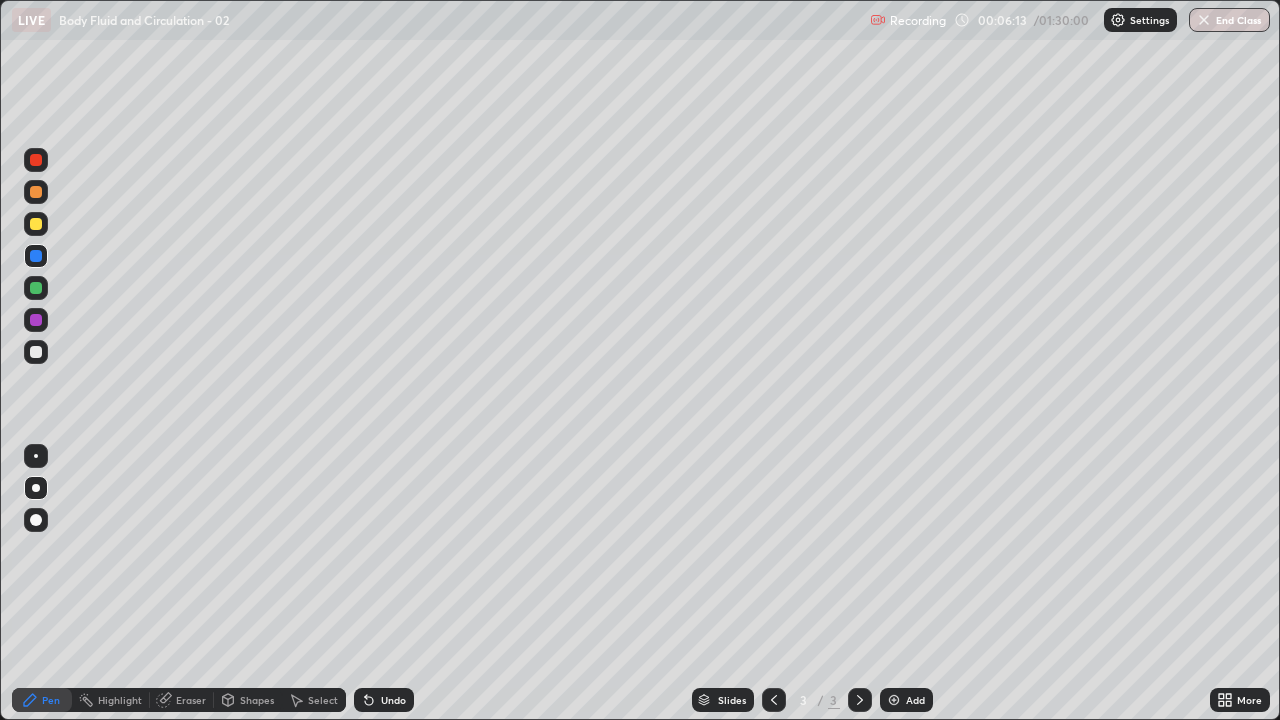 click on "Undo" at bounding box center [384, 700] 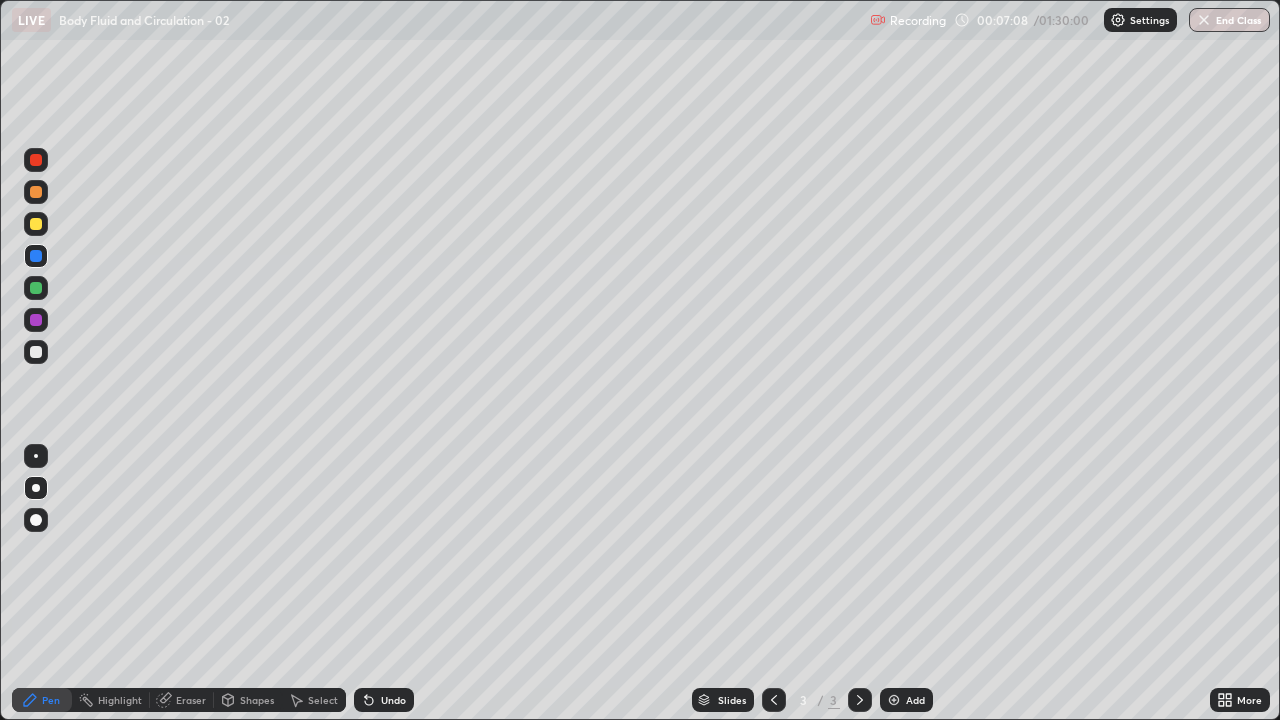 click at bounding box center [36, 352] 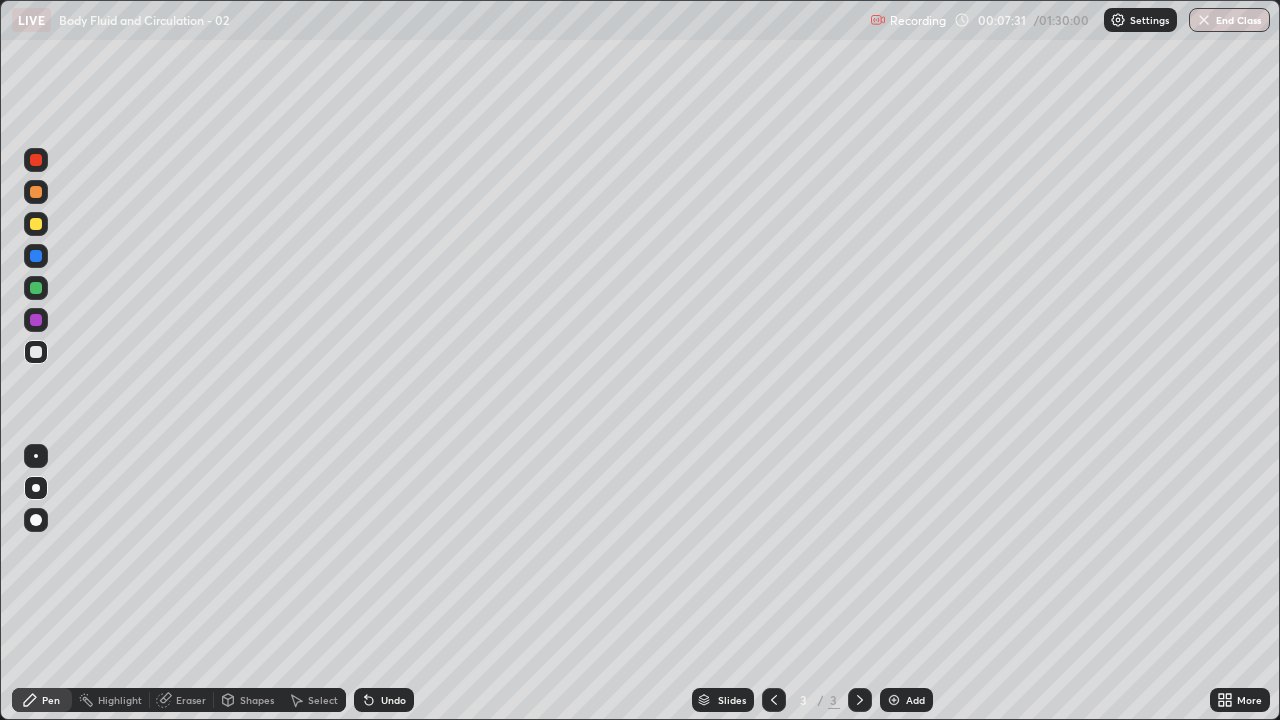 click at bounding box center (36, 288) 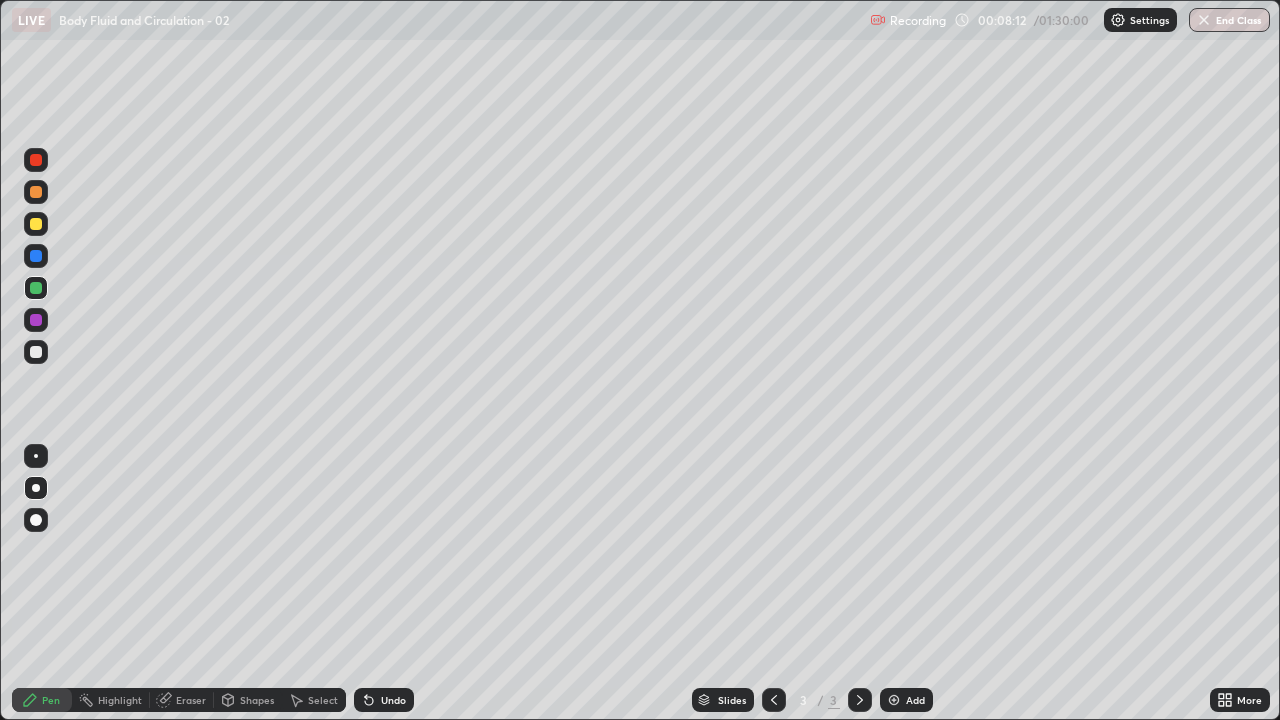 click on "Undo" at bounding box center [384, 700] 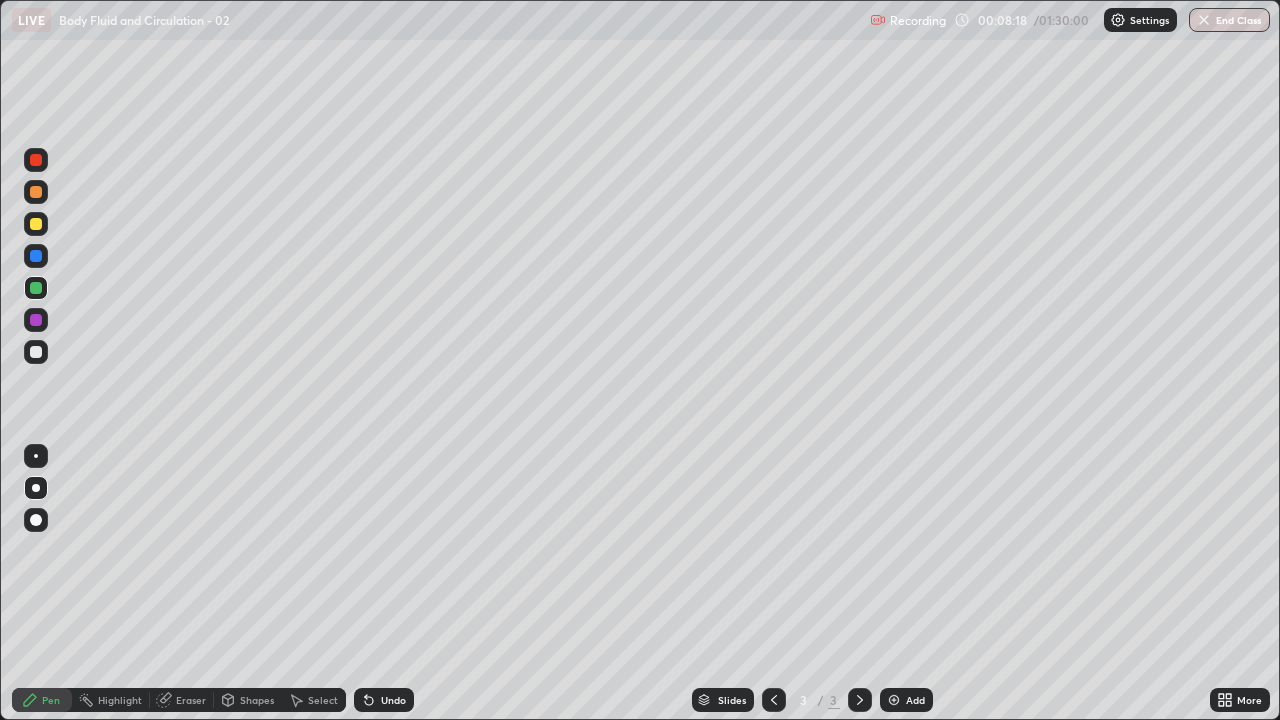 click at bounding box center [36, 456] 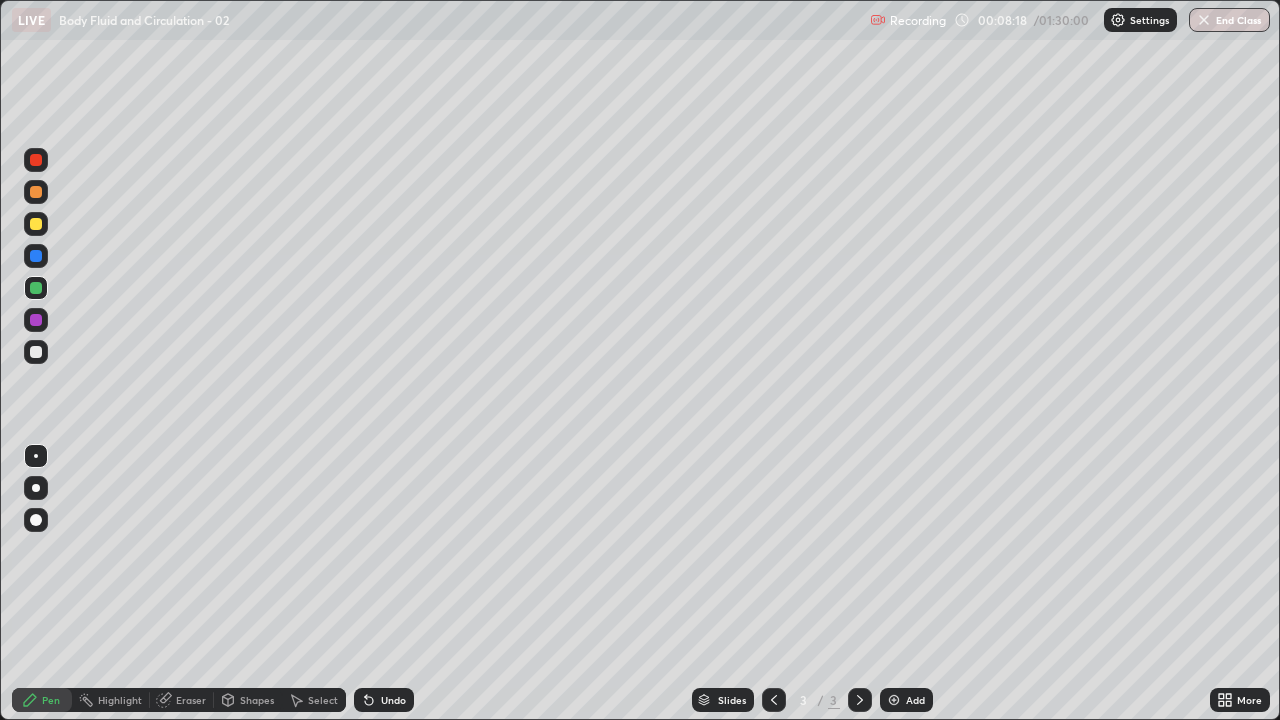 click at bounding box center [36, 352] 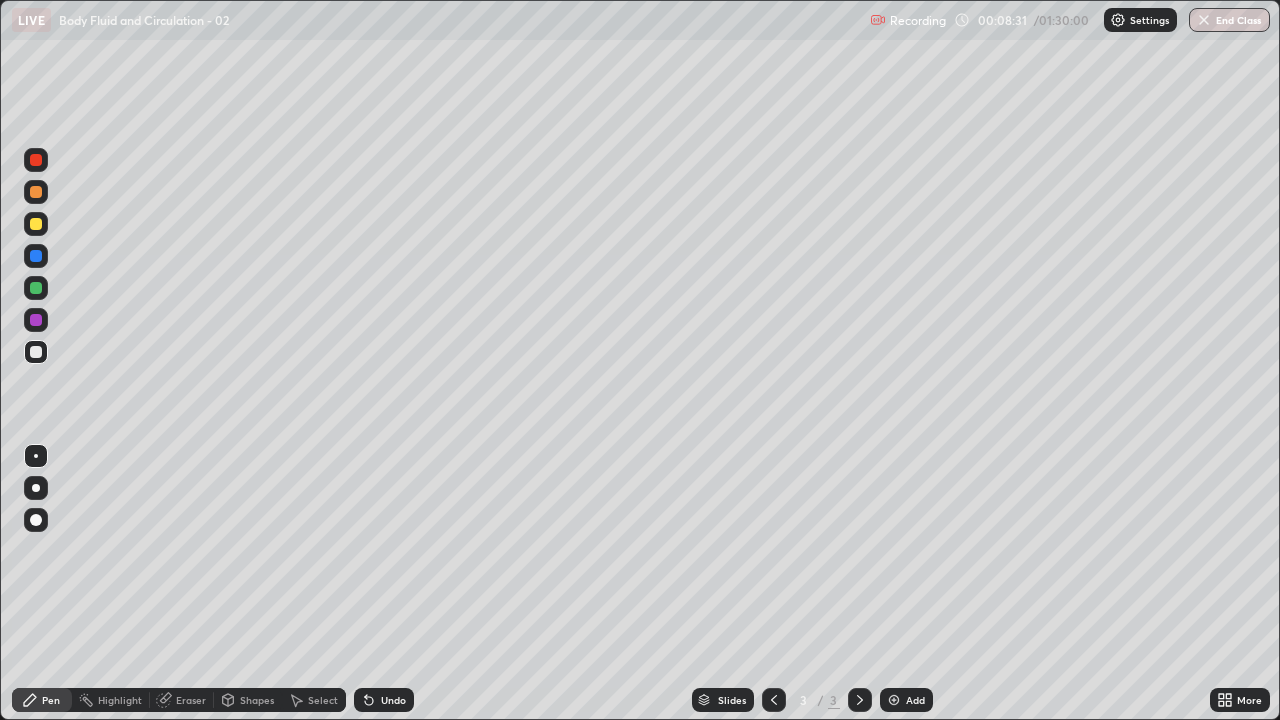 click 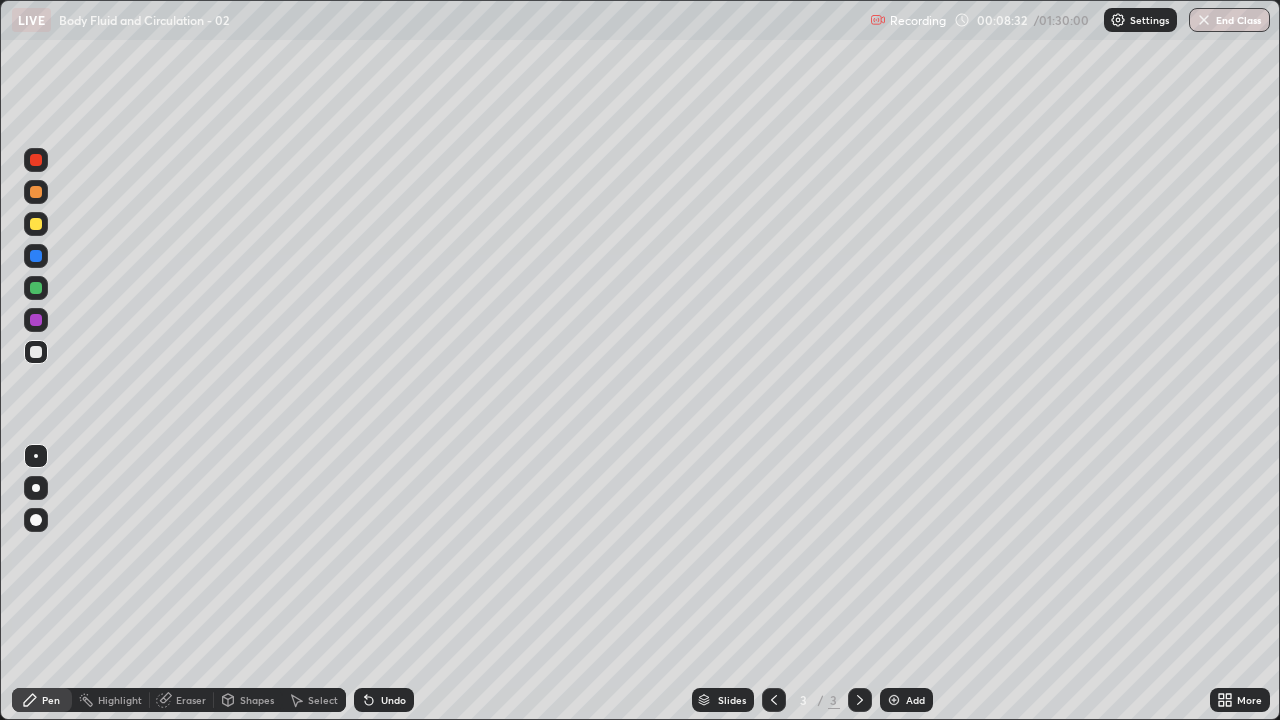 click on "Undo" at bounding box center (384, 700) 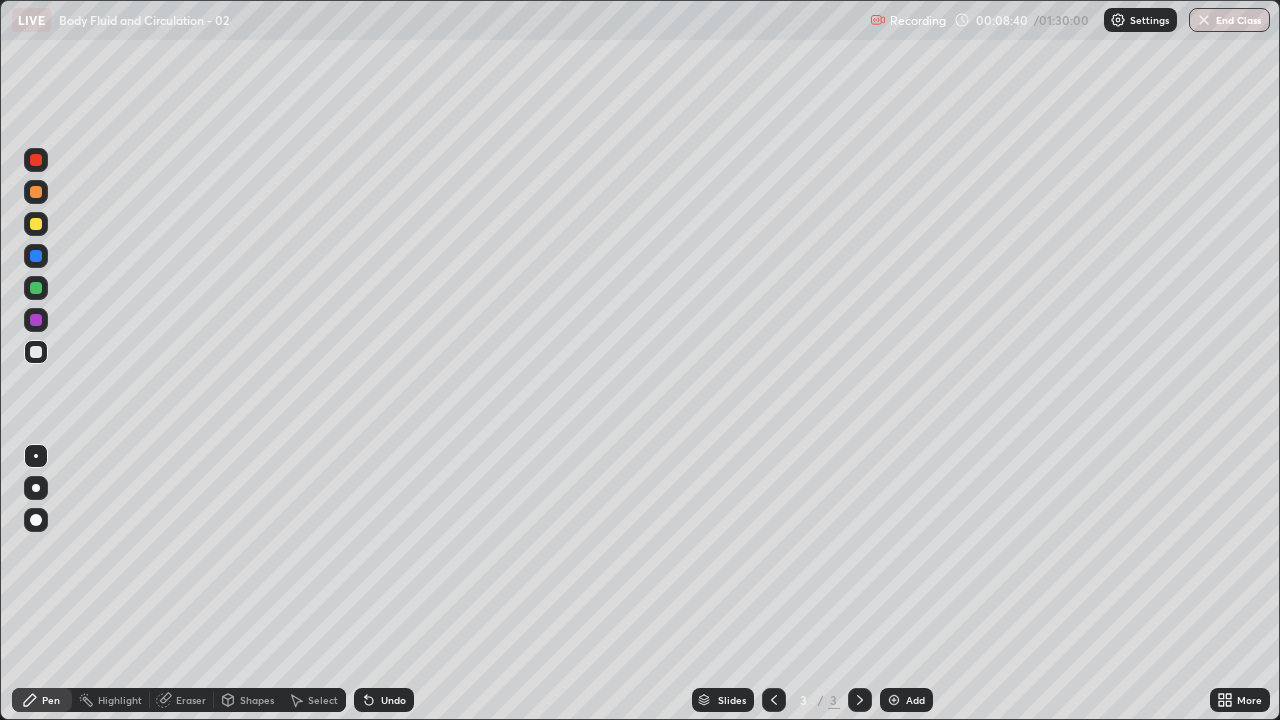 click at bounding box center (36, 288) 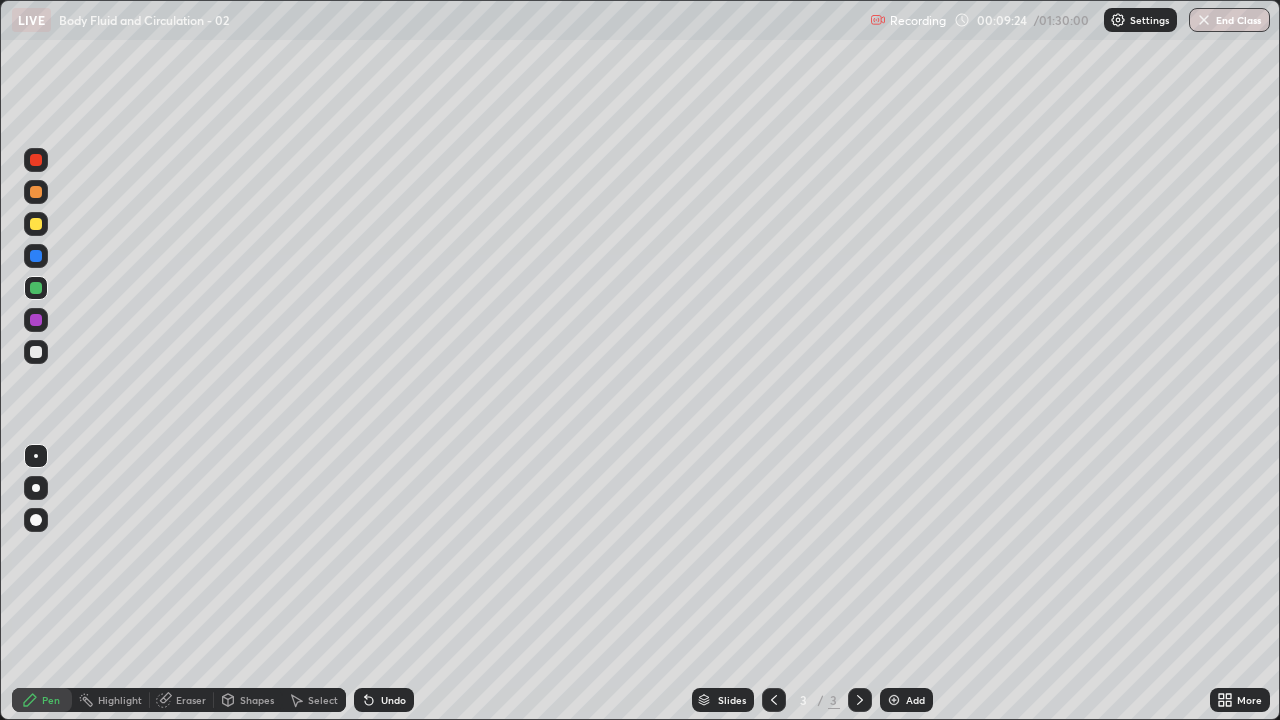click on "Shapes" at bounding box center [248, 700] 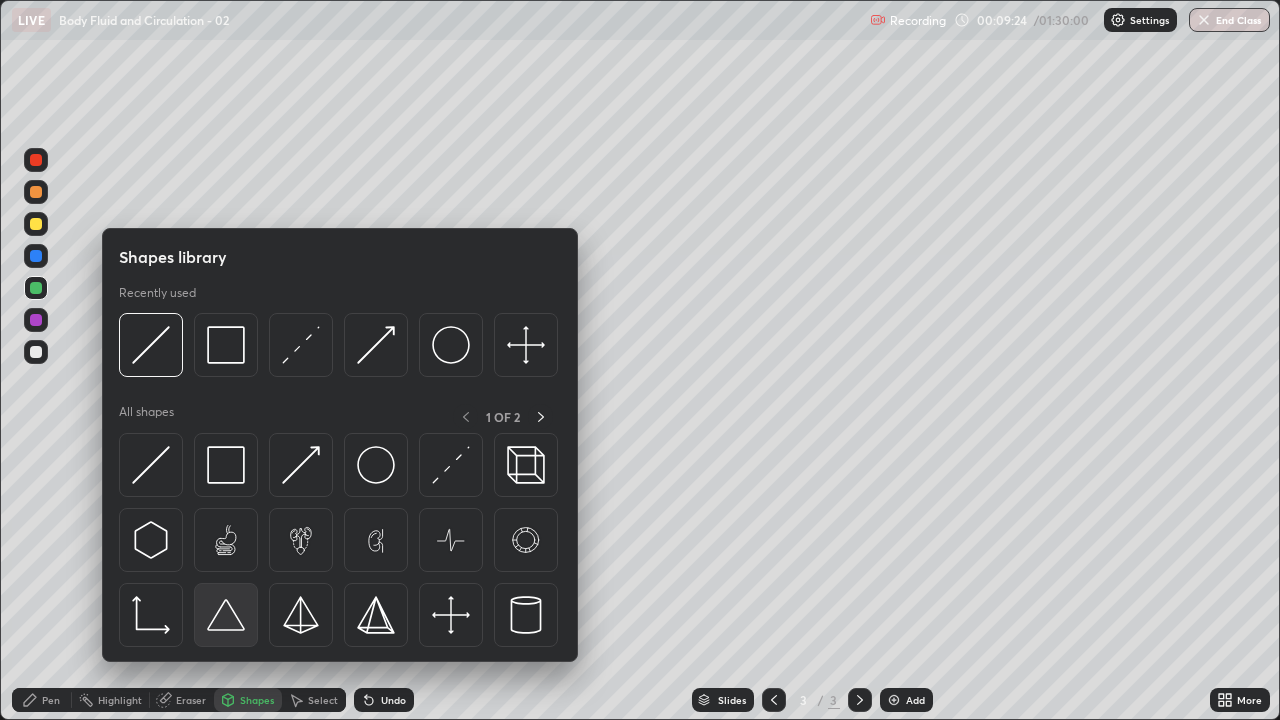 click at bounding box center [226, 615] 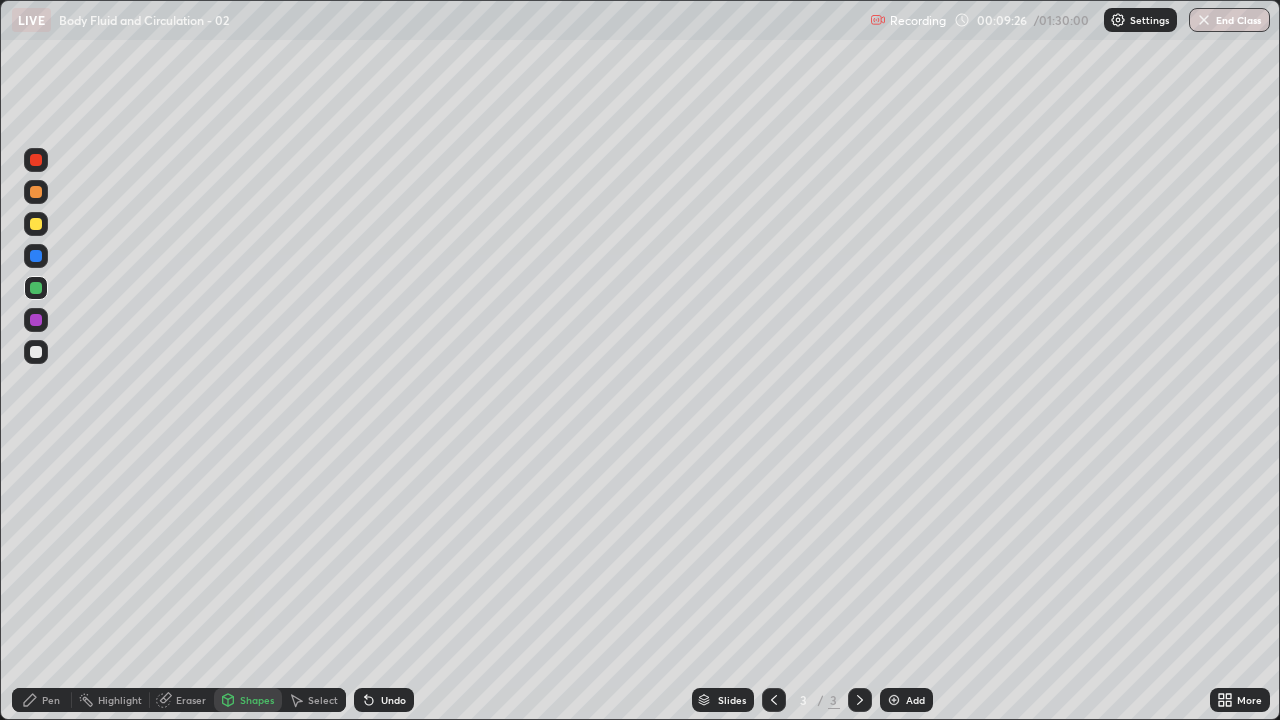 click on "Pen" at bounding box center (42, 700) 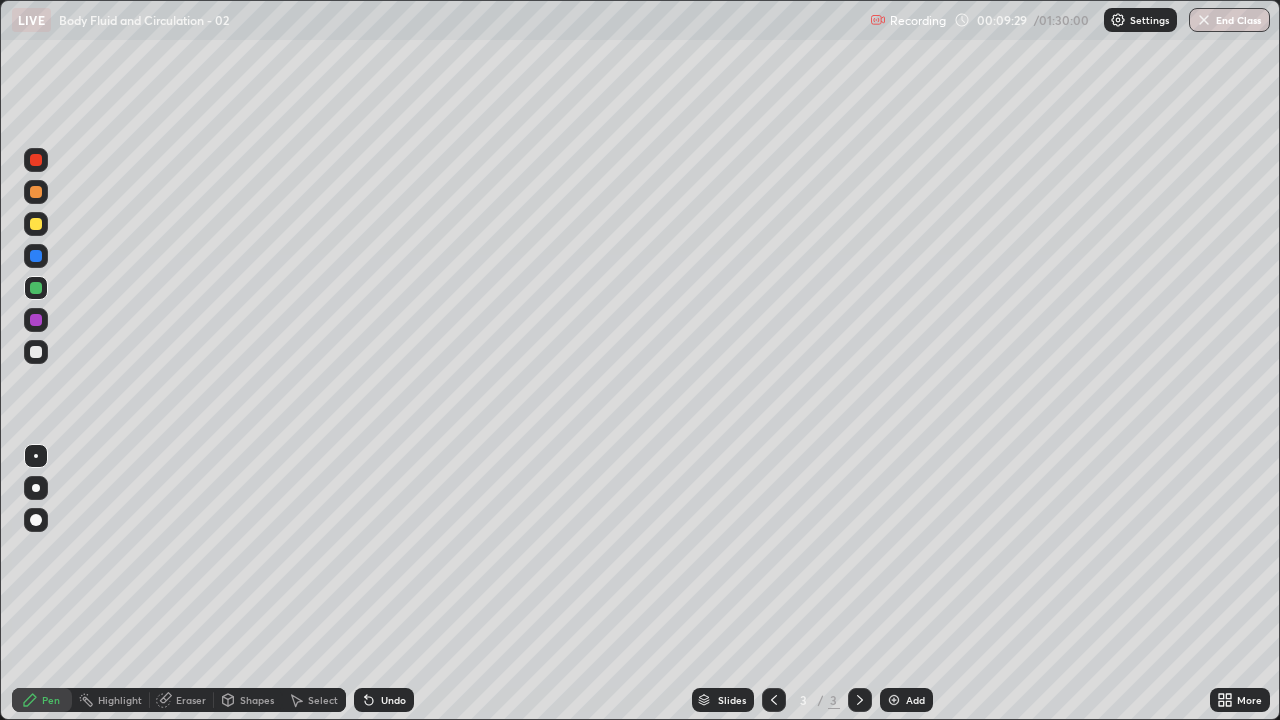 click 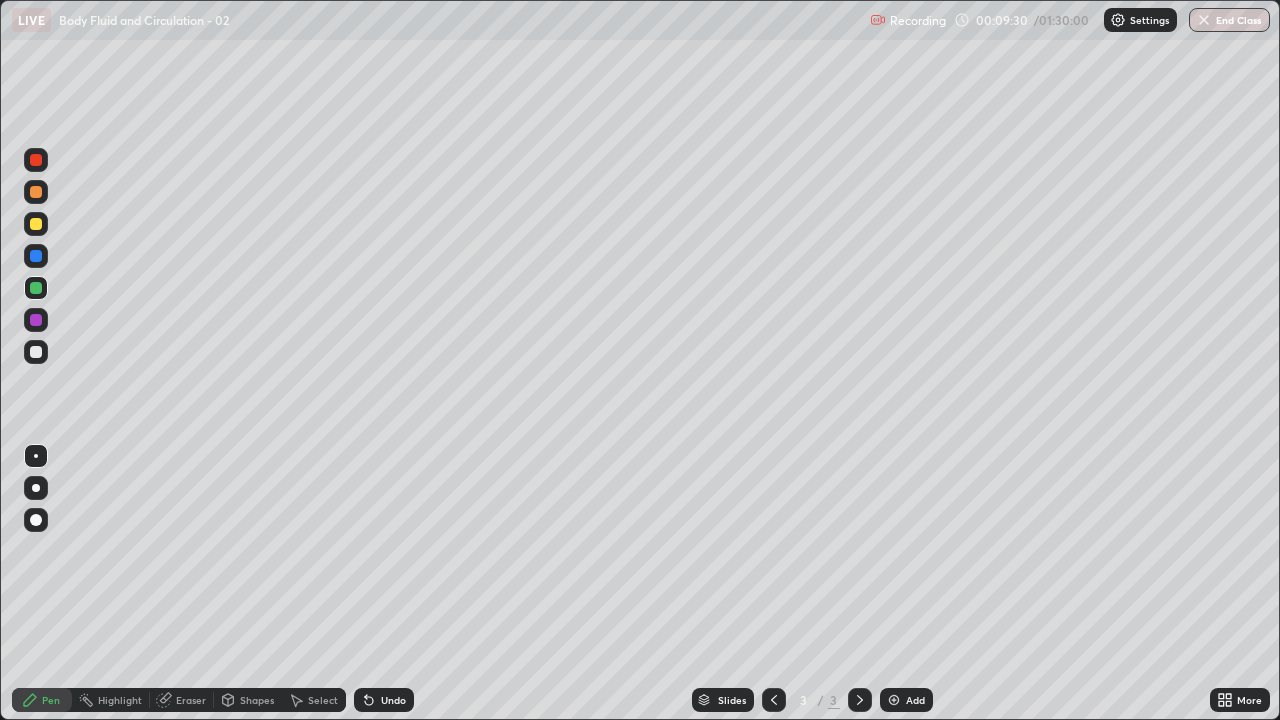 click on "Undo" at bounding box center (393, 700) 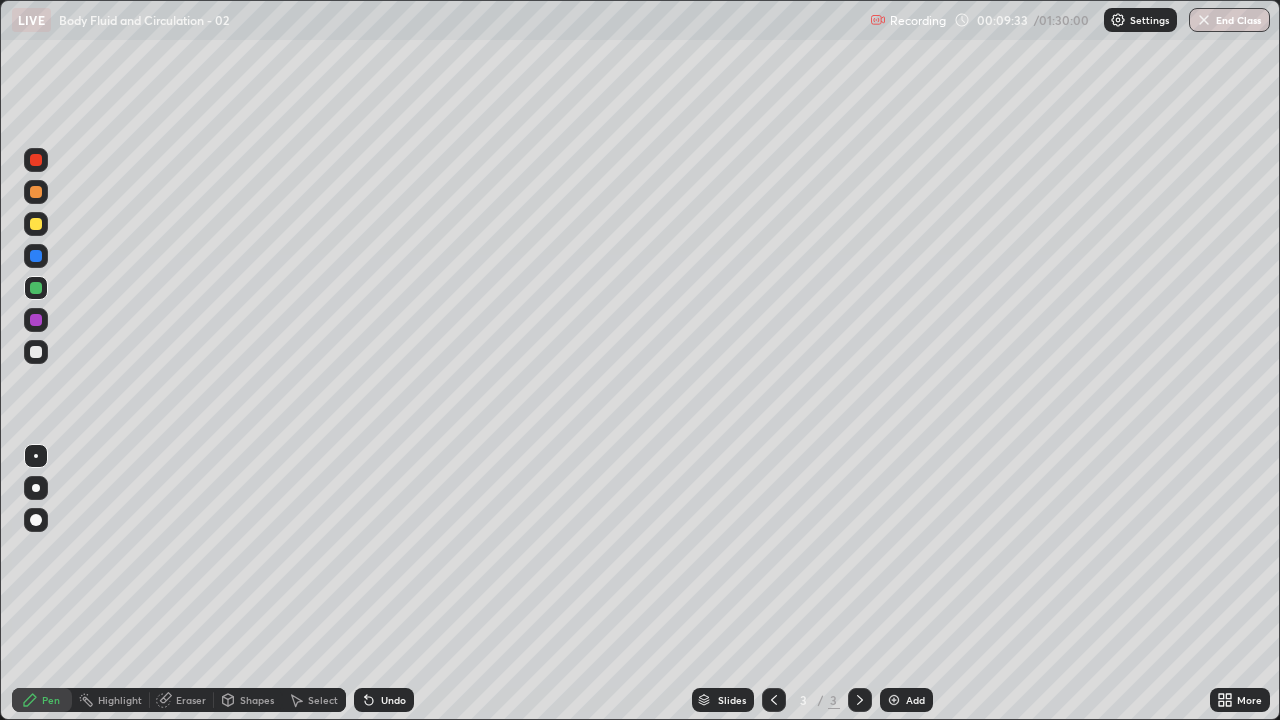 click on "Select" at bounding box center (314, 700) 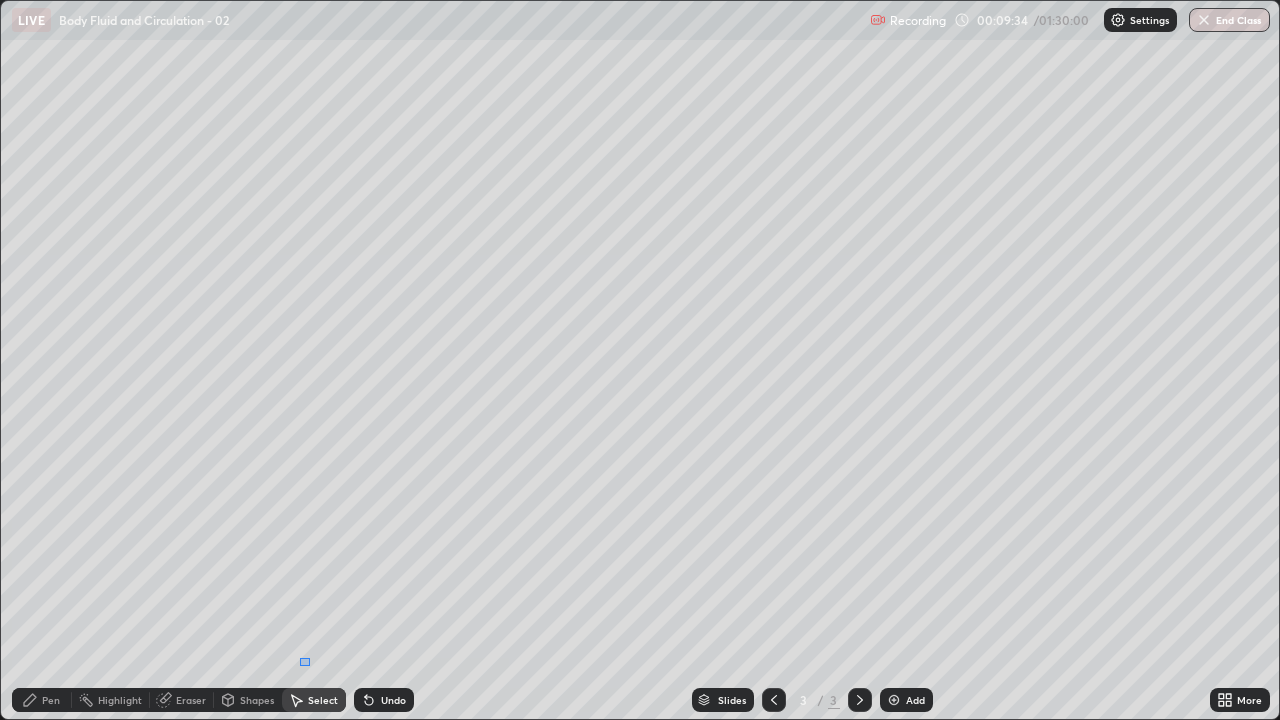 click on "Select" at bounding box center (314, 700) 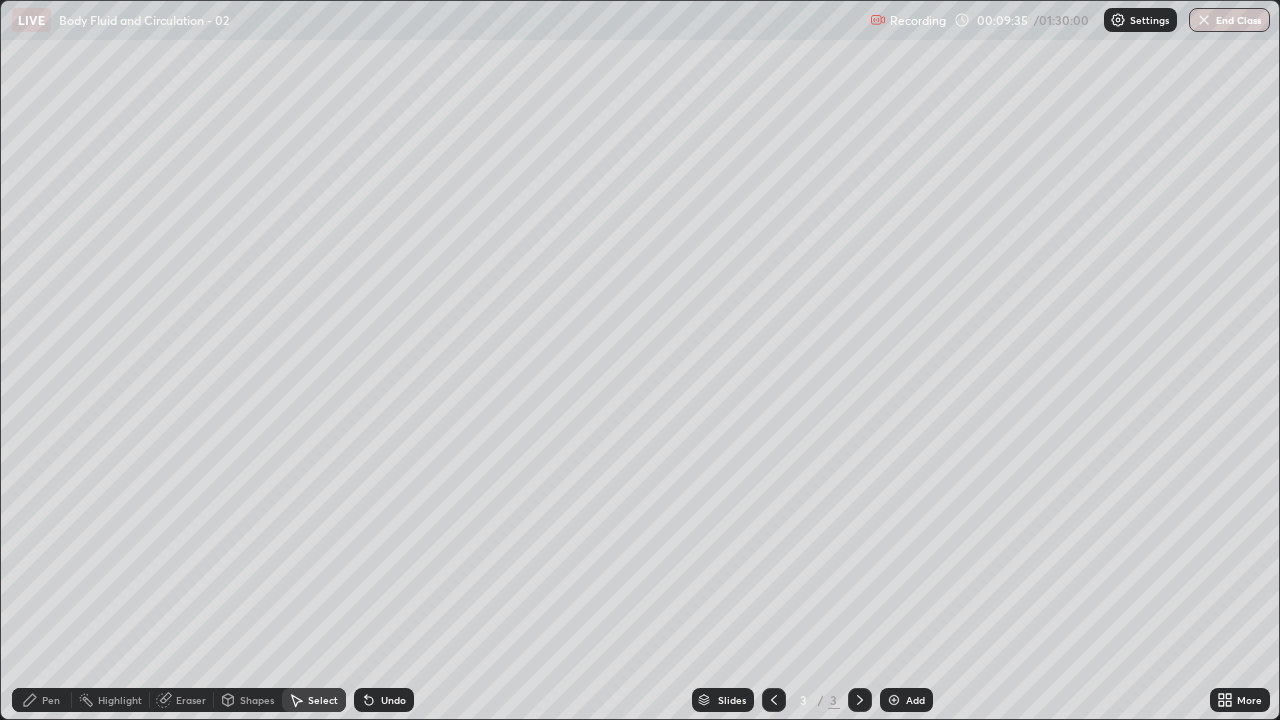 click on "Pen" at bounding box center (51, 700) 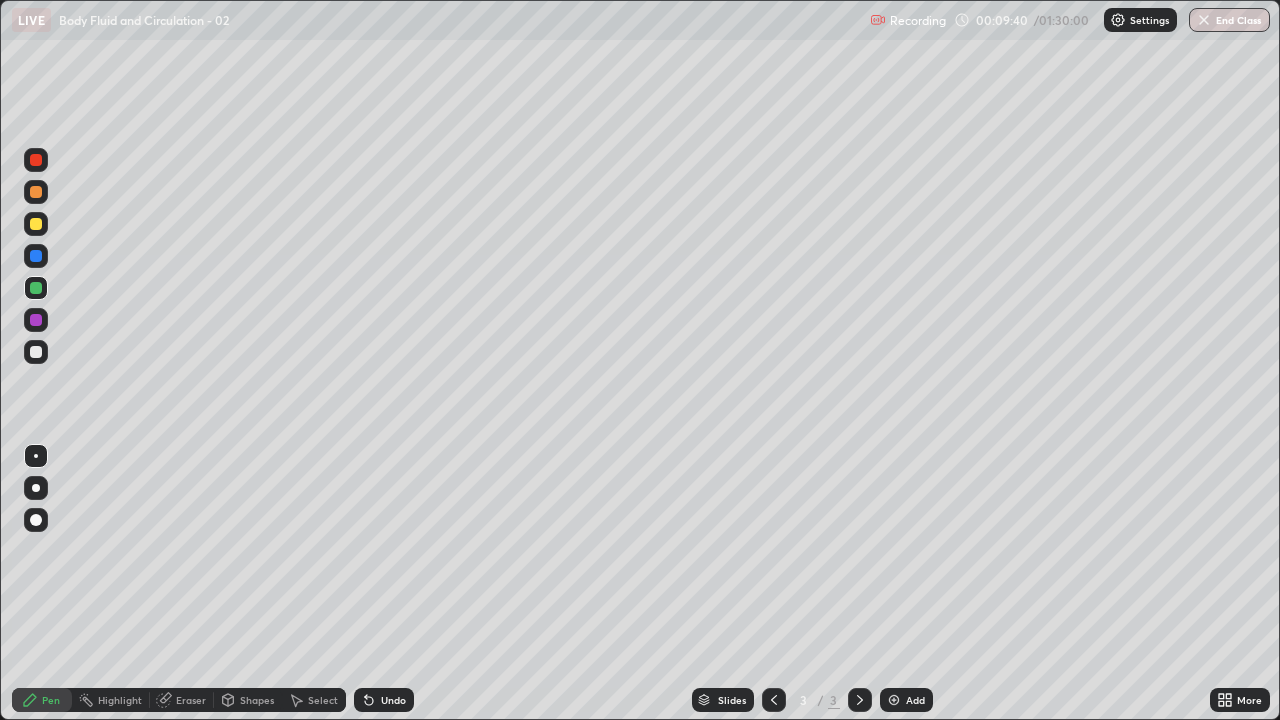 click at bounding box center [36, 320] 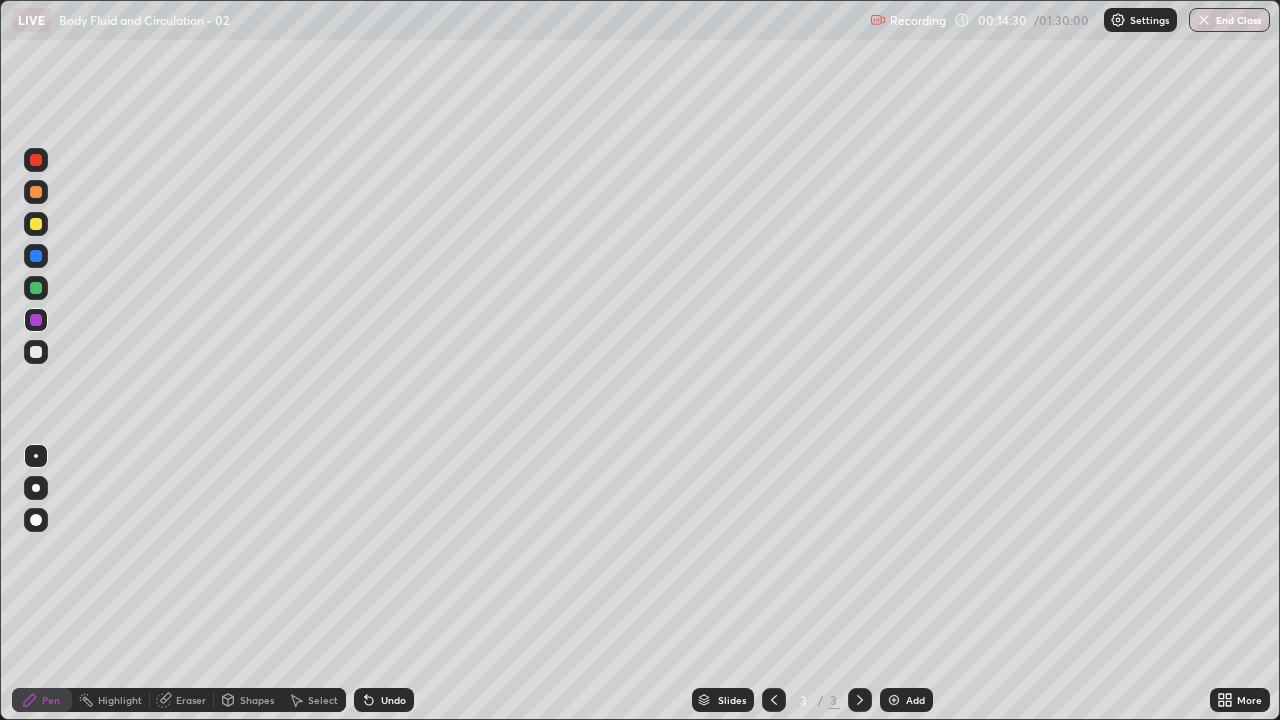 click at bounding box center [894, 700] 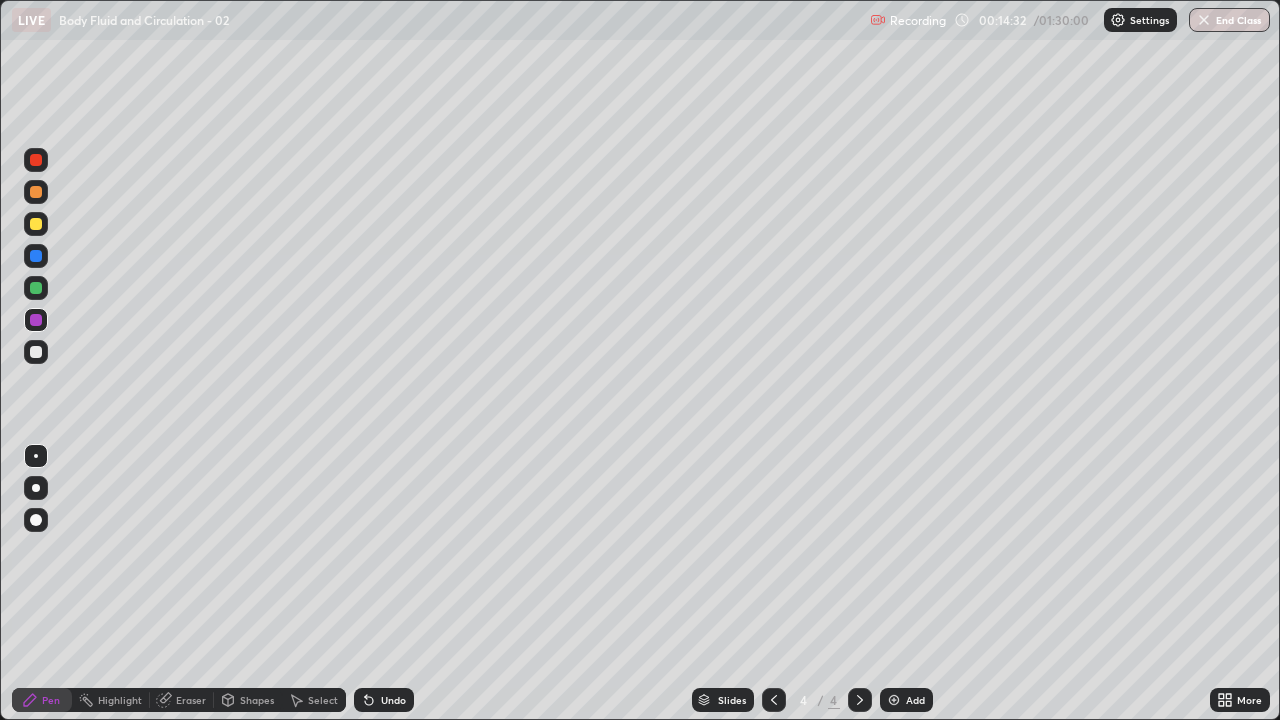 click at bounding box center (36, 488) 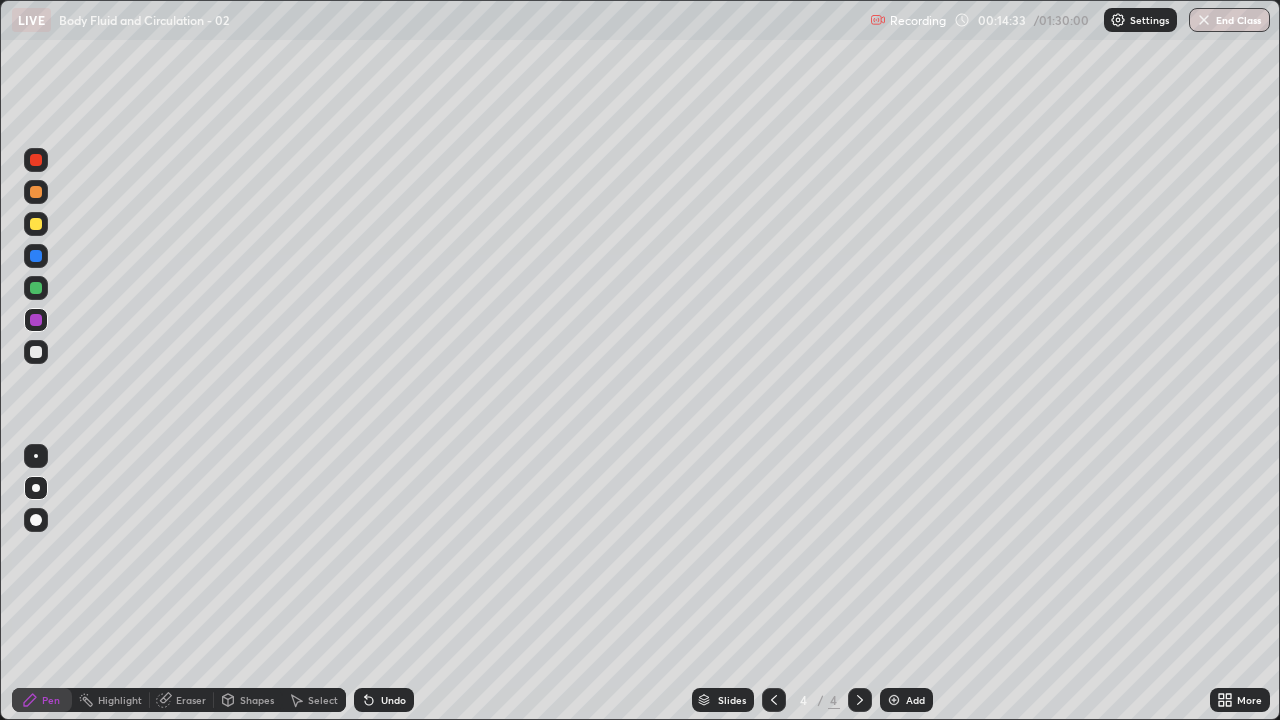 click at bounding box center (36, 288) 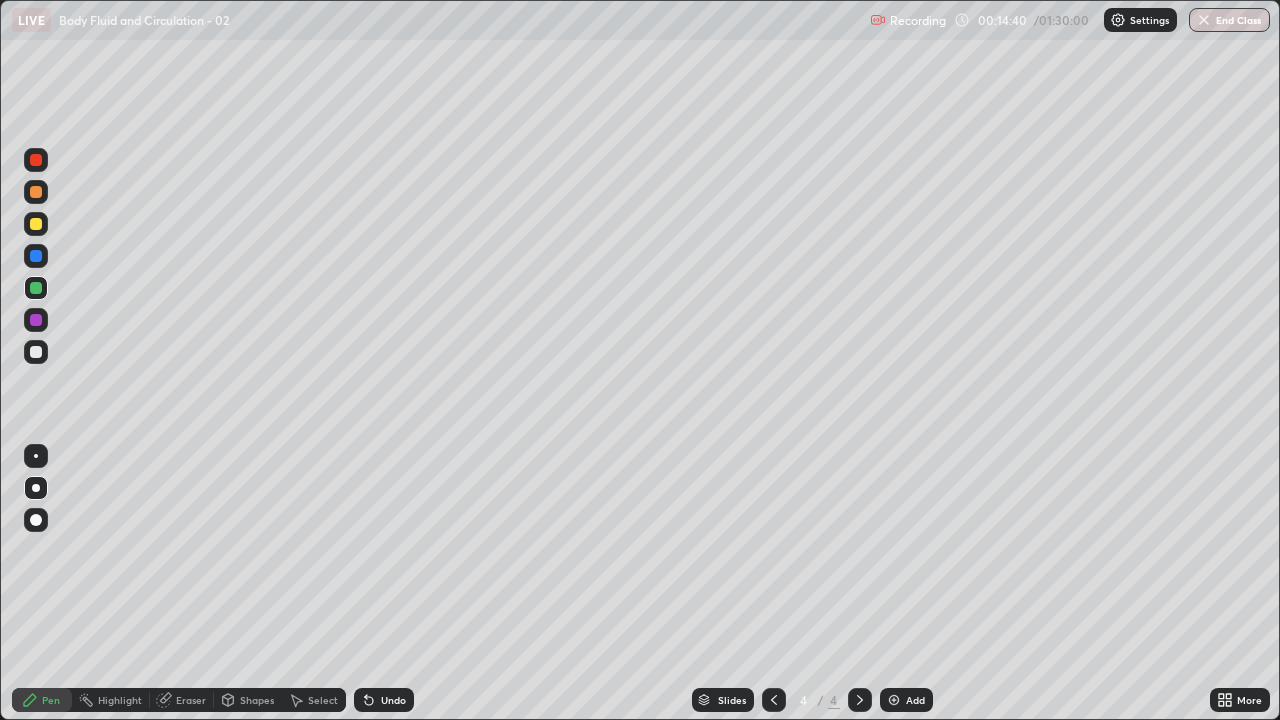click at bounding box center (774, 700) 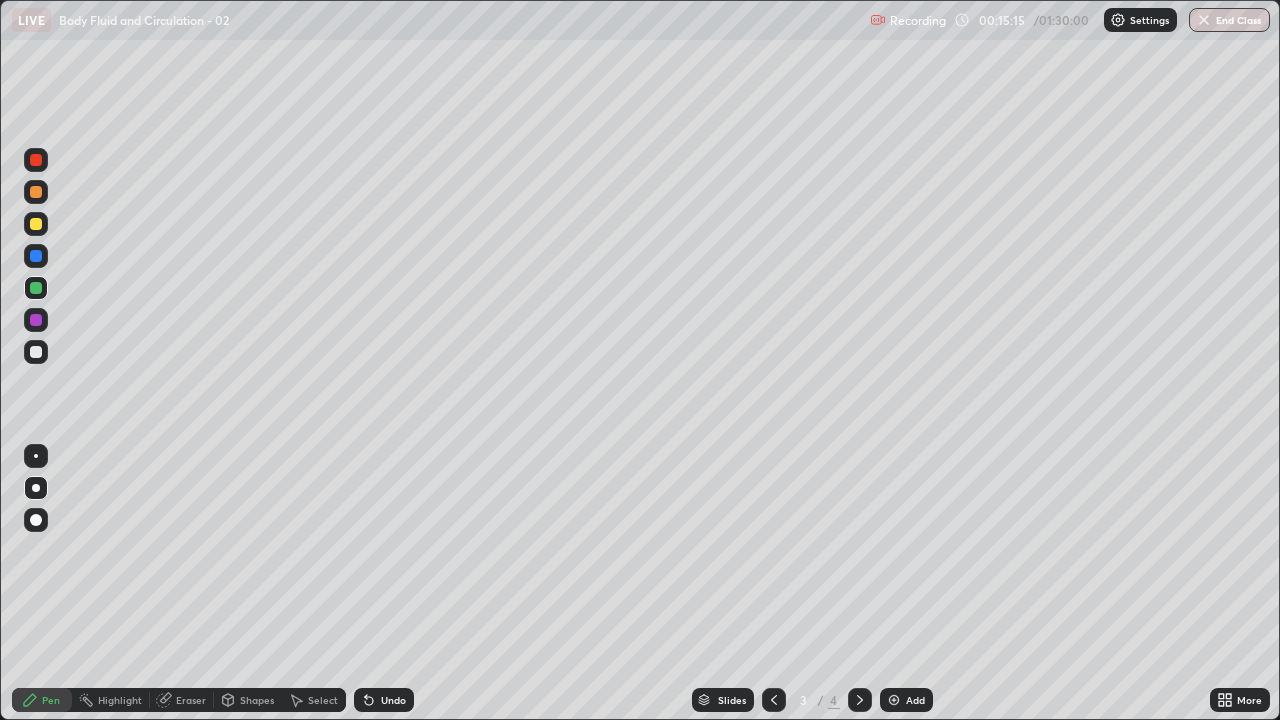 click 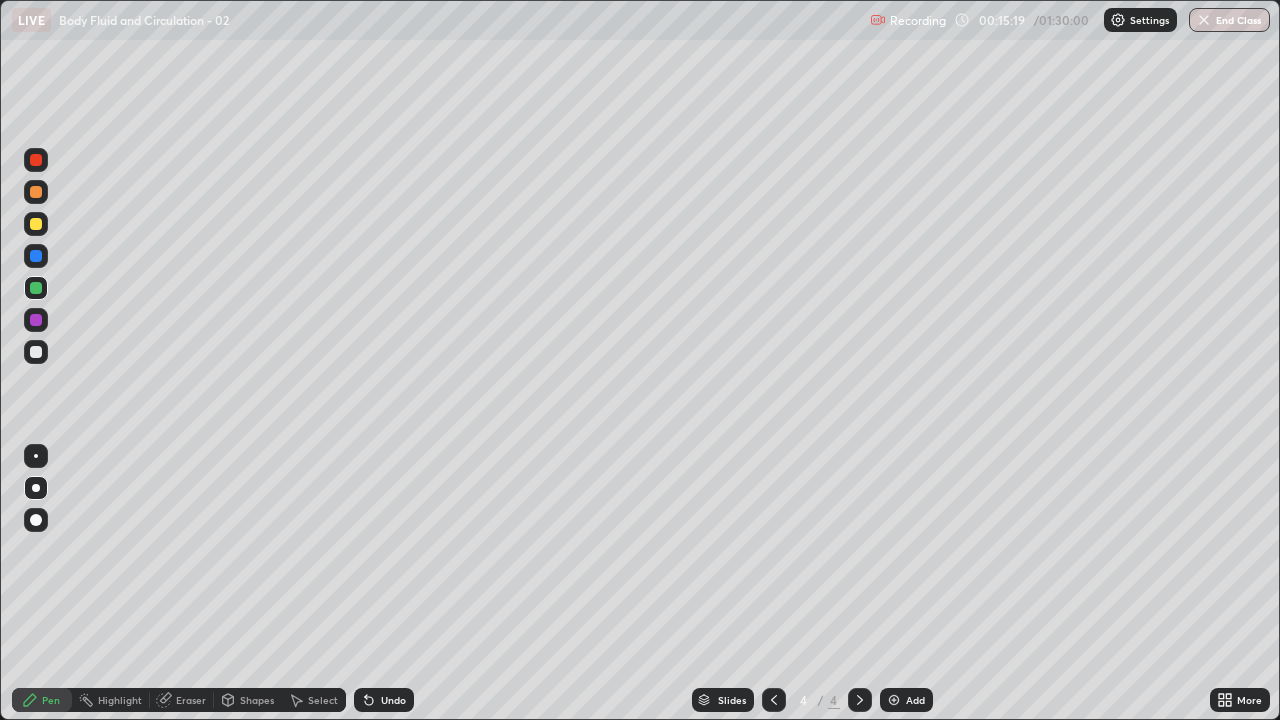 click at bounding box center [36, 224] 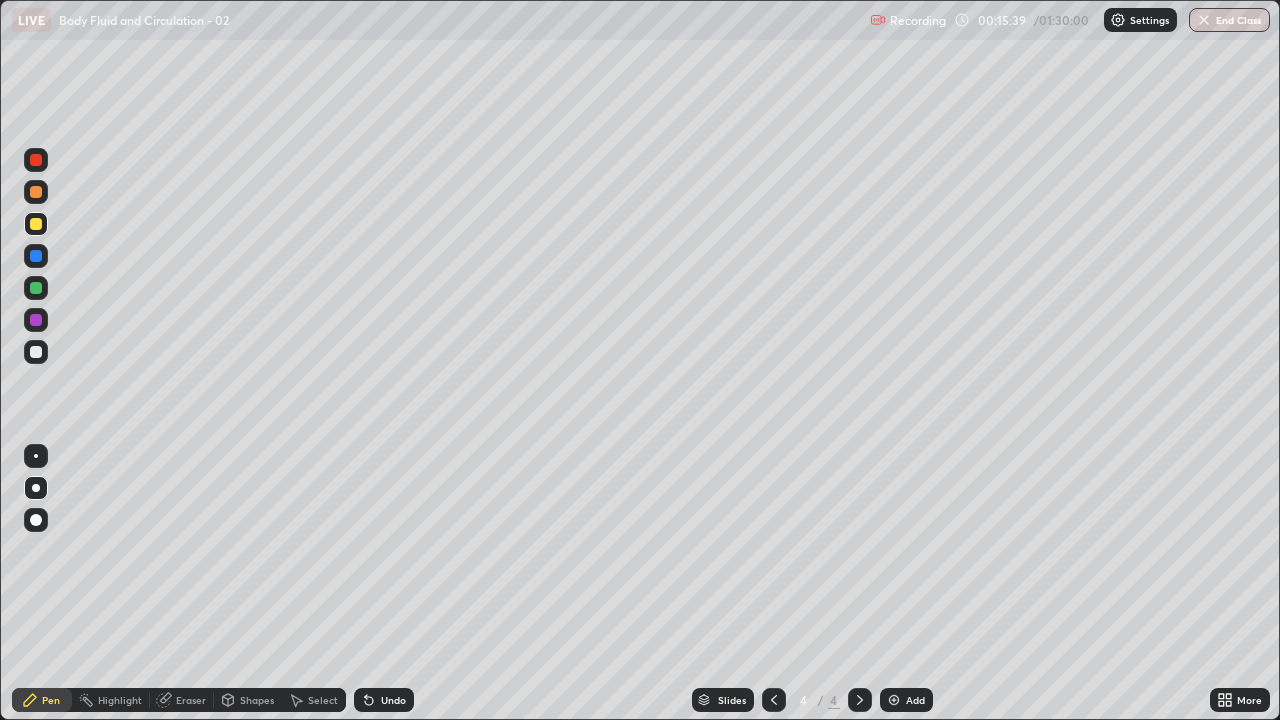 click on "Undo" at bounding box center (384, 700) 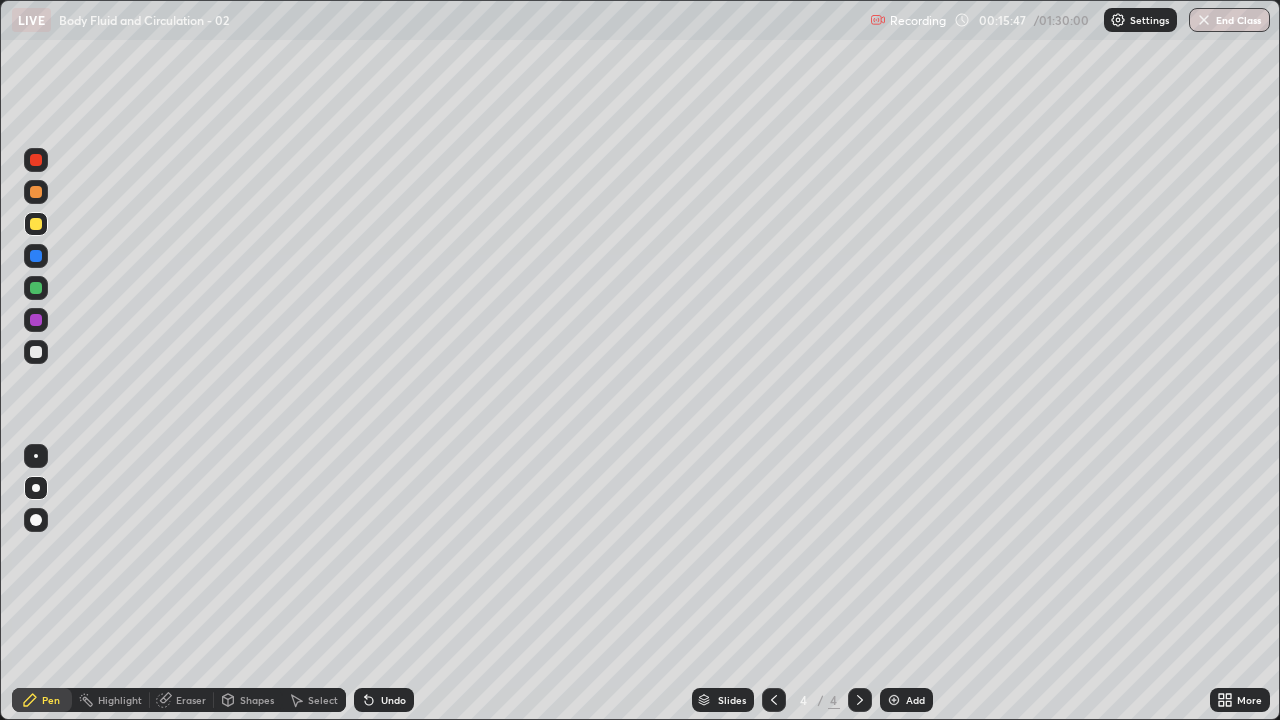 click on "Undo" at bounding box center [384, 700] 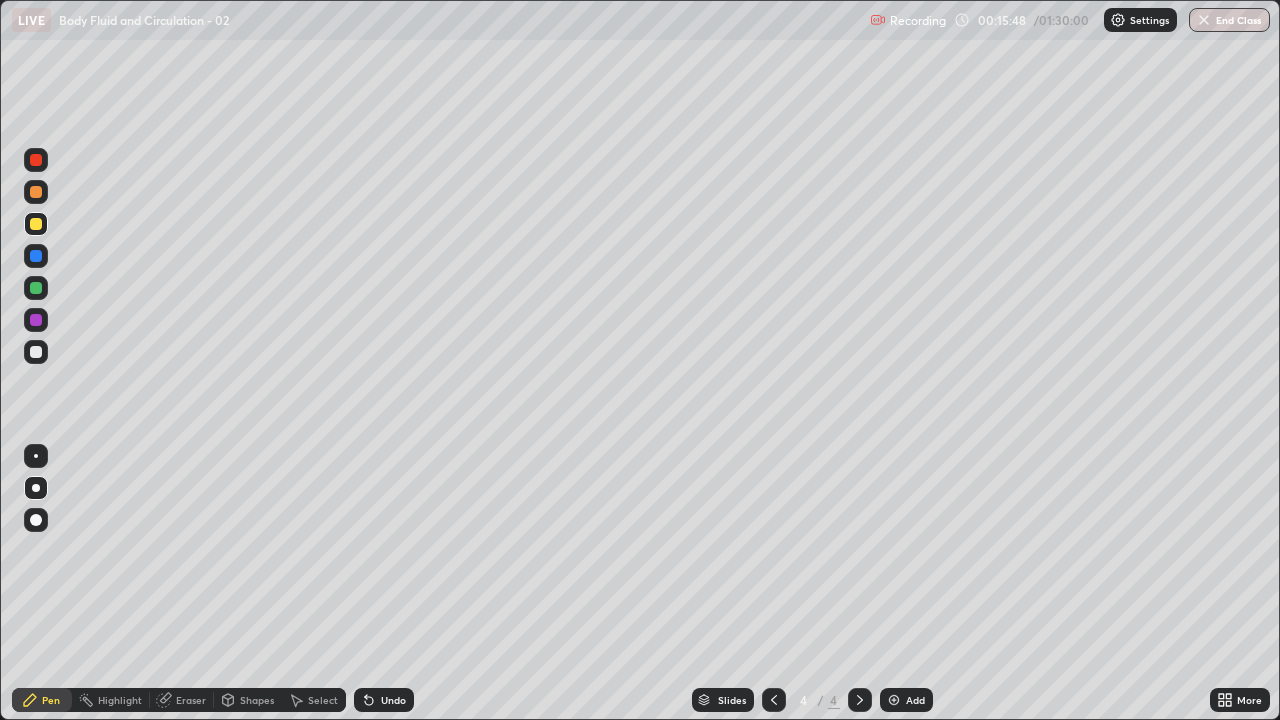 click on "Undo" at bounding box center [384, 700] 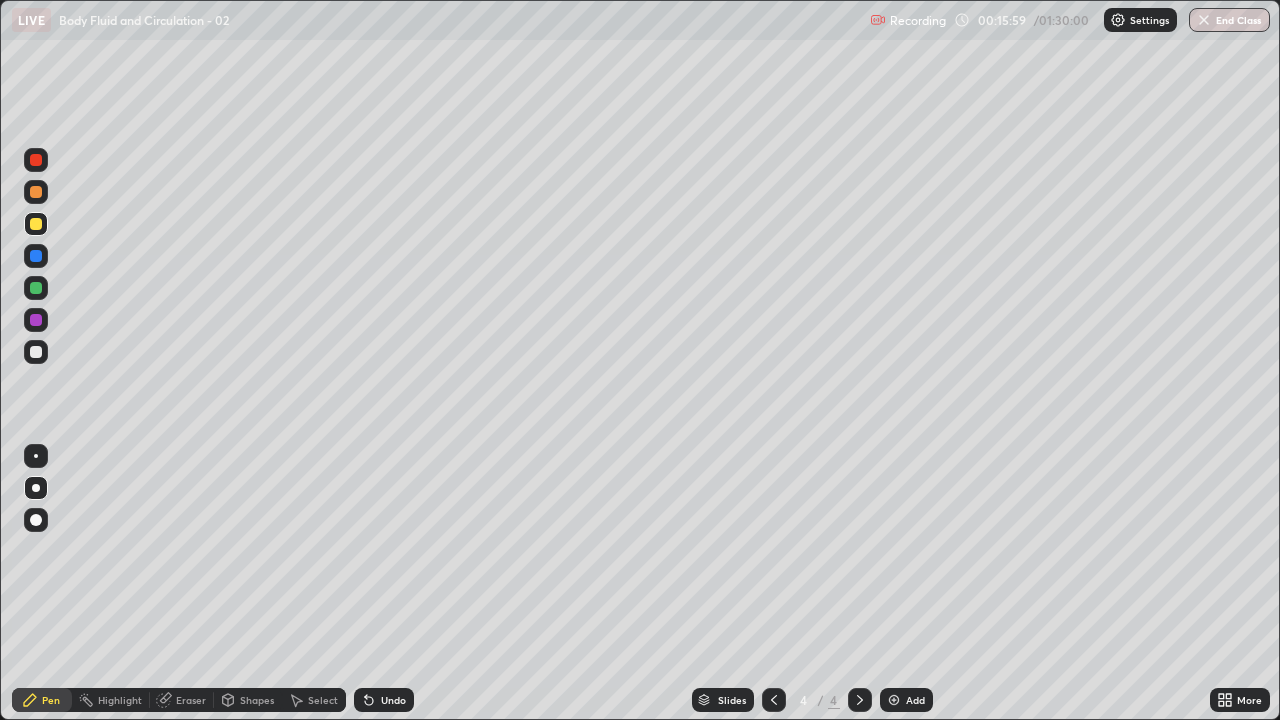 click at bounding box center [36, 256] 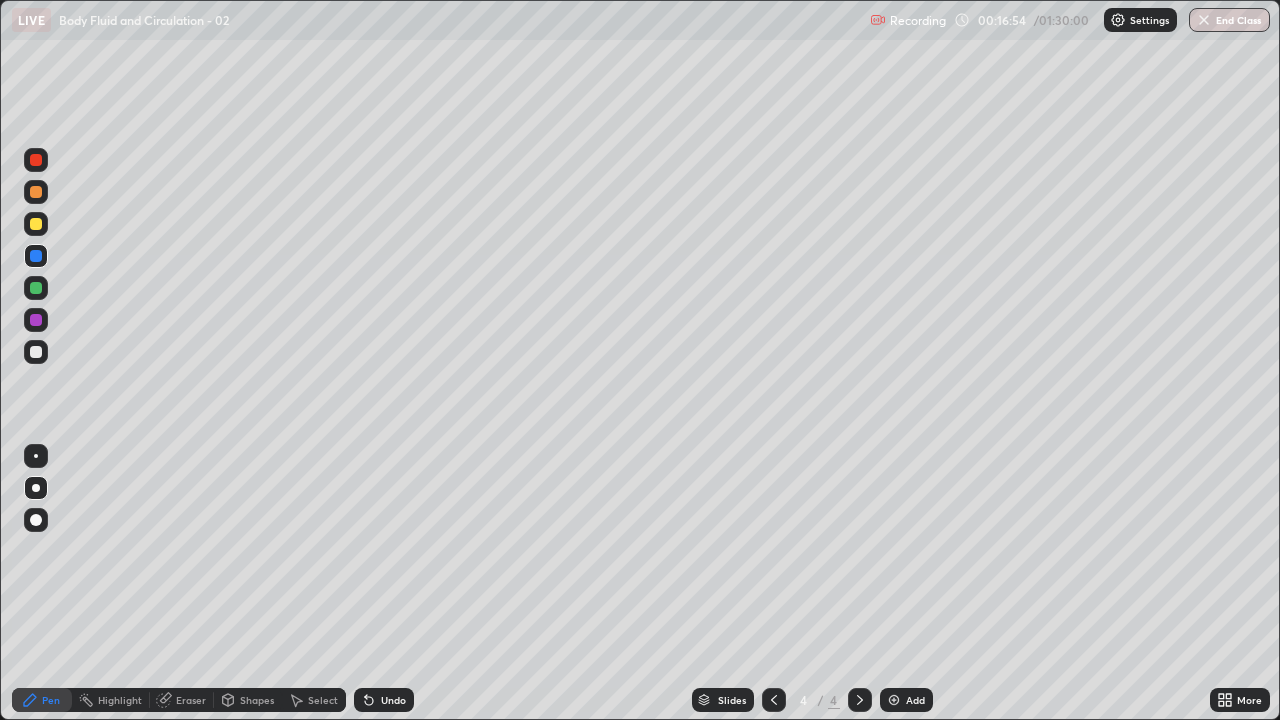 click at bounding box center (36, 288) 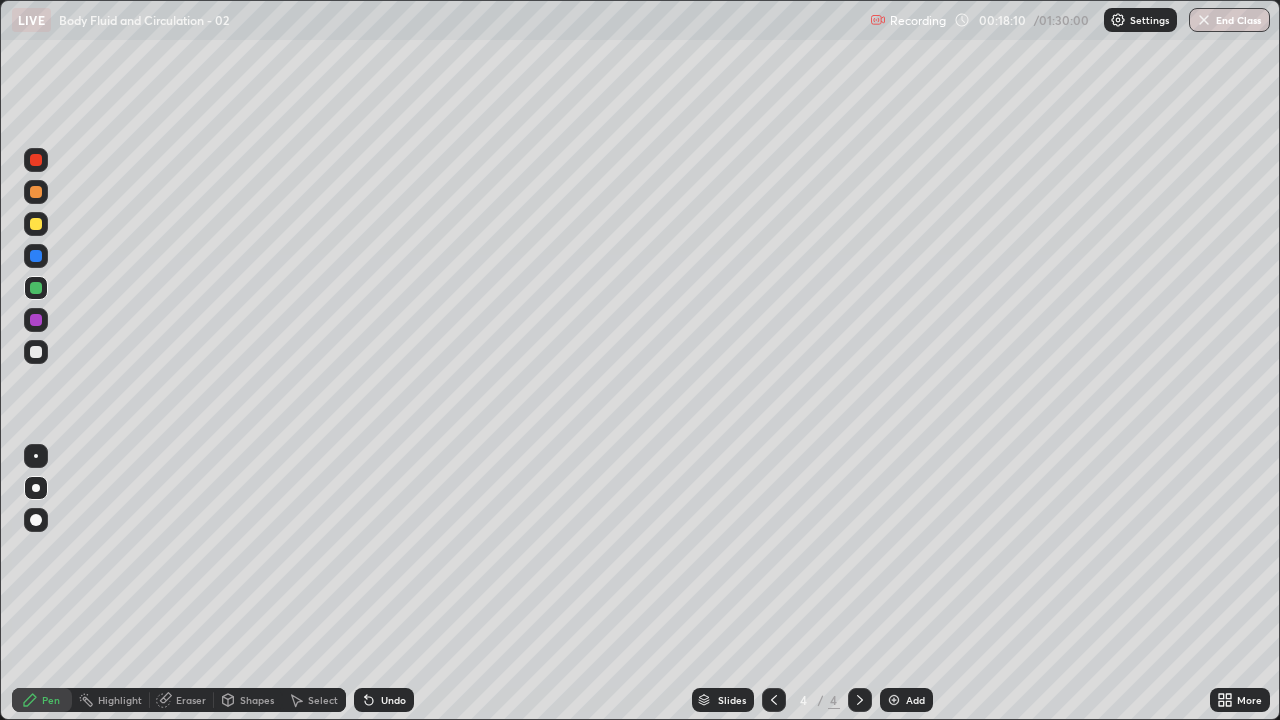 click at bounding box center (36, 192) 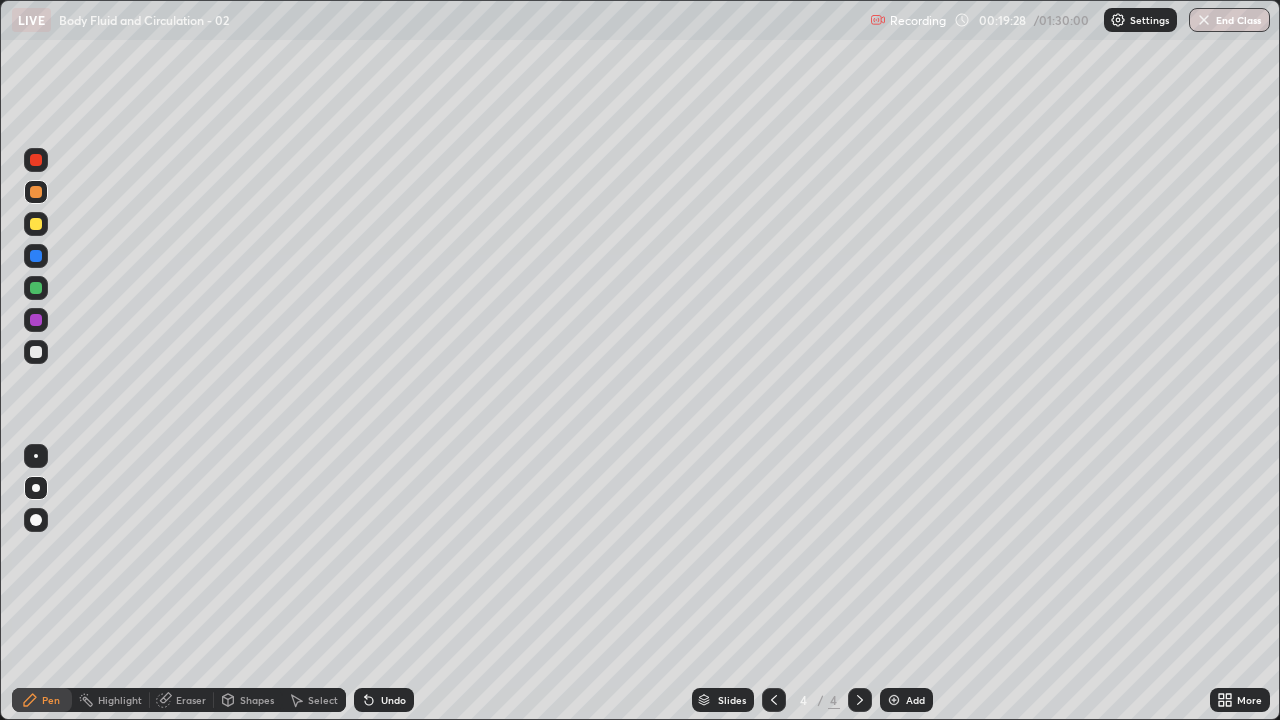 click at bounding box center [894, 700] 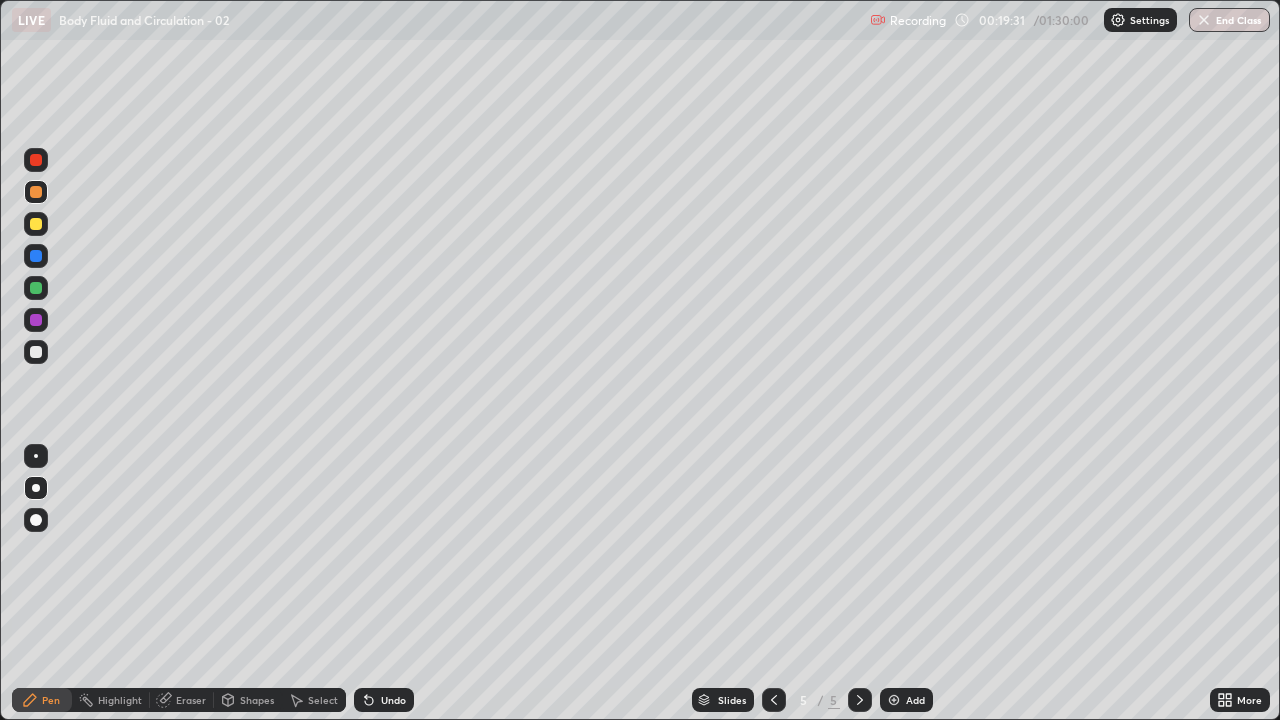click at bounding box center [36, 160] 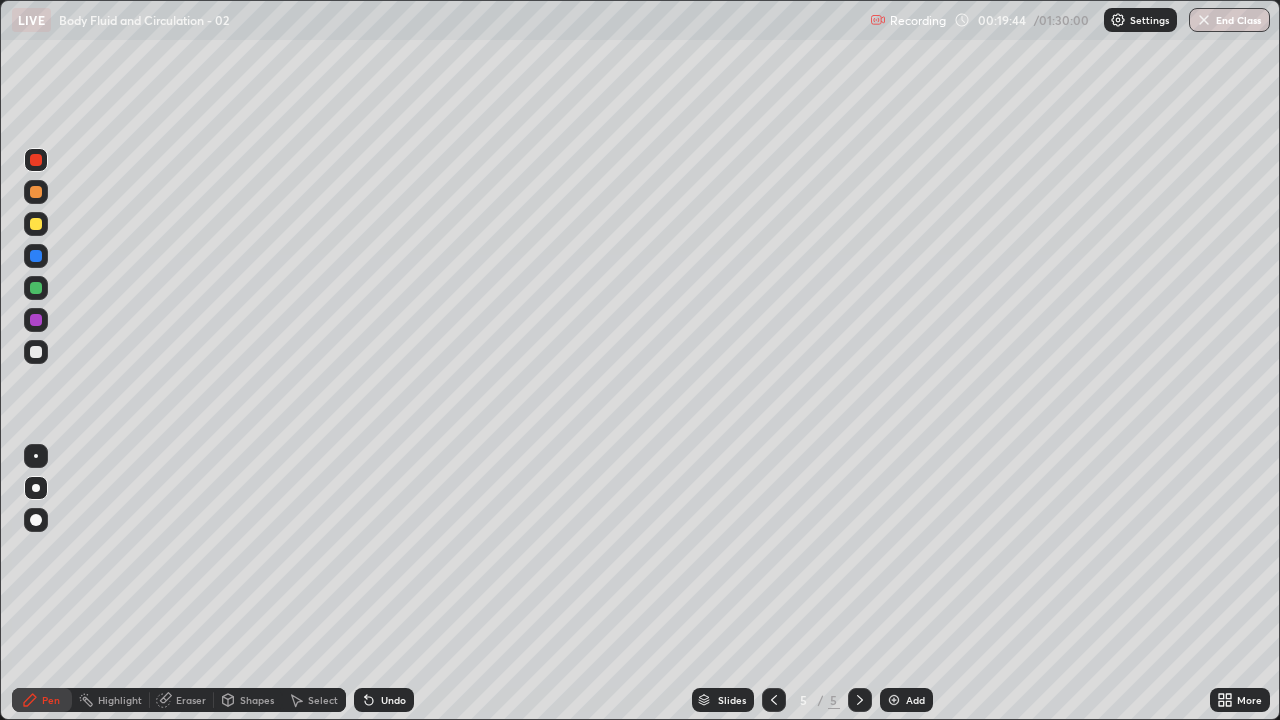 click at bounding box center [36, 192] 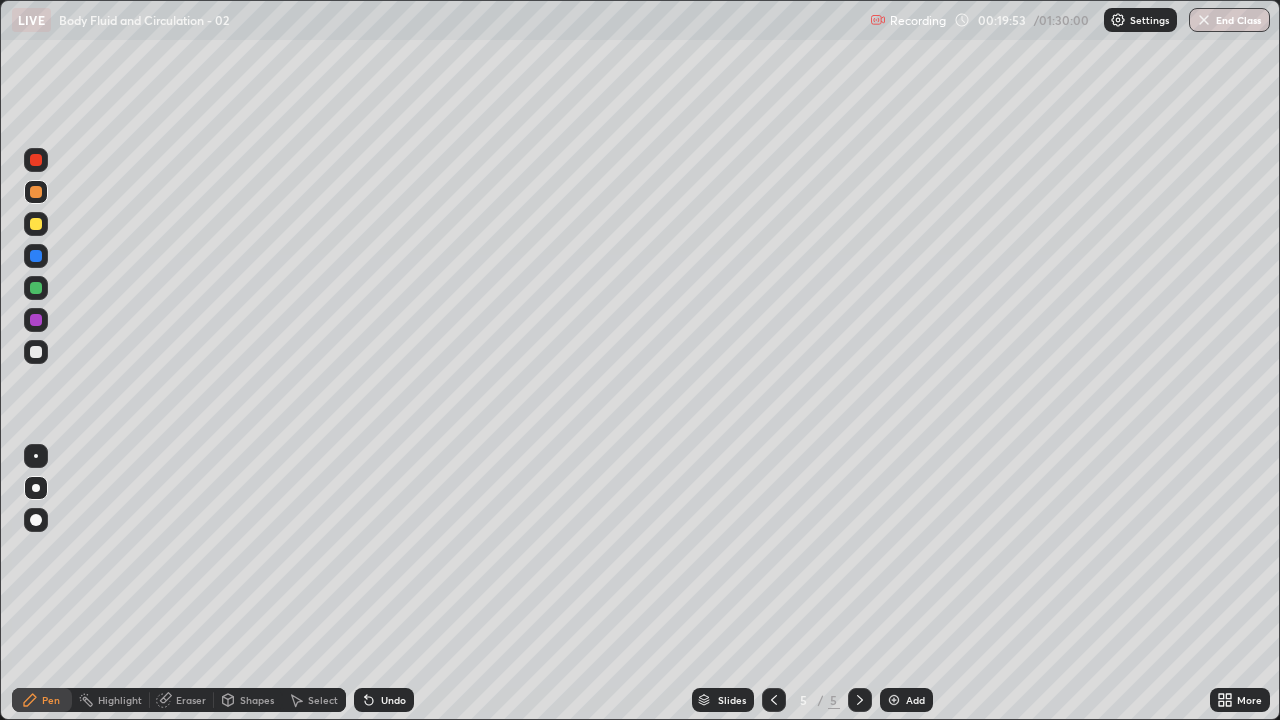 click at bounding box center [36, 256] 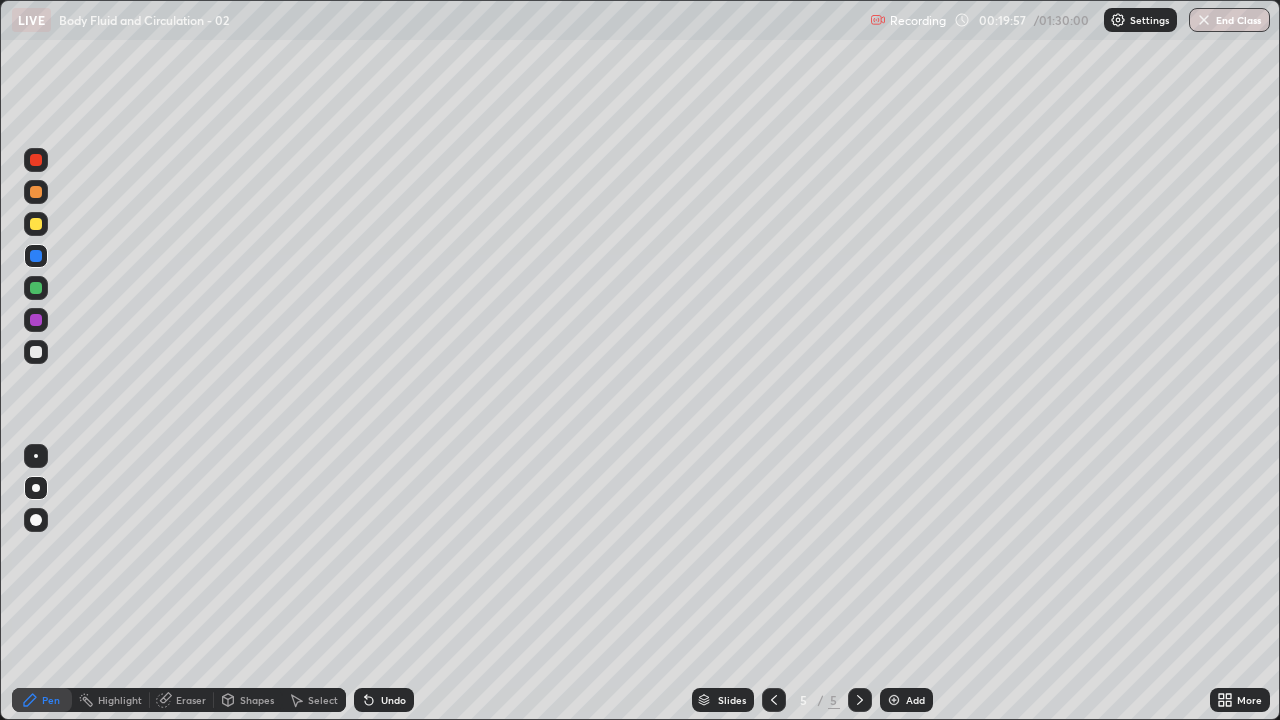 click on "Undo" at bounding box center (393, 700) 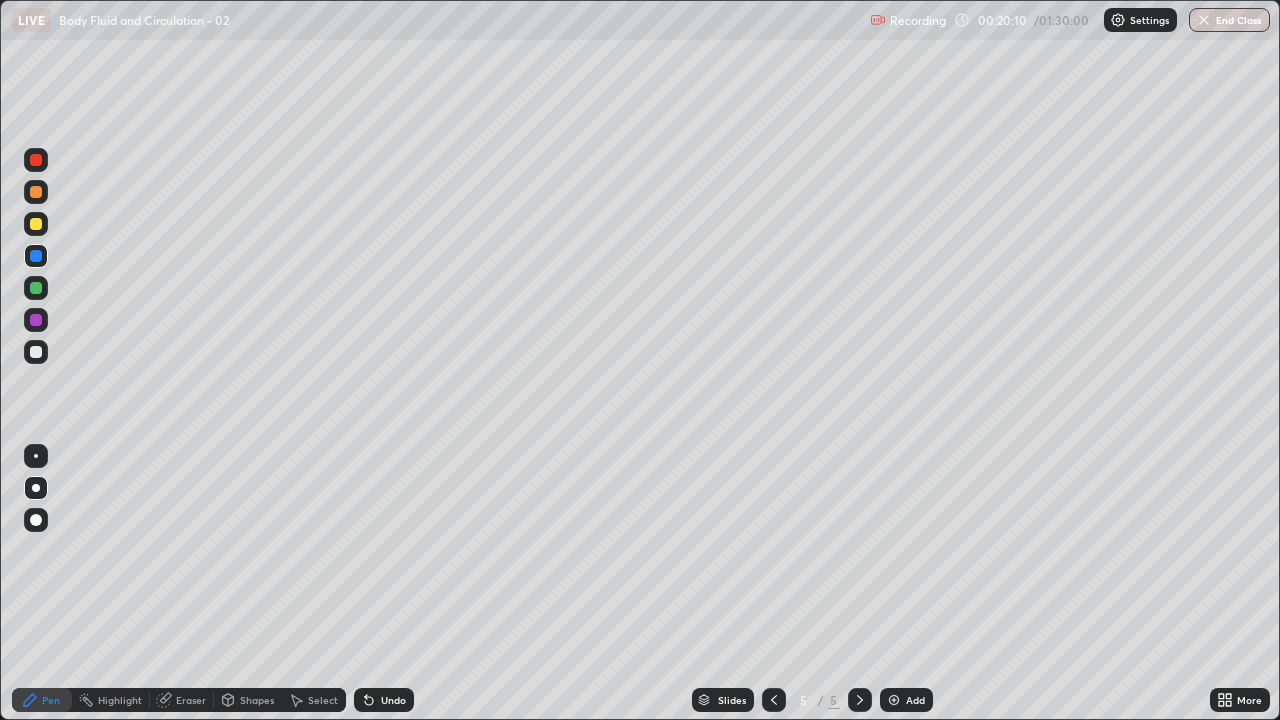 click at bounding box center [36, 224] 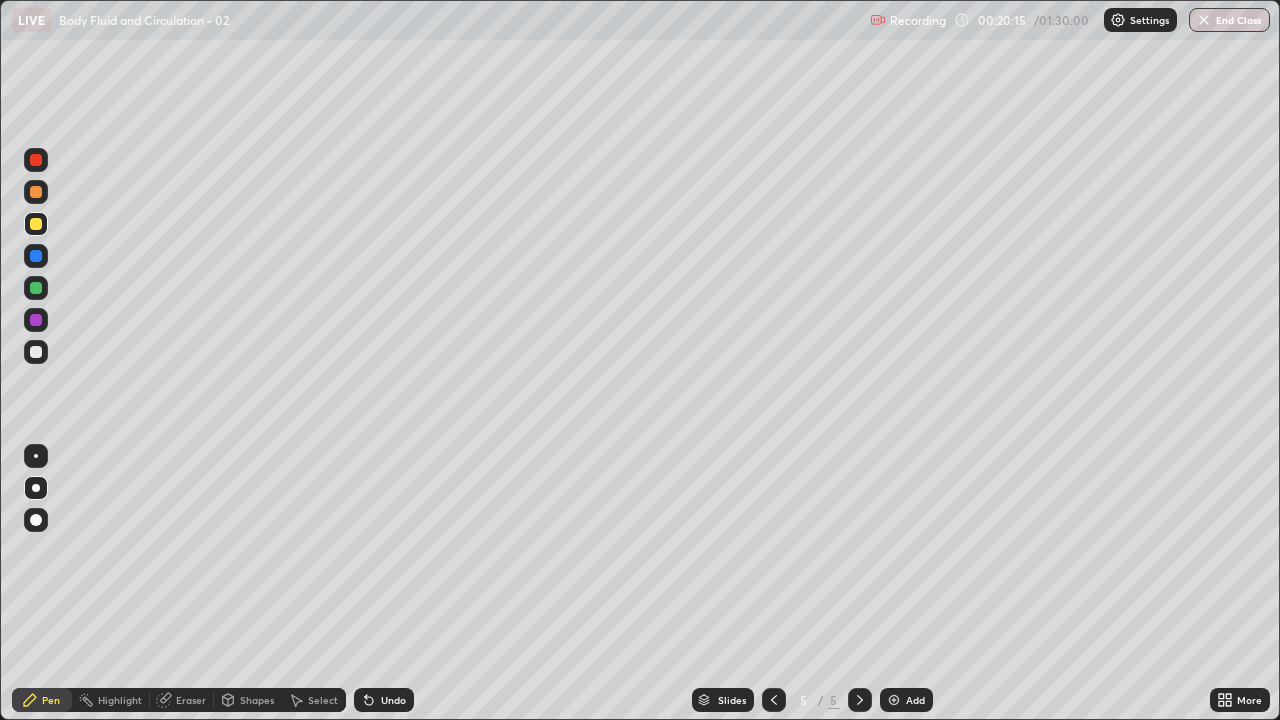 click at bounding box center [36, 288] 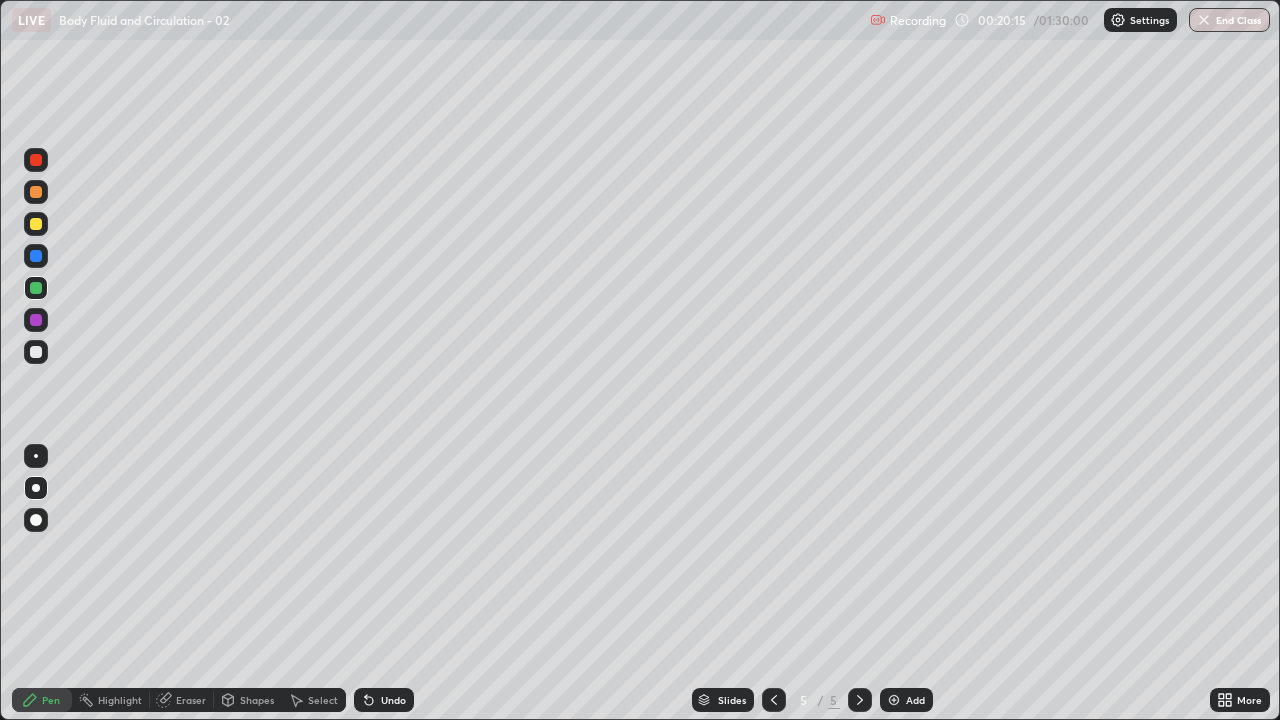click at bounding box center [36, 256] 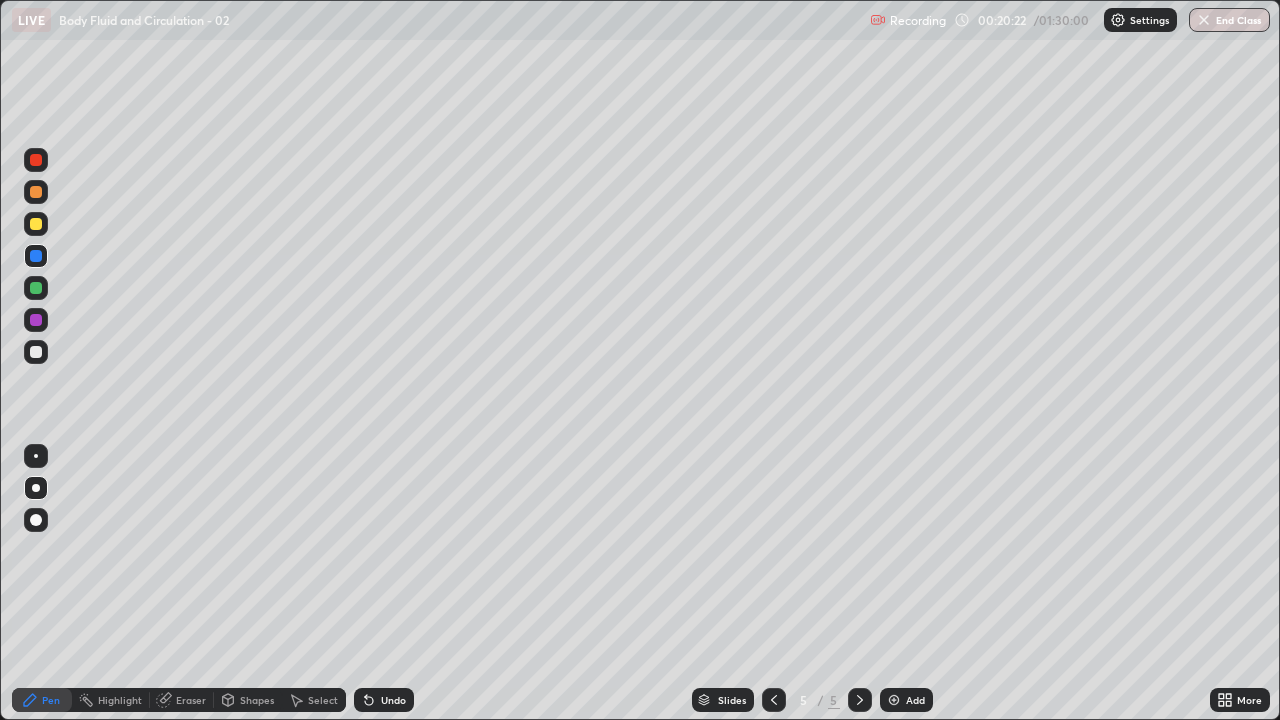click at bounding box center (36, 224) 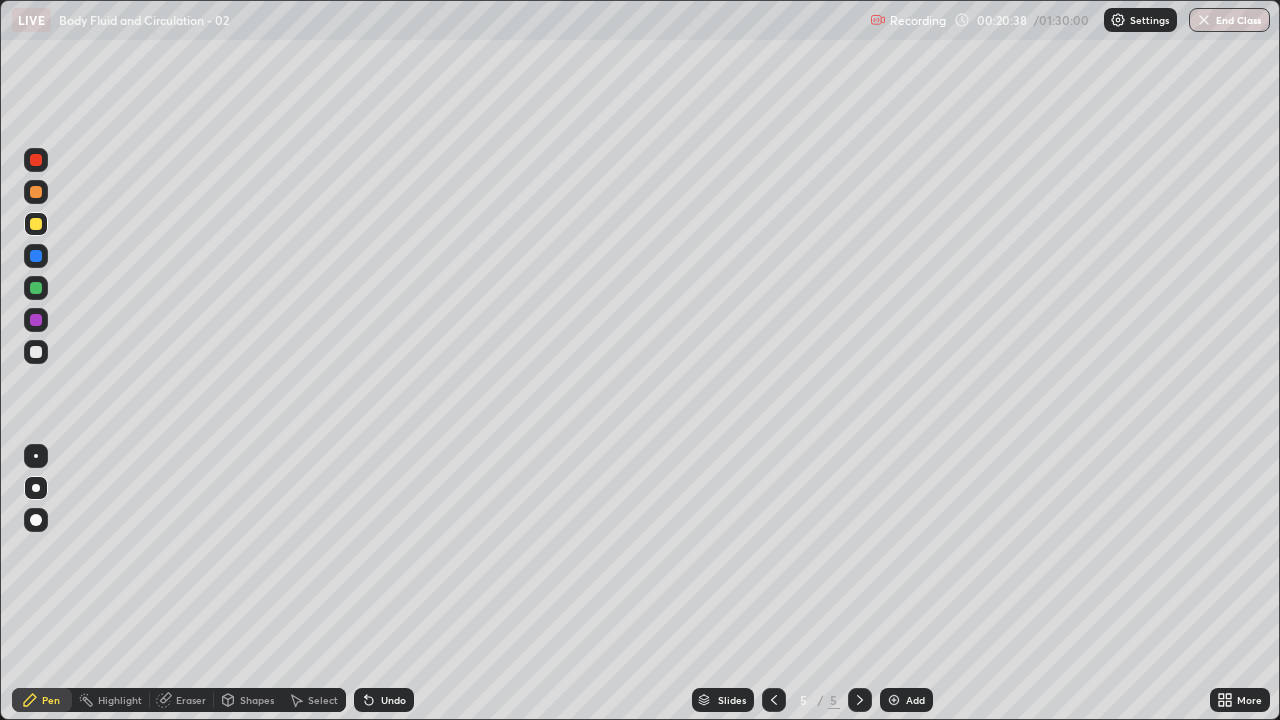 click at bounding box center [36, 288] 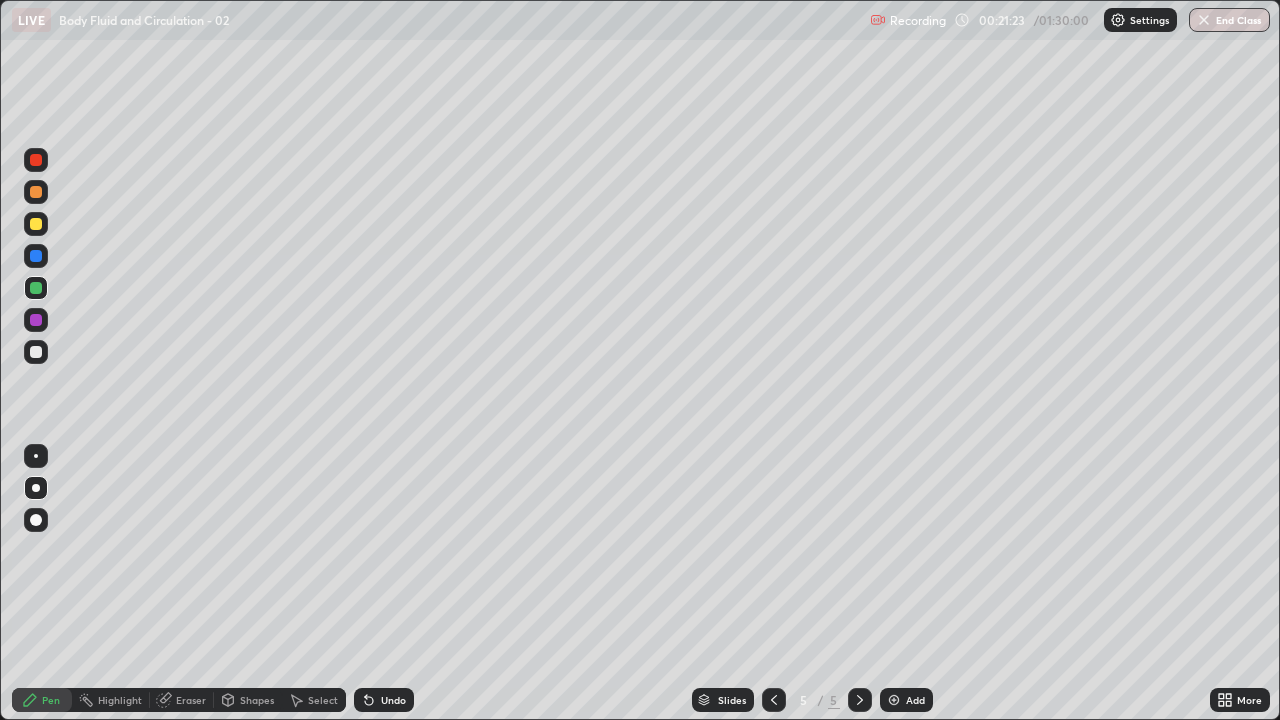 click at bounding box center (36, 320) 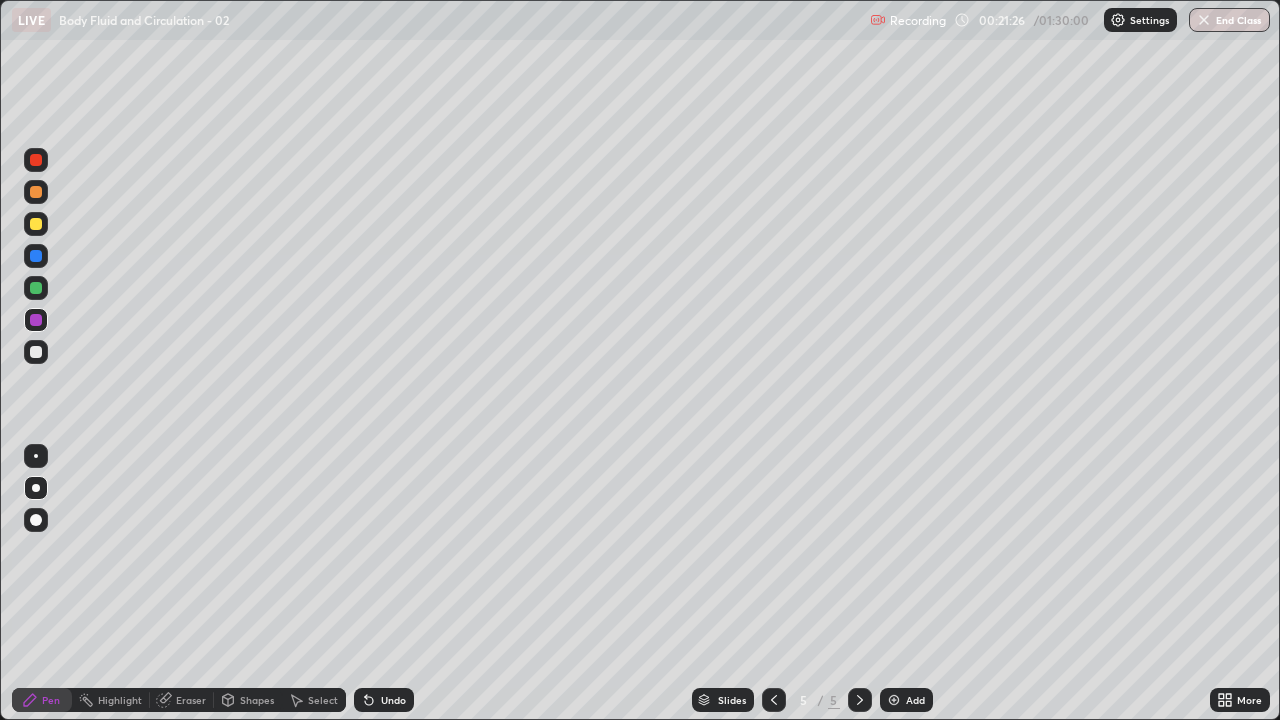 click on "Undo" at bounding box center [393, 700] 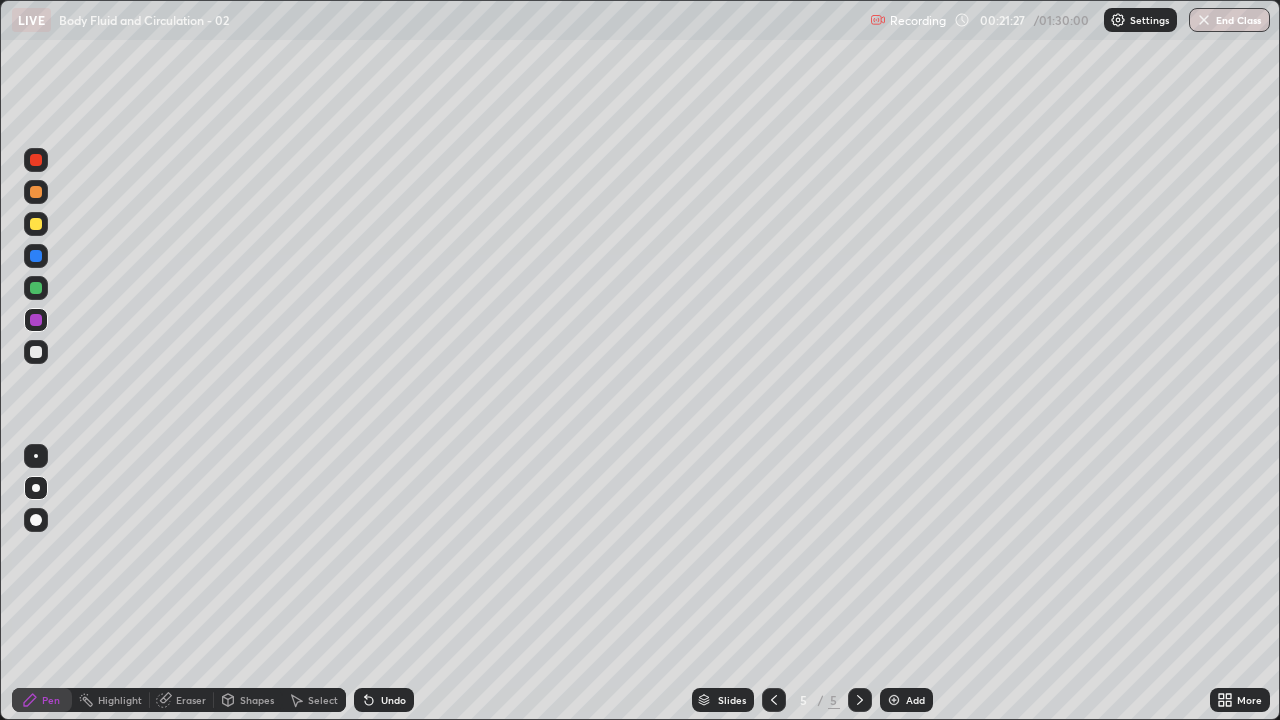 click at bounding box center (36, 352) 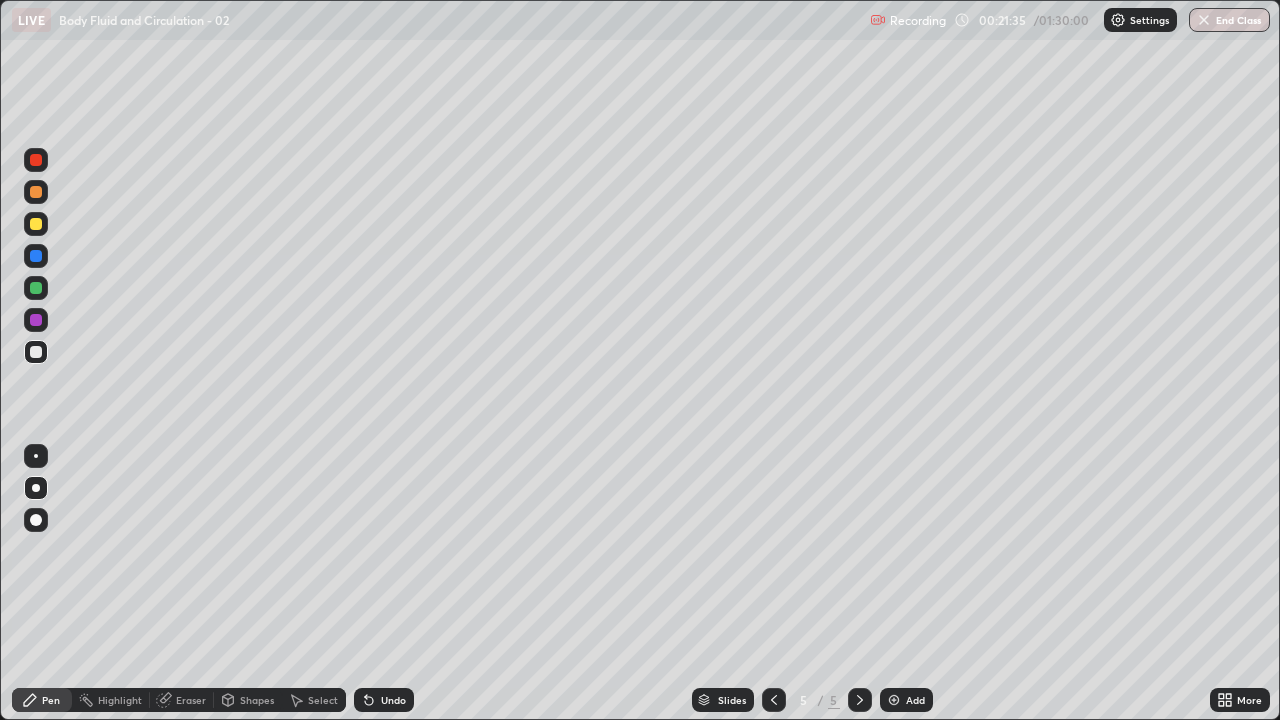click at bounding box center (36, 320) 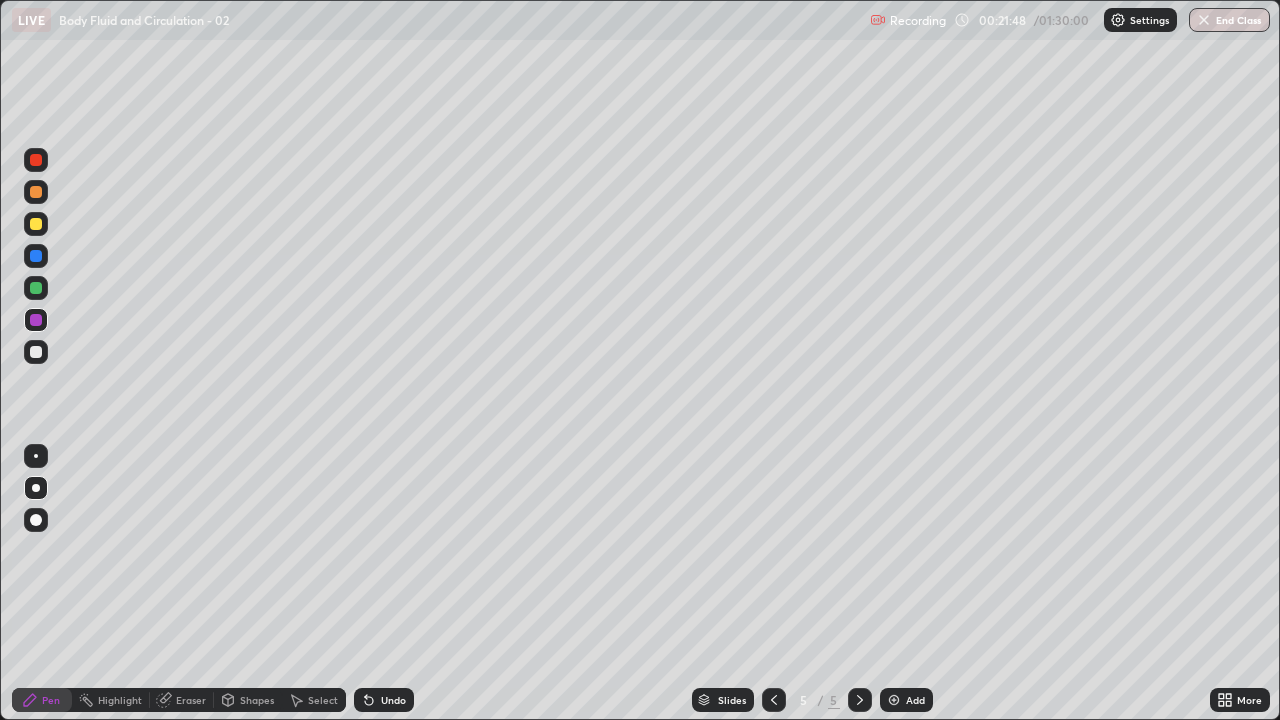 click on "Undo" at bounding box center (393, 700) 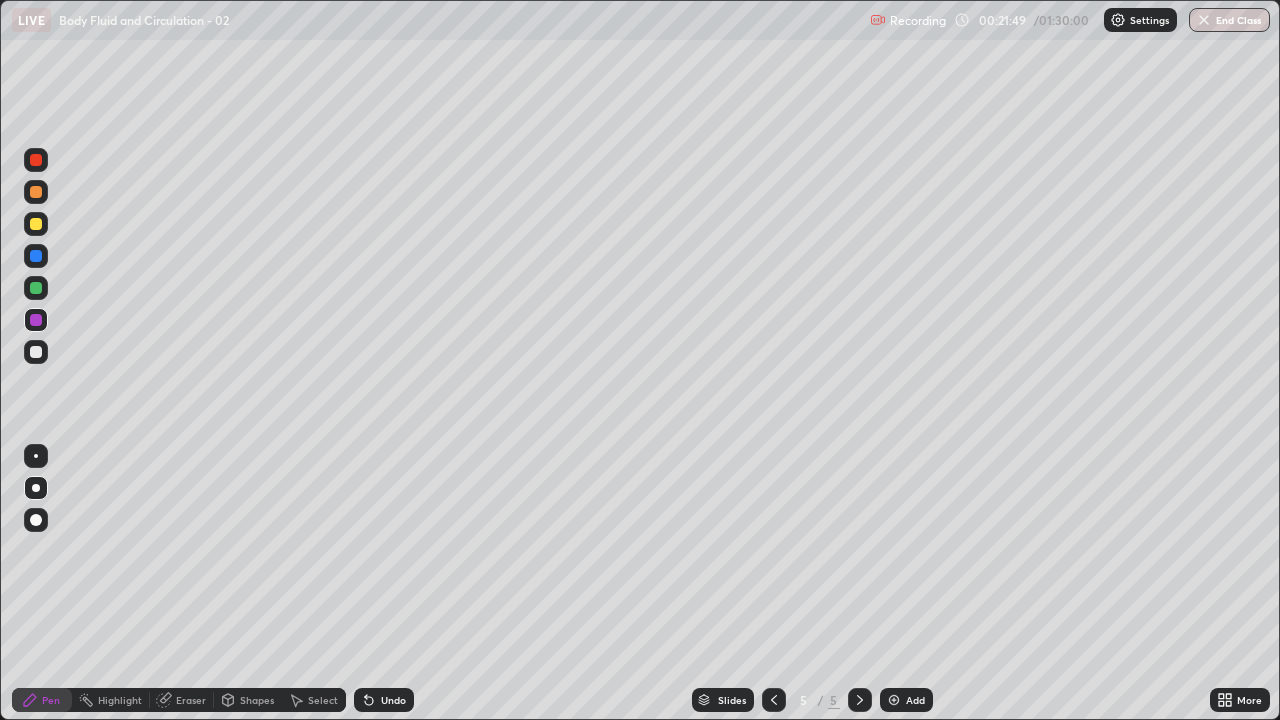 click on "Undo" at bounding box center (393, 700) 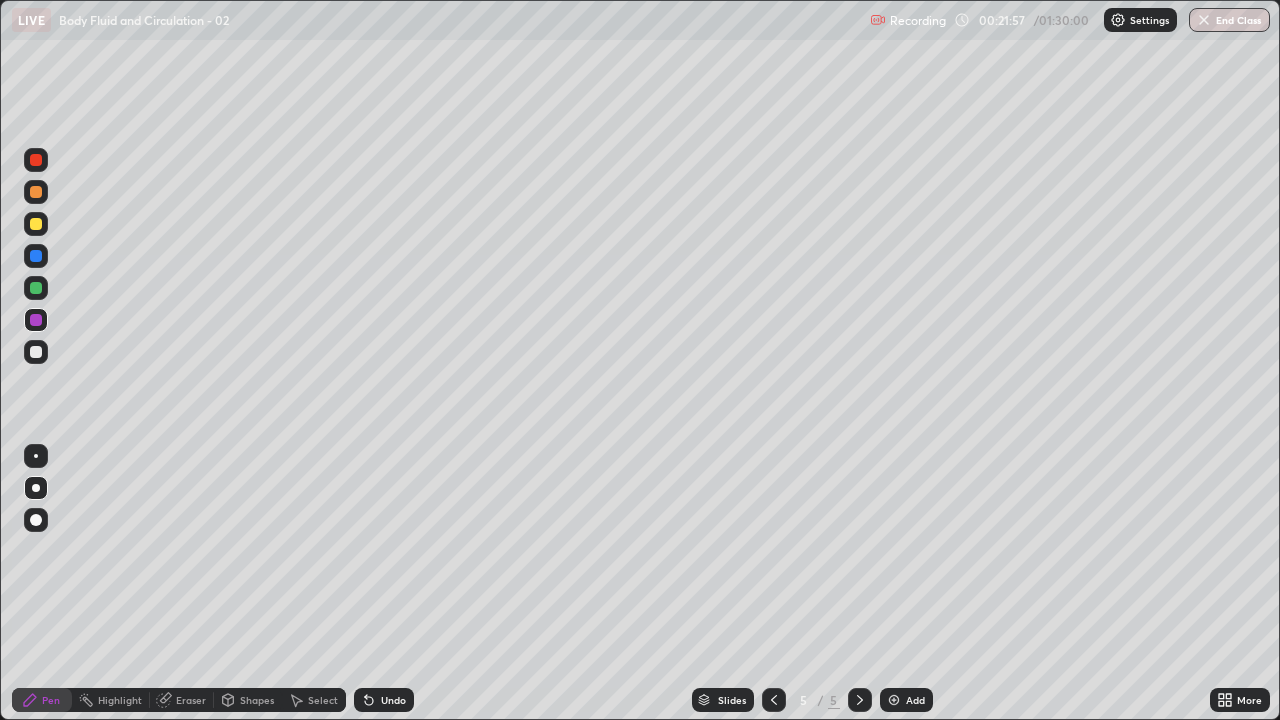 click at bounding box center [36, 288] 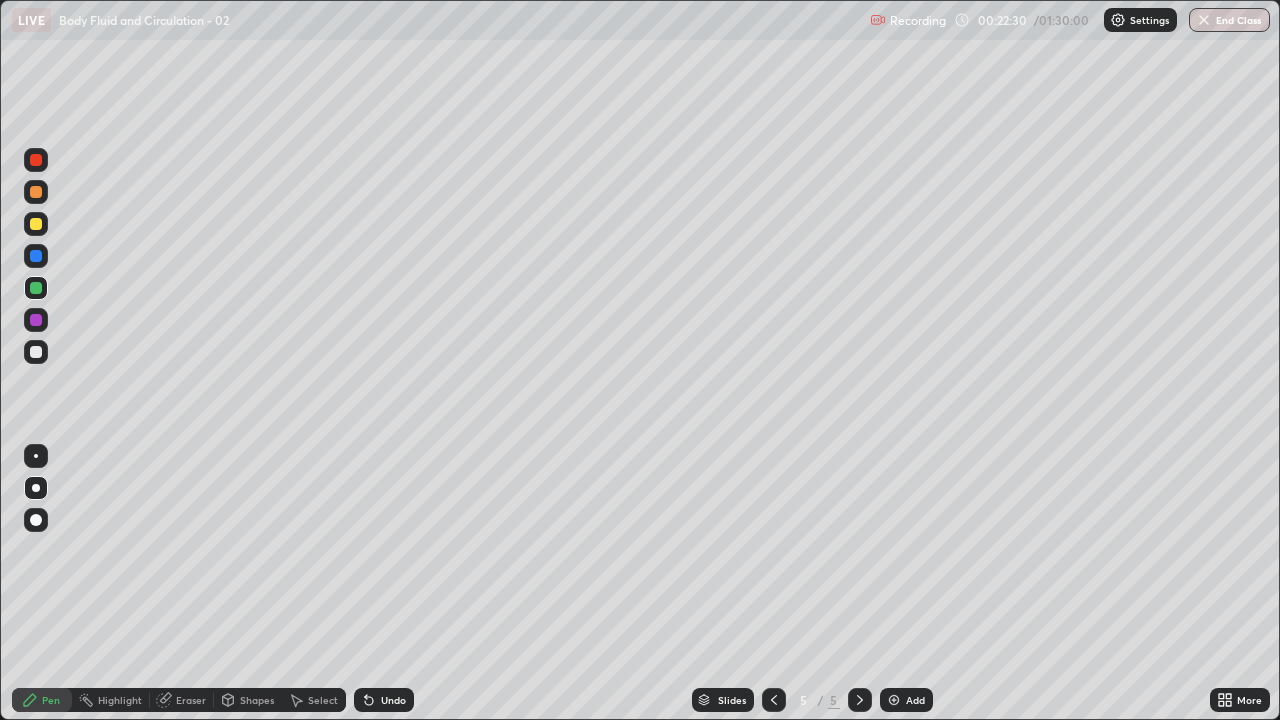 click on "Undo" at bounding box center [384, 700] 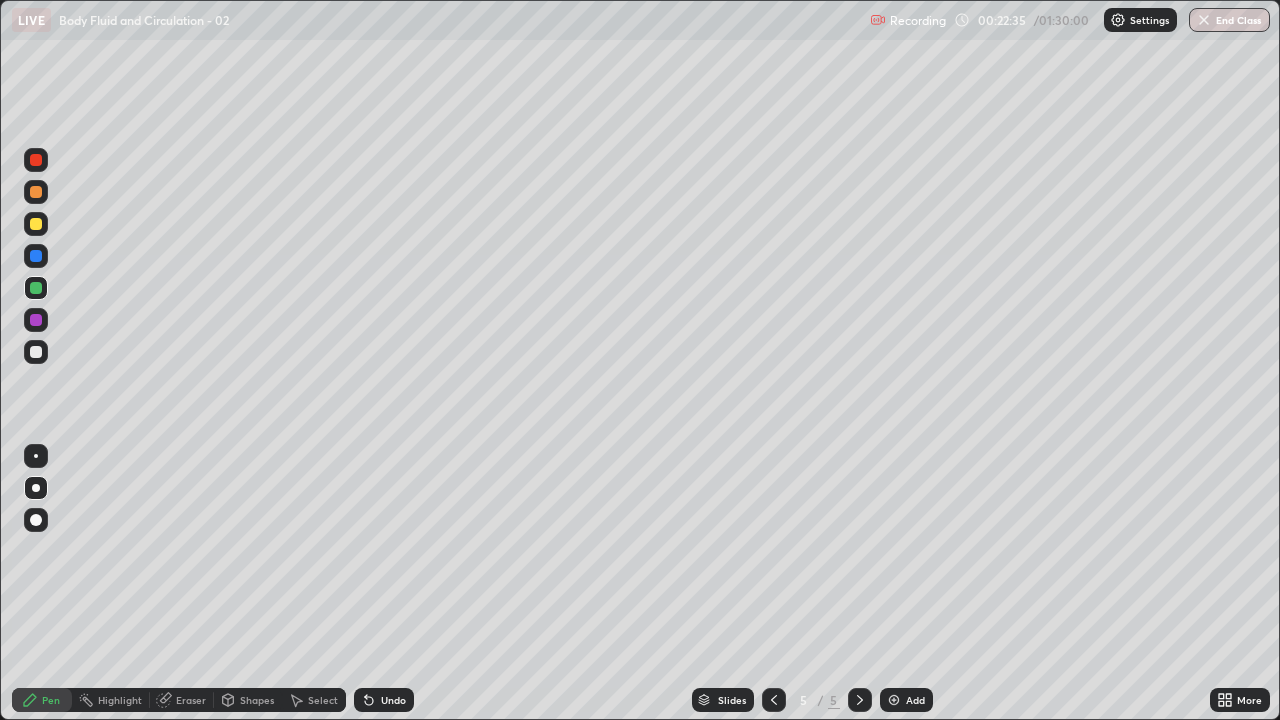 click on "Undo" at bounding box center (393, 700) 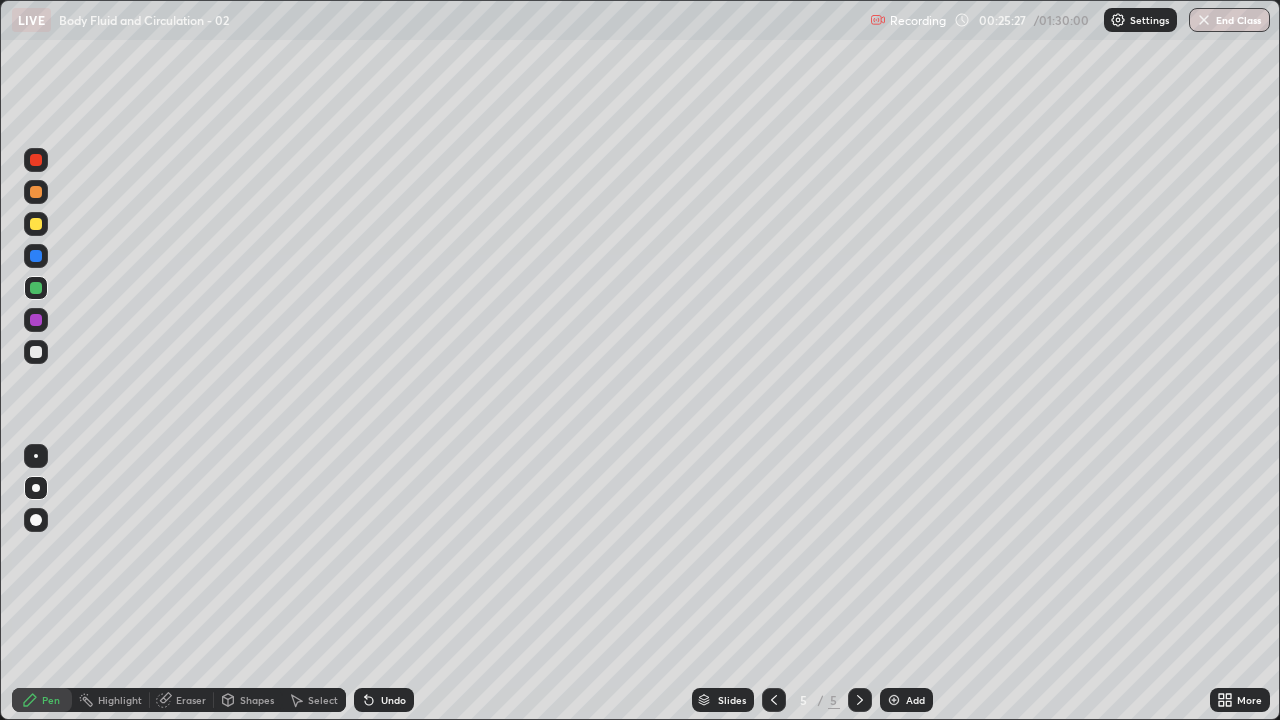 click at bounding box center (36, 224) 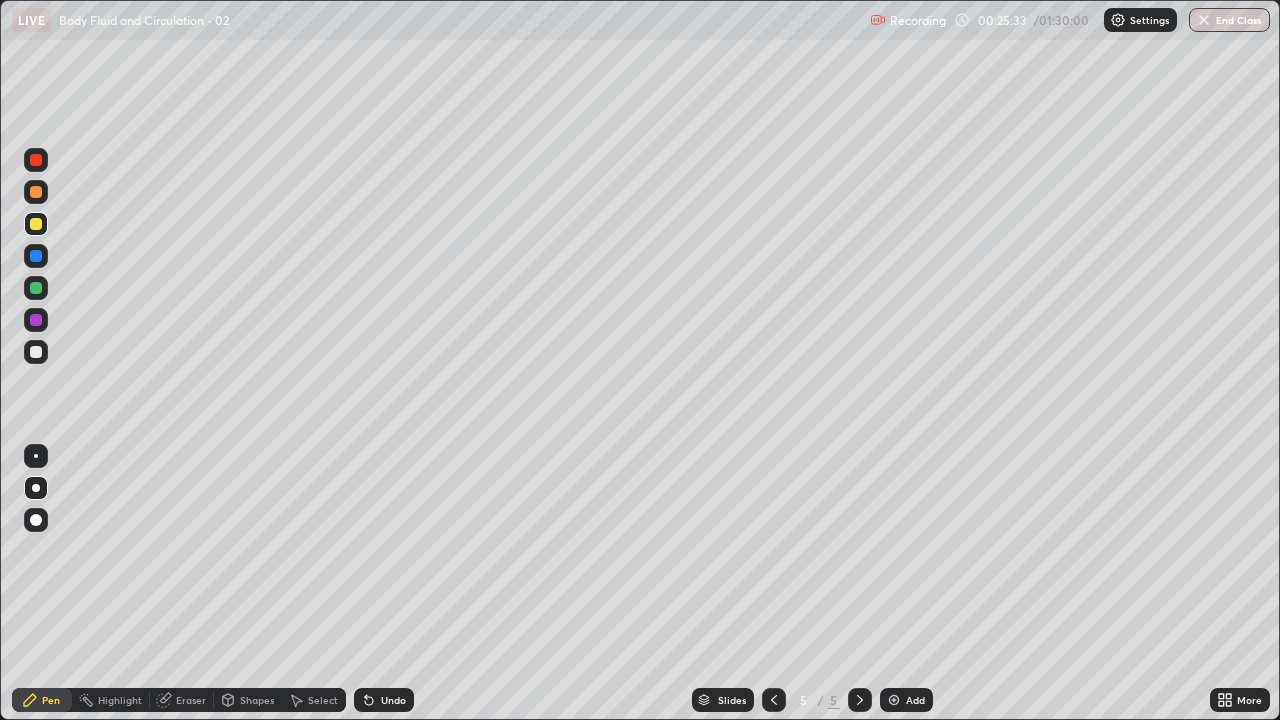 click at bounding box center (36, 224) 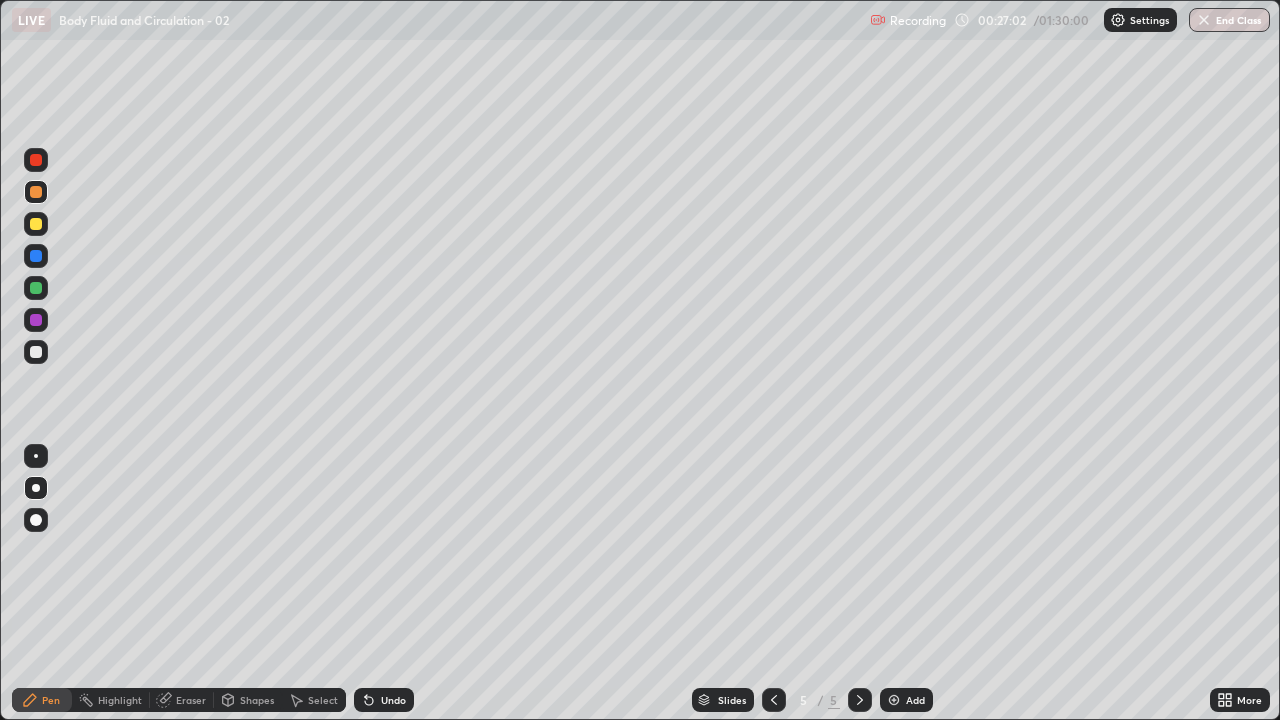 click at bounding box center [894, 700] 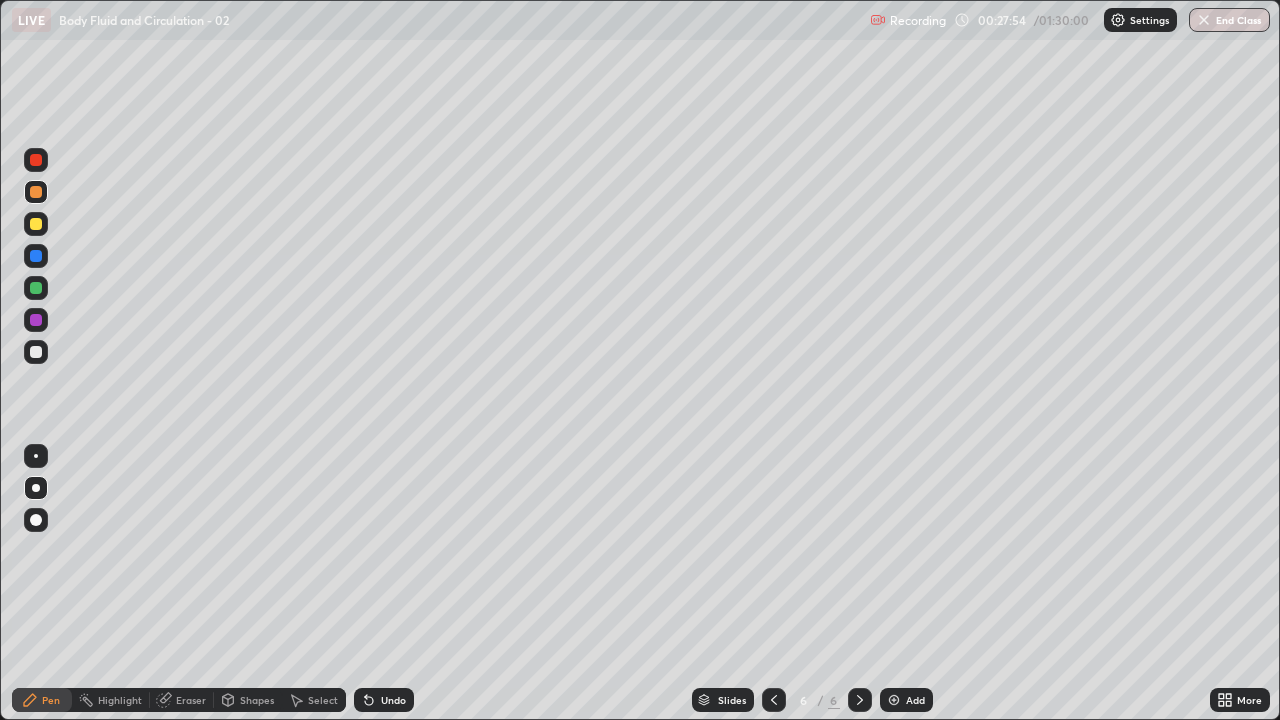 click on "Undo" at bounding box center [393, 700] 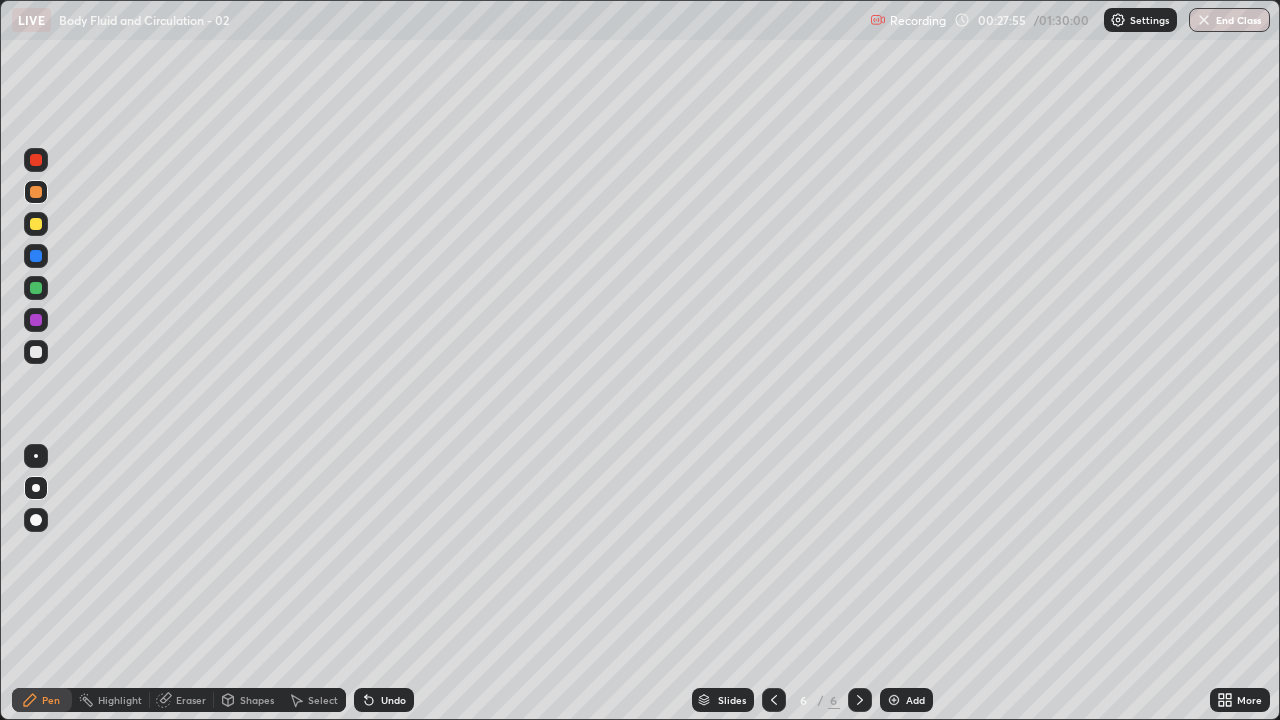 click at bounding box center (36, 352) 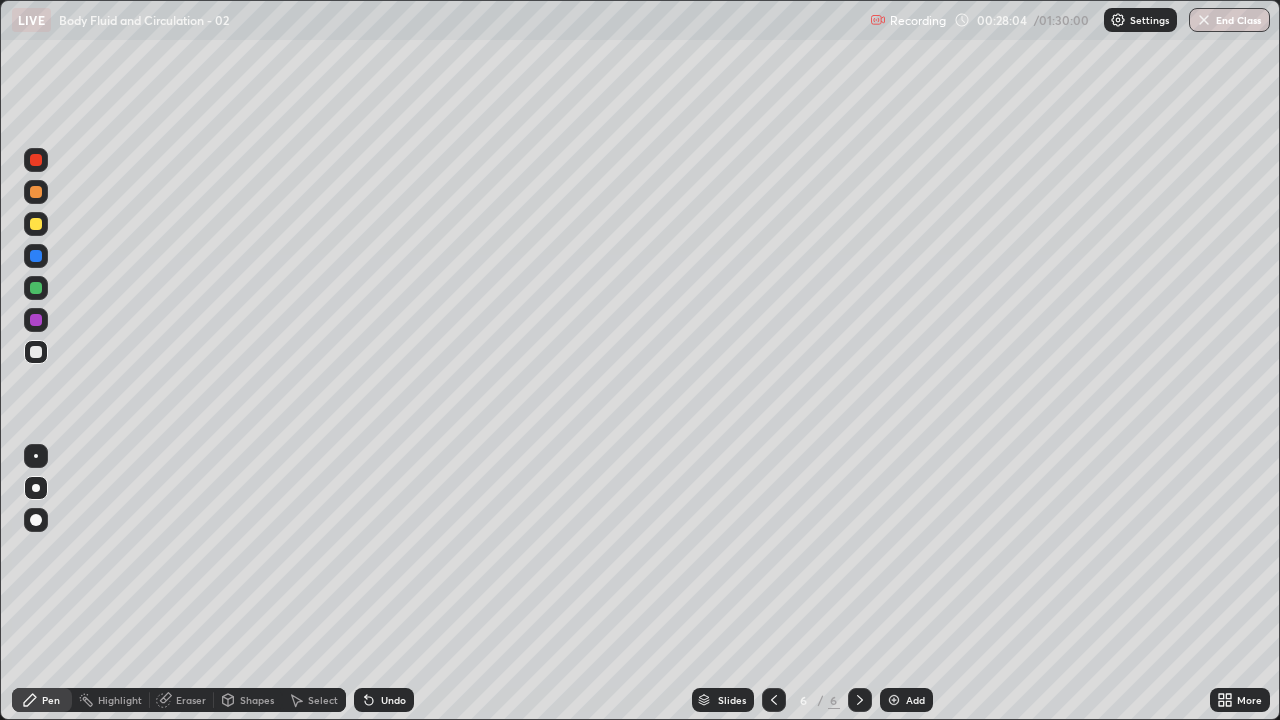 click at bounding box center (36, 288) 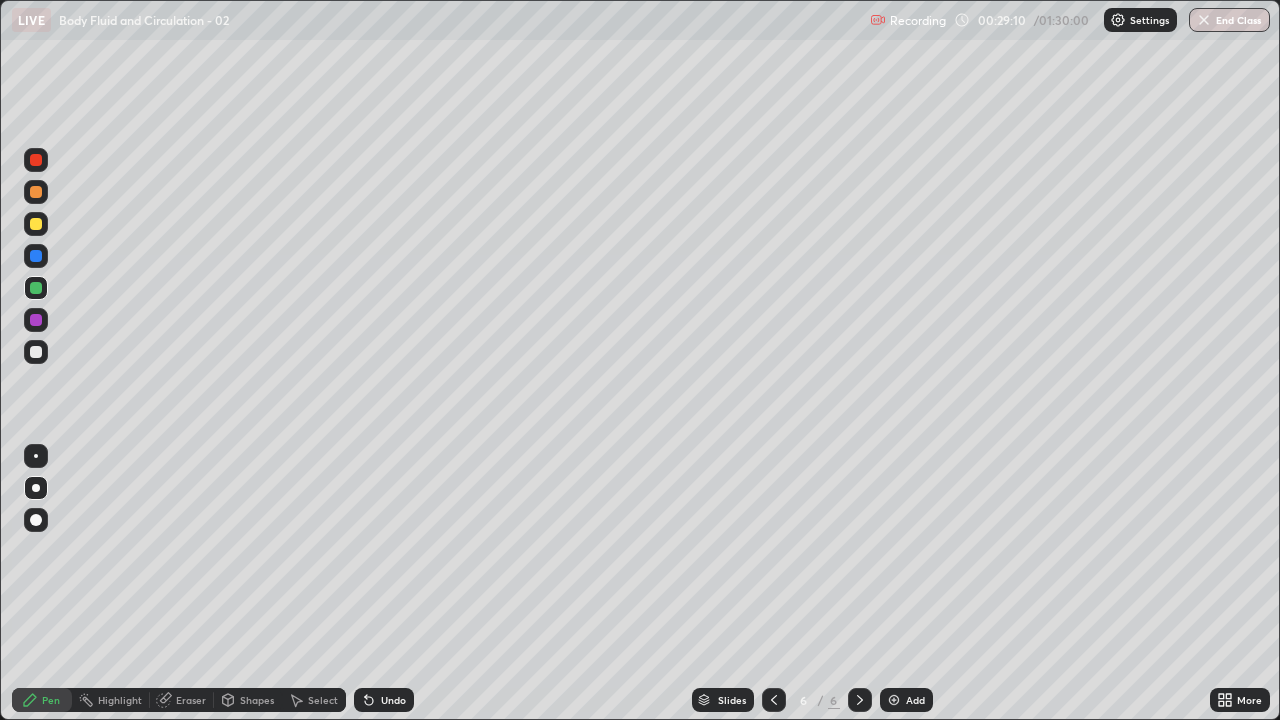 click on "Shapes" at bounding box center [248, 700] 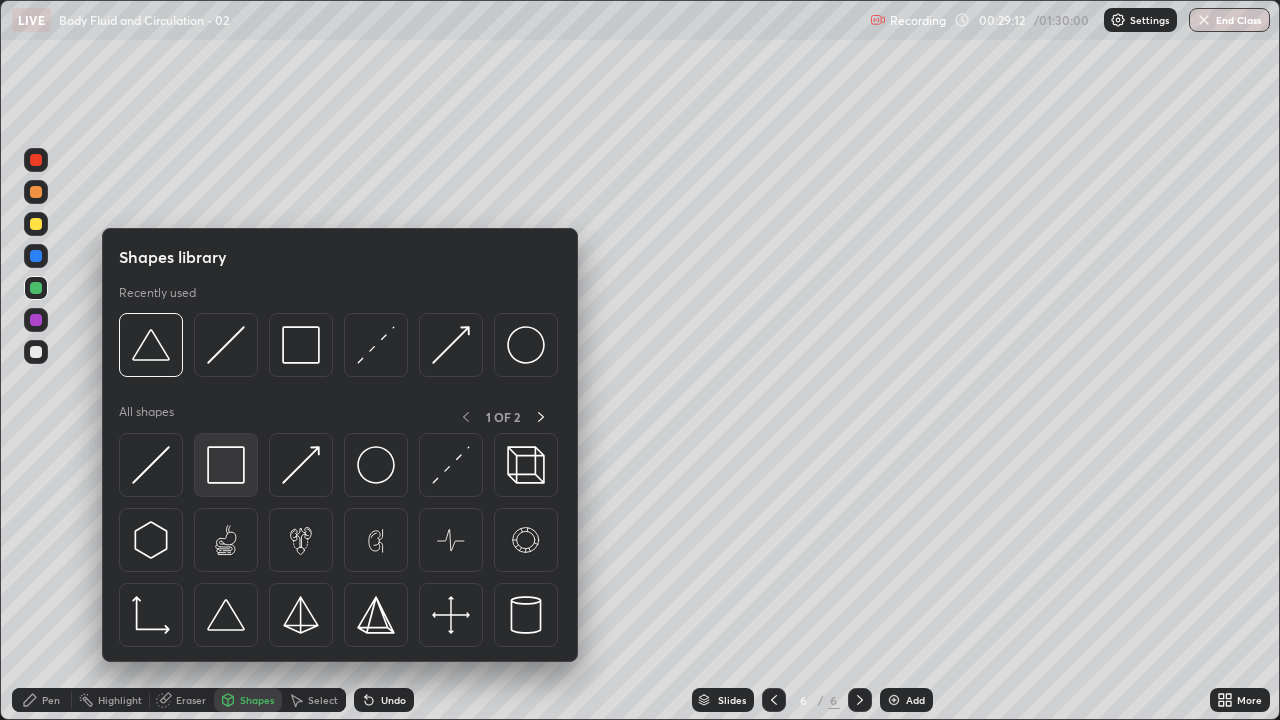 click at bounding box center [226, 465] 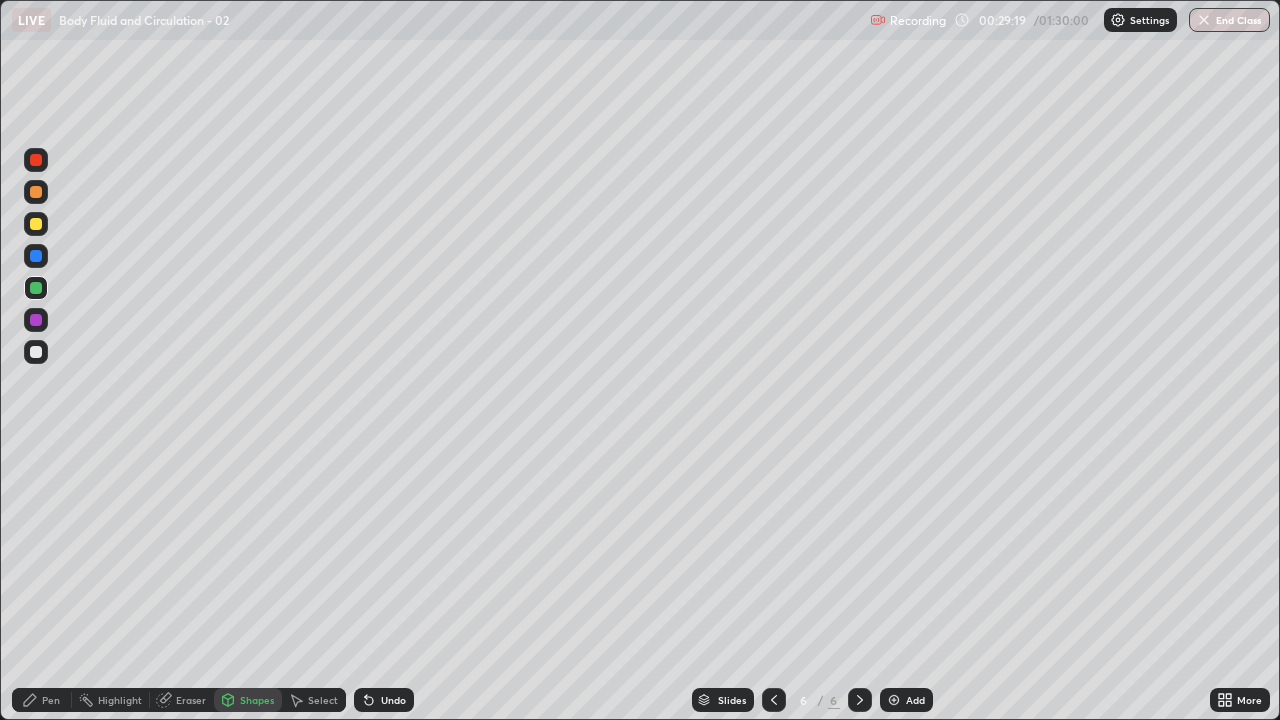 click at bounding box center (36, 352) 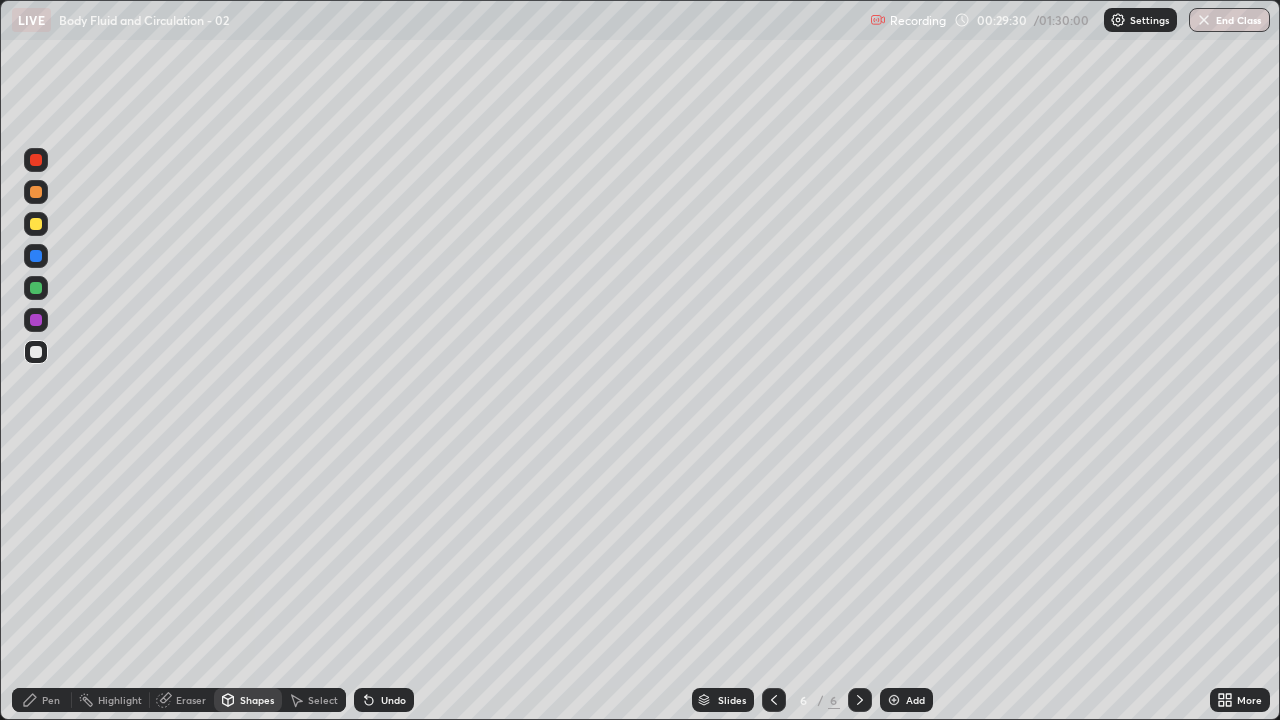 click at bounding box center (36, 256) 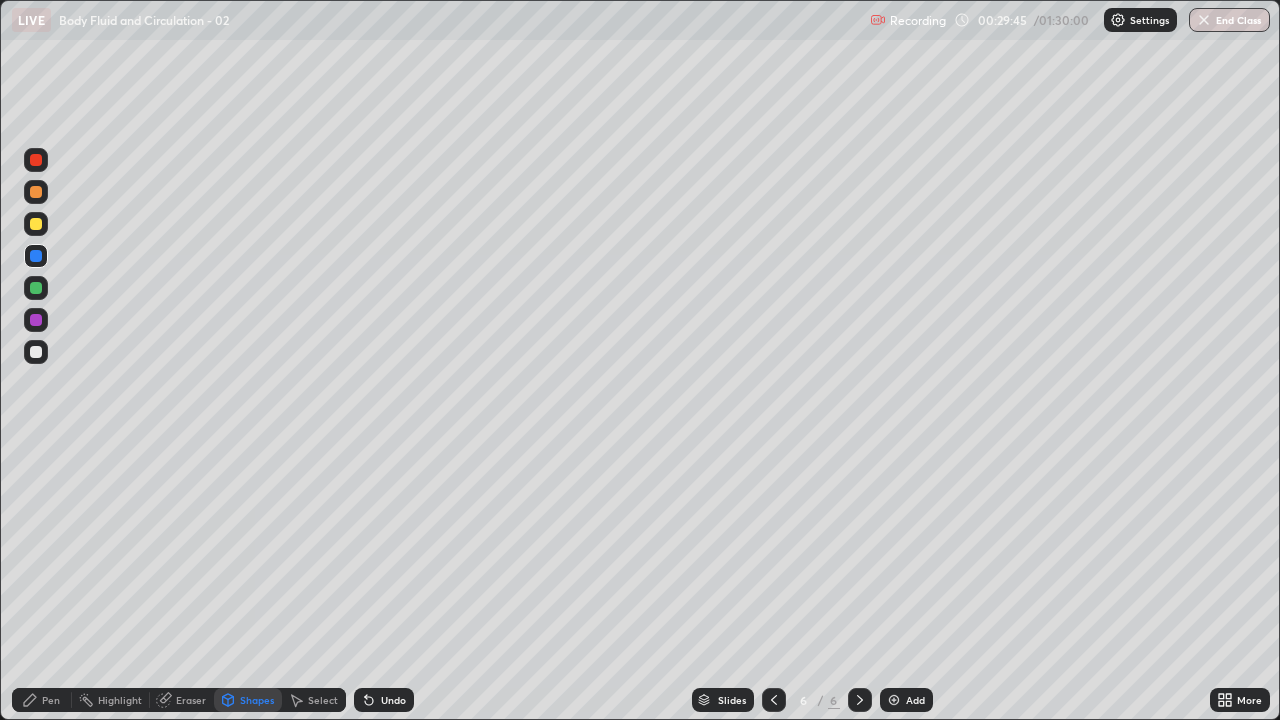 click at bounding box center [36, 320] 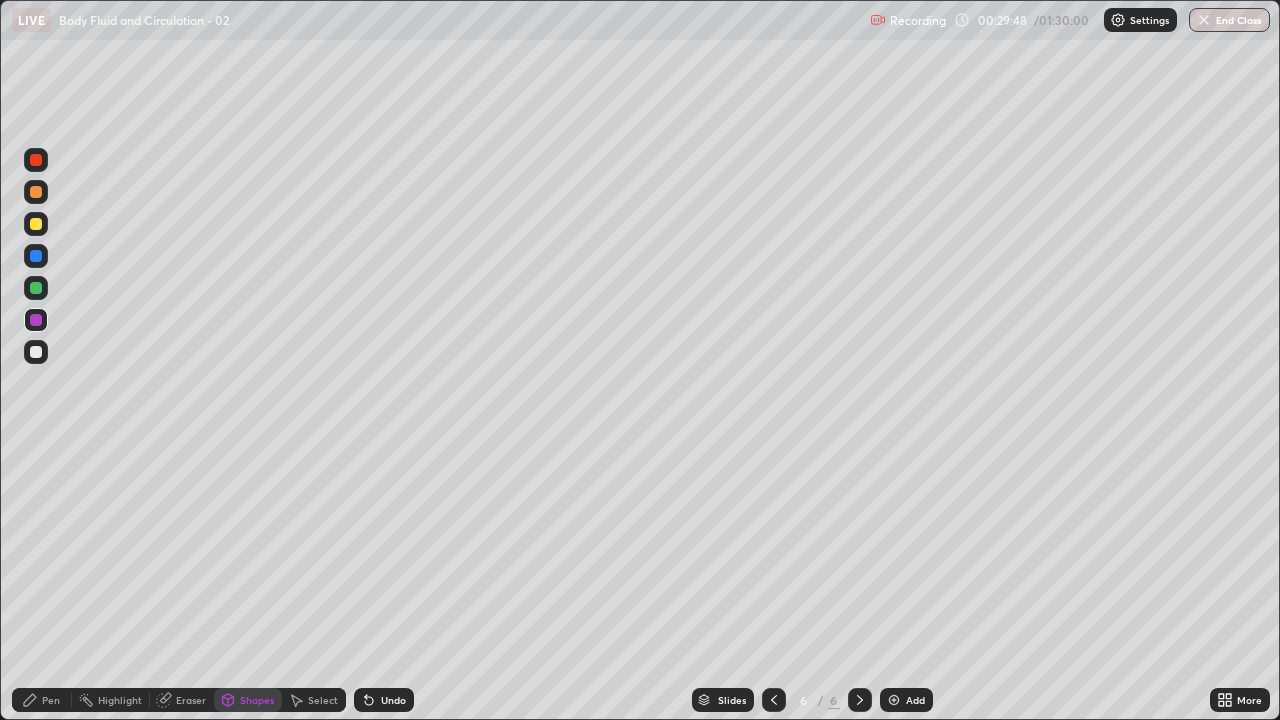 click on "Pen" at bounding box center (51, 700) 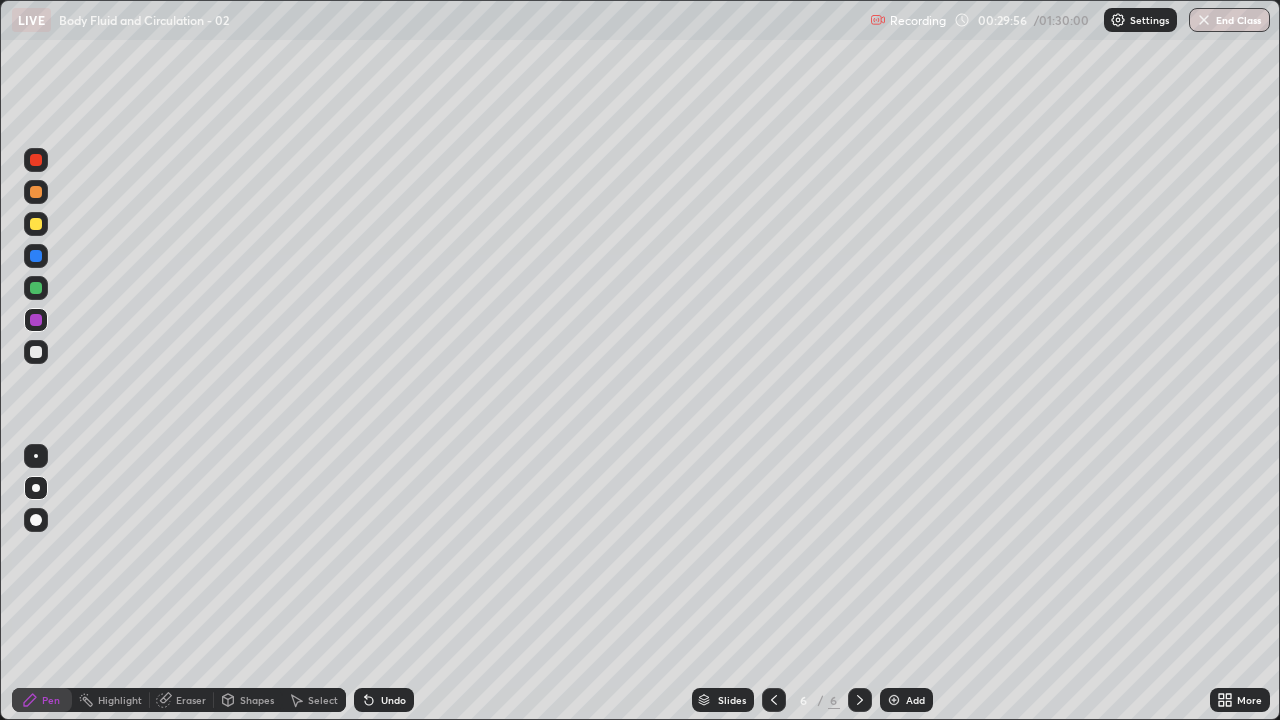 click at bounding box center (36, 352) 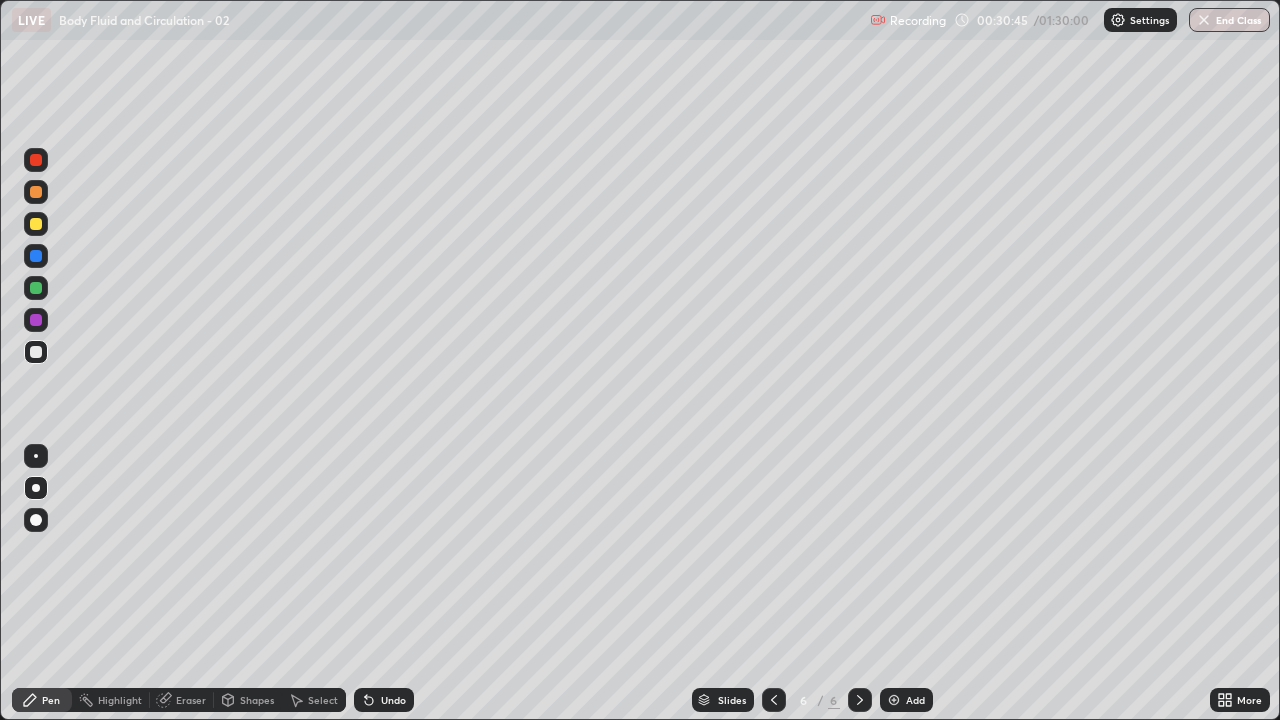 click at bounding box center [36, 288] 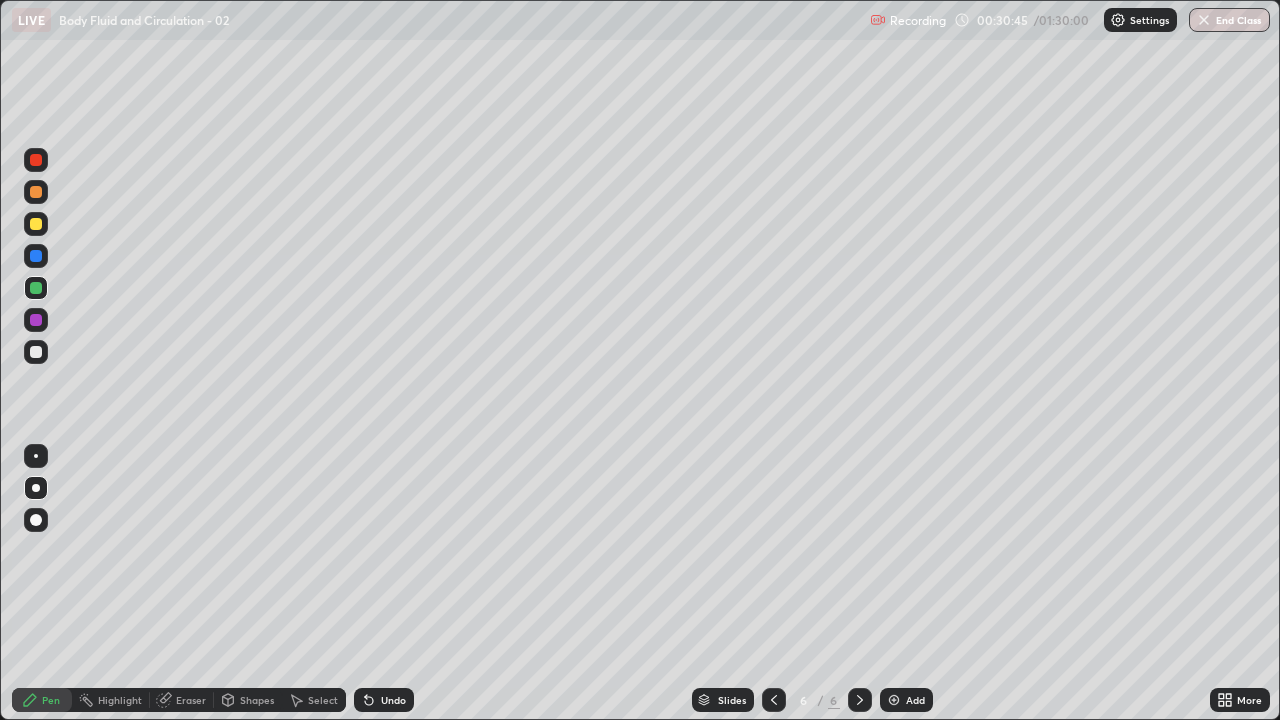 click at bounding box center [36, 224] 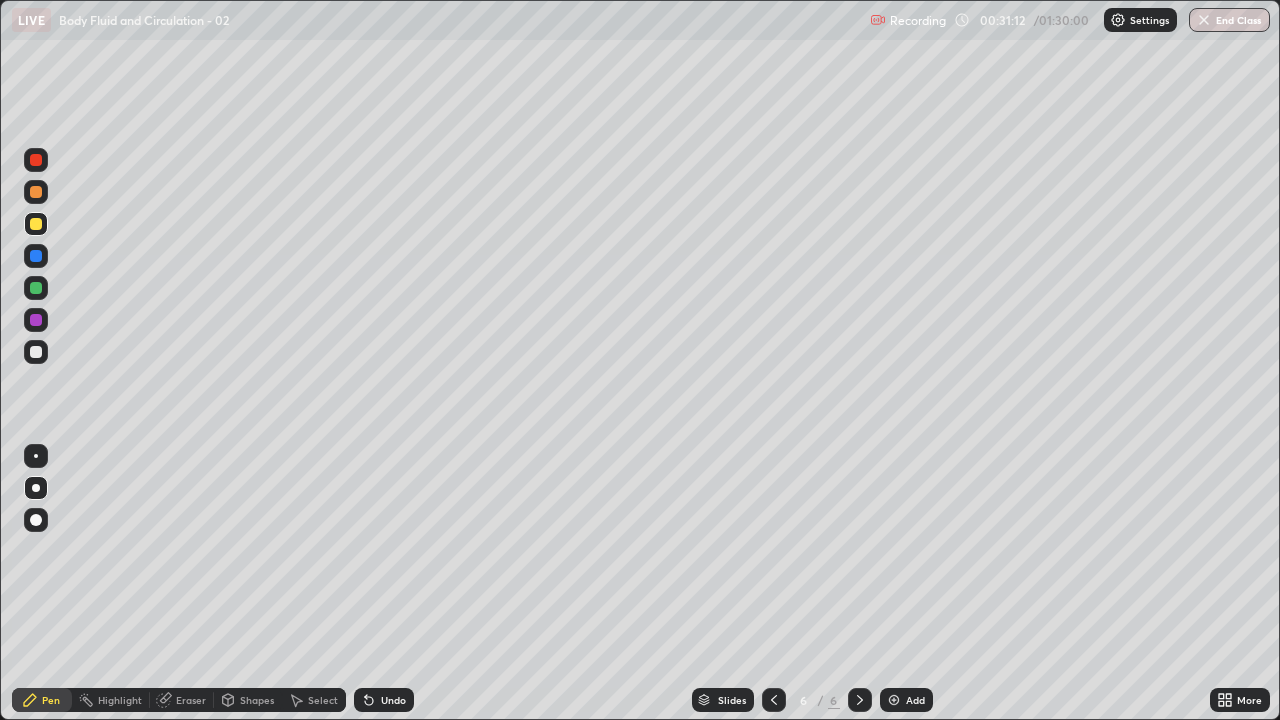 click at bounding box center [36, 160] 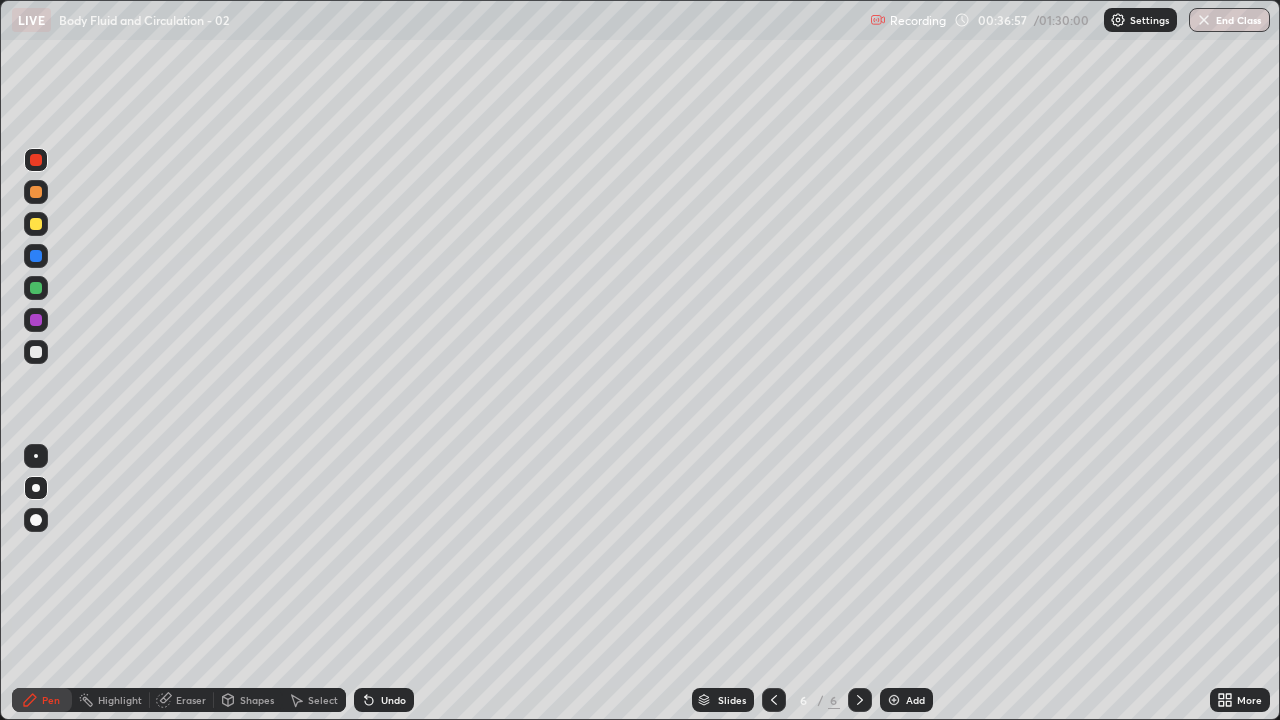click at bounding box center (894, 700) 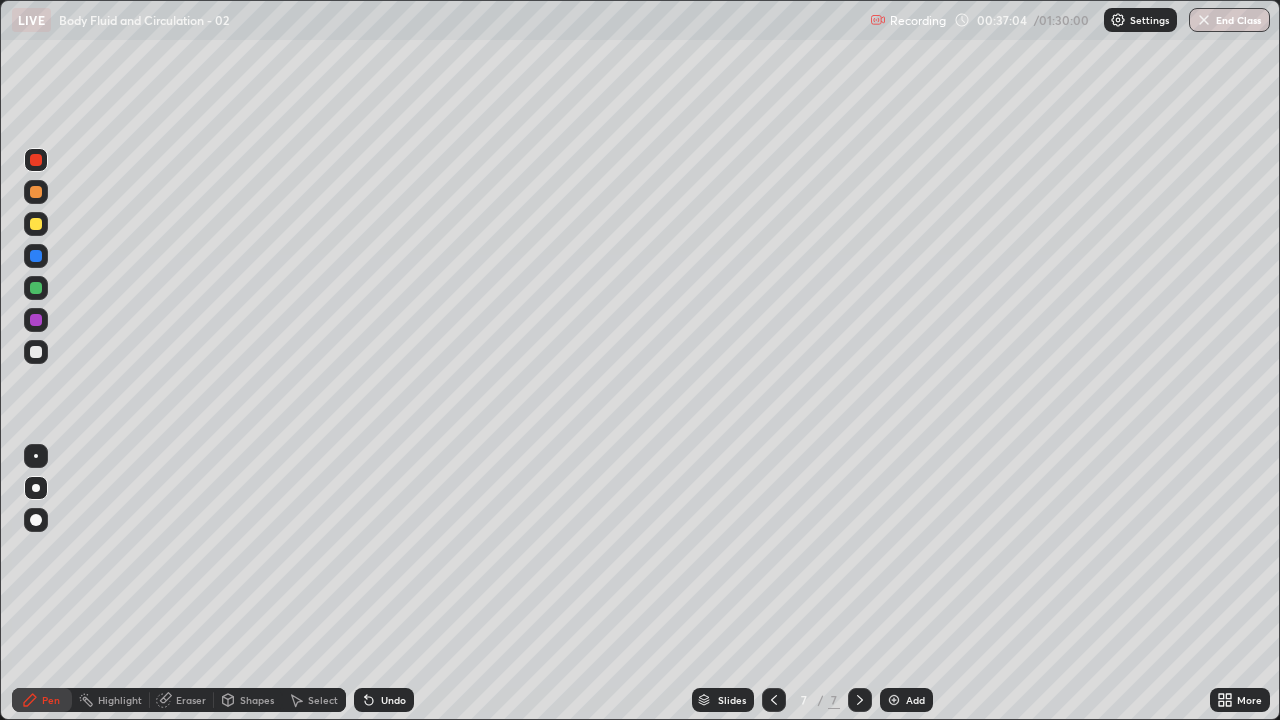 click at bounding box center [36, 224] 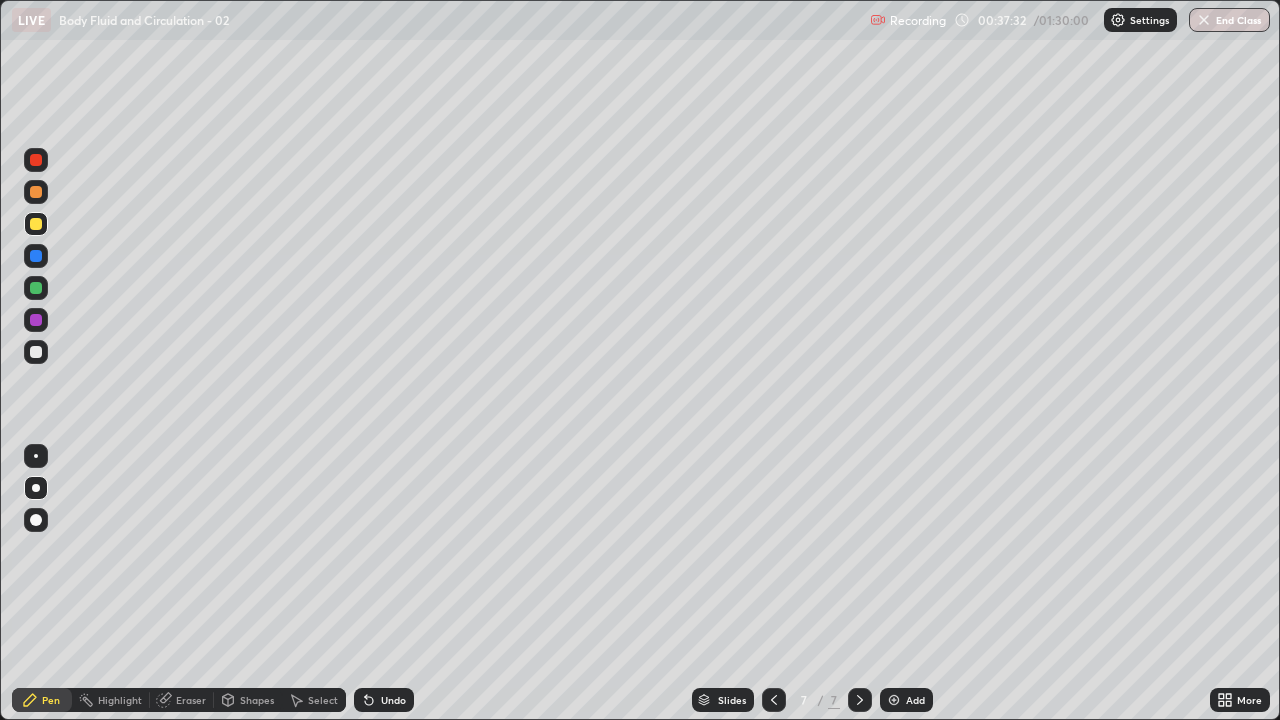 click at bounding box center [36, 288] 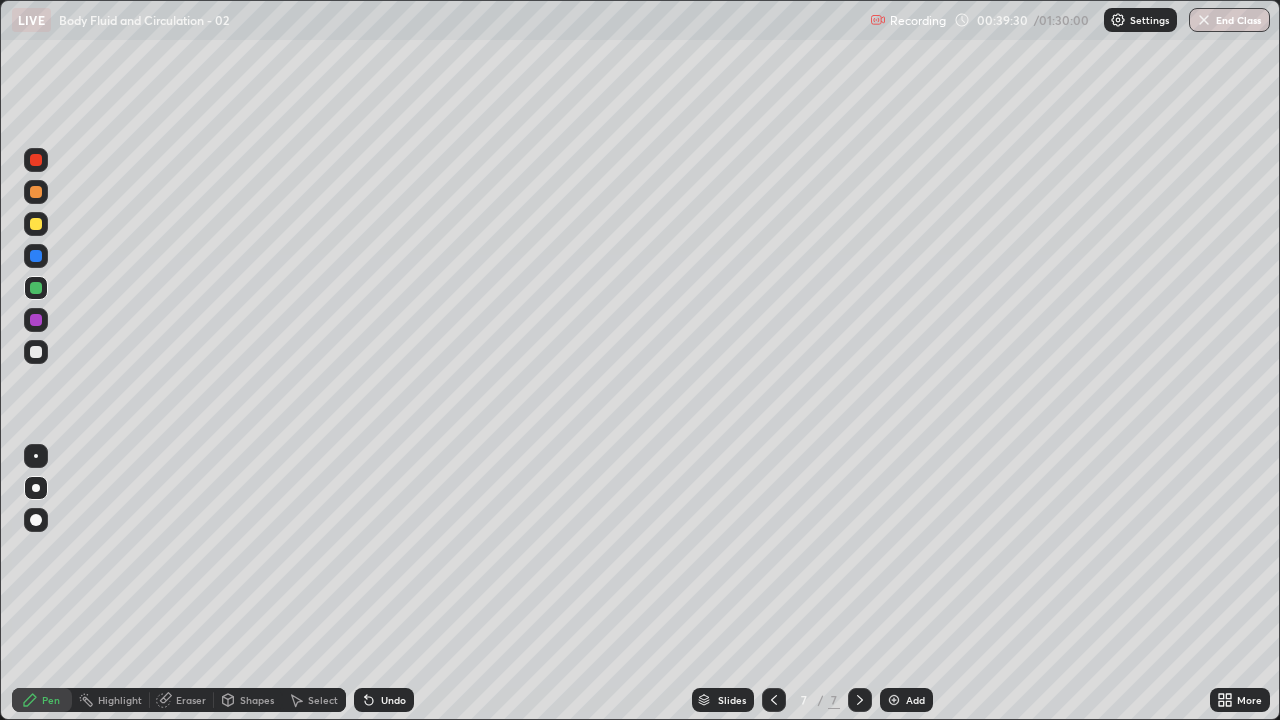 click at bounding box center [36, 224] 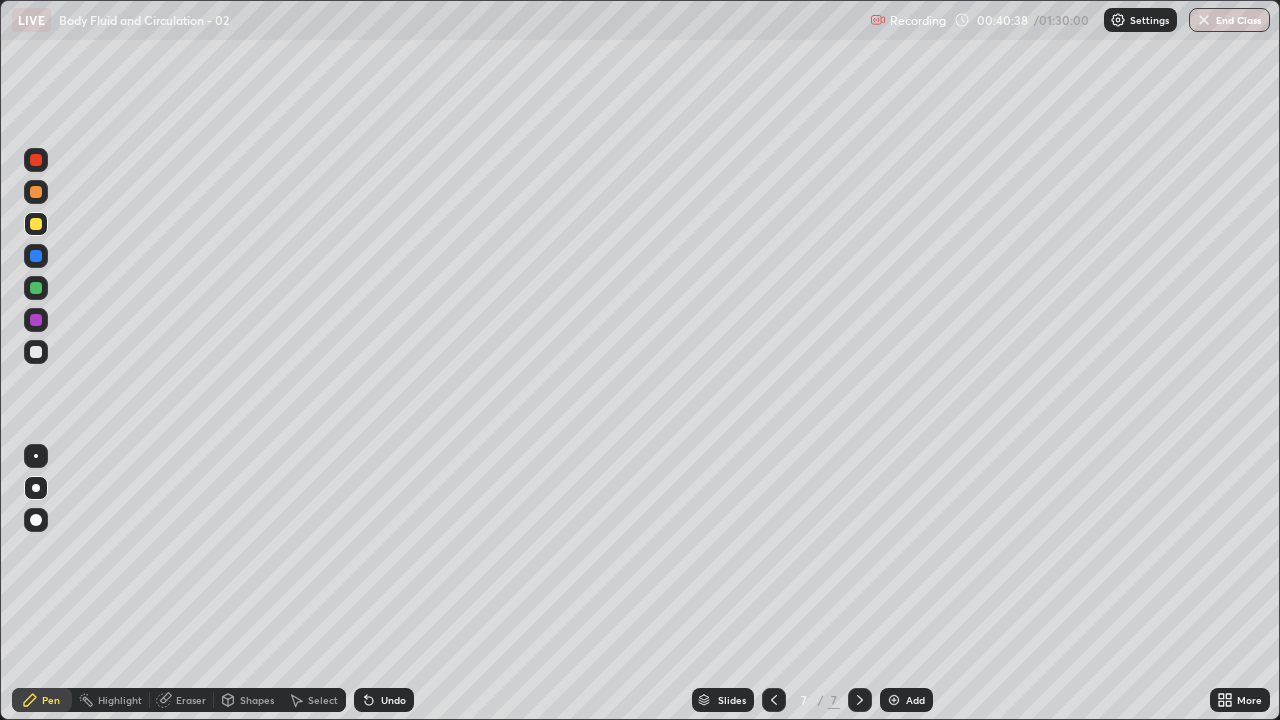 click at bounding box center (36, 256) 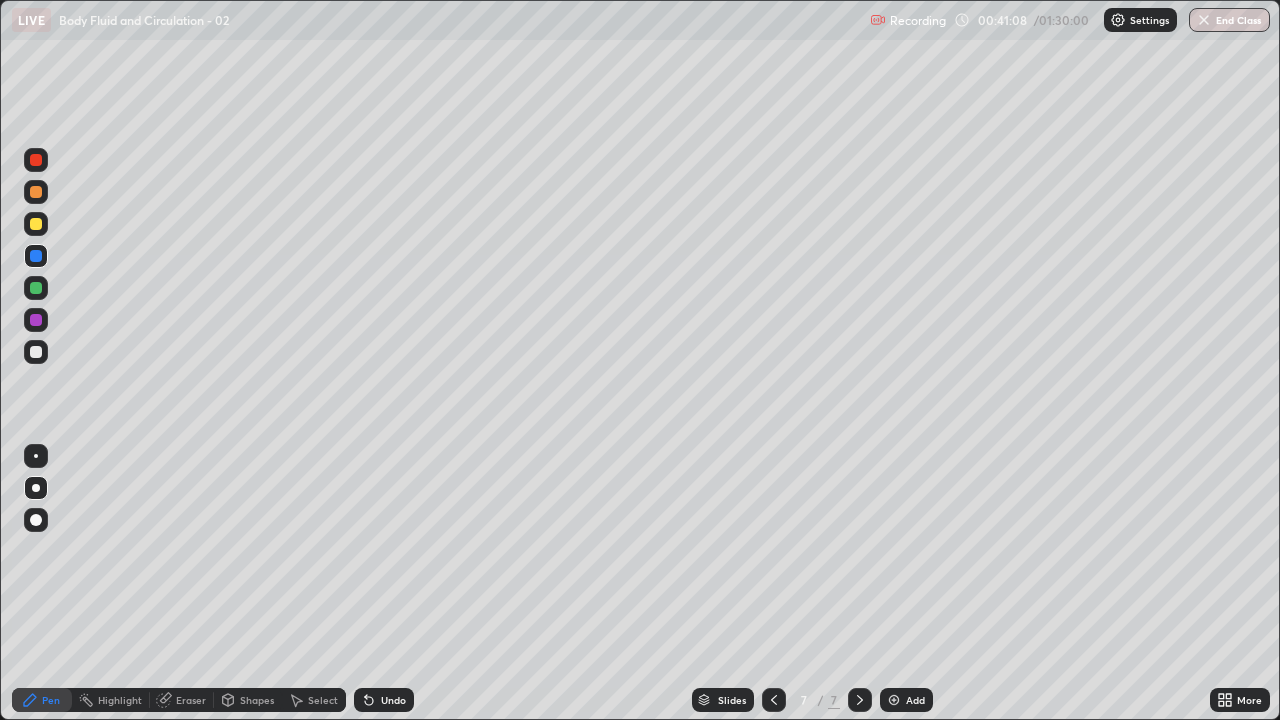 click on "Undo" at bounding box center (384, 700) 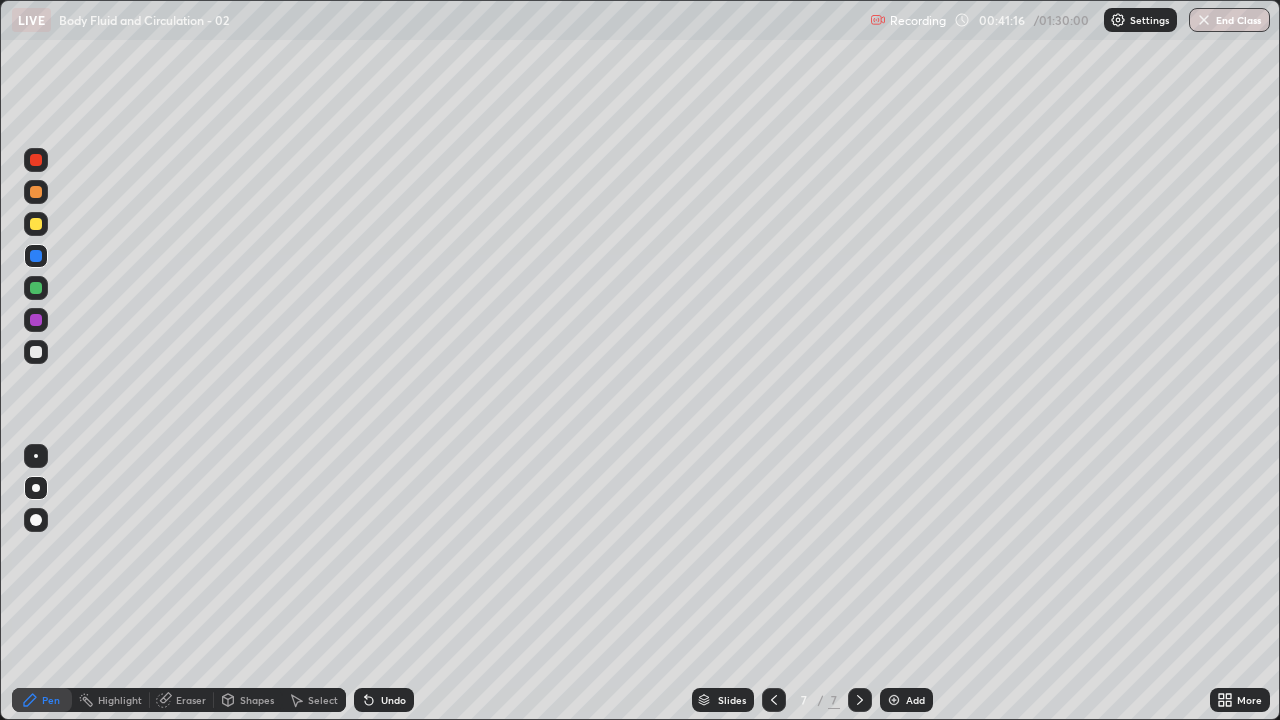 click on "Undo" at bounding box center (393, 700) 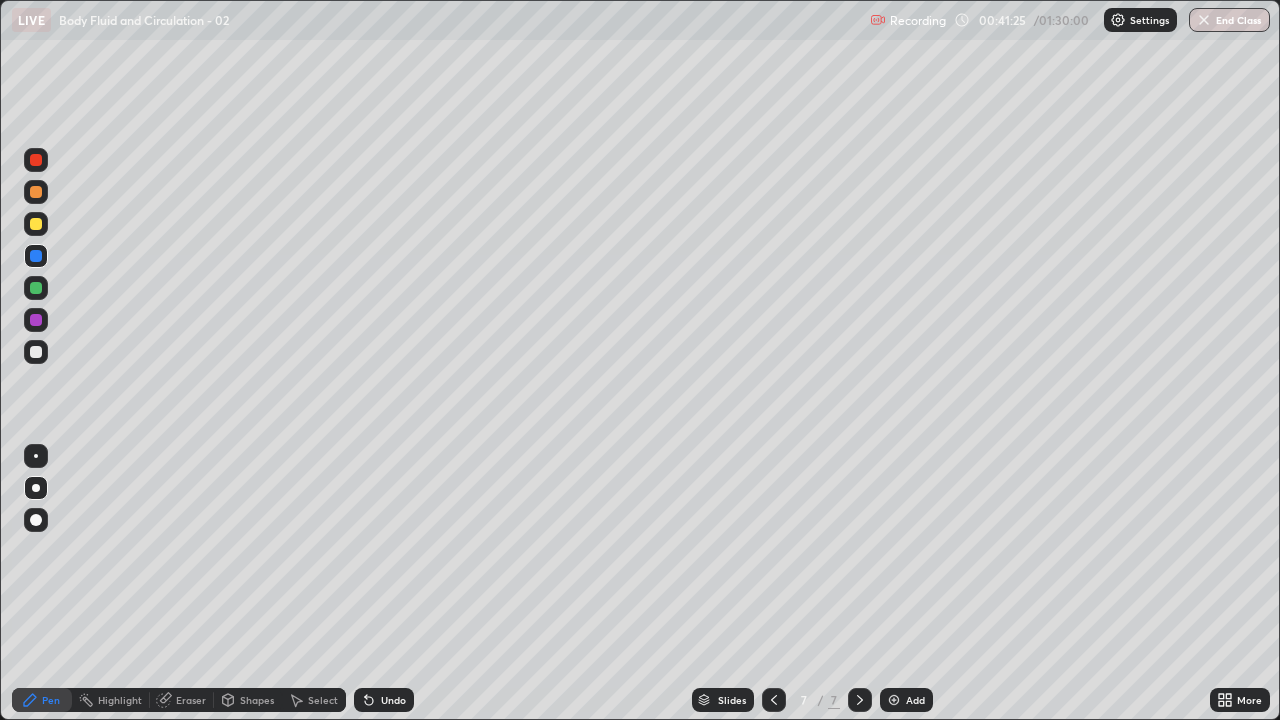 click at bounding box center (36, 288) 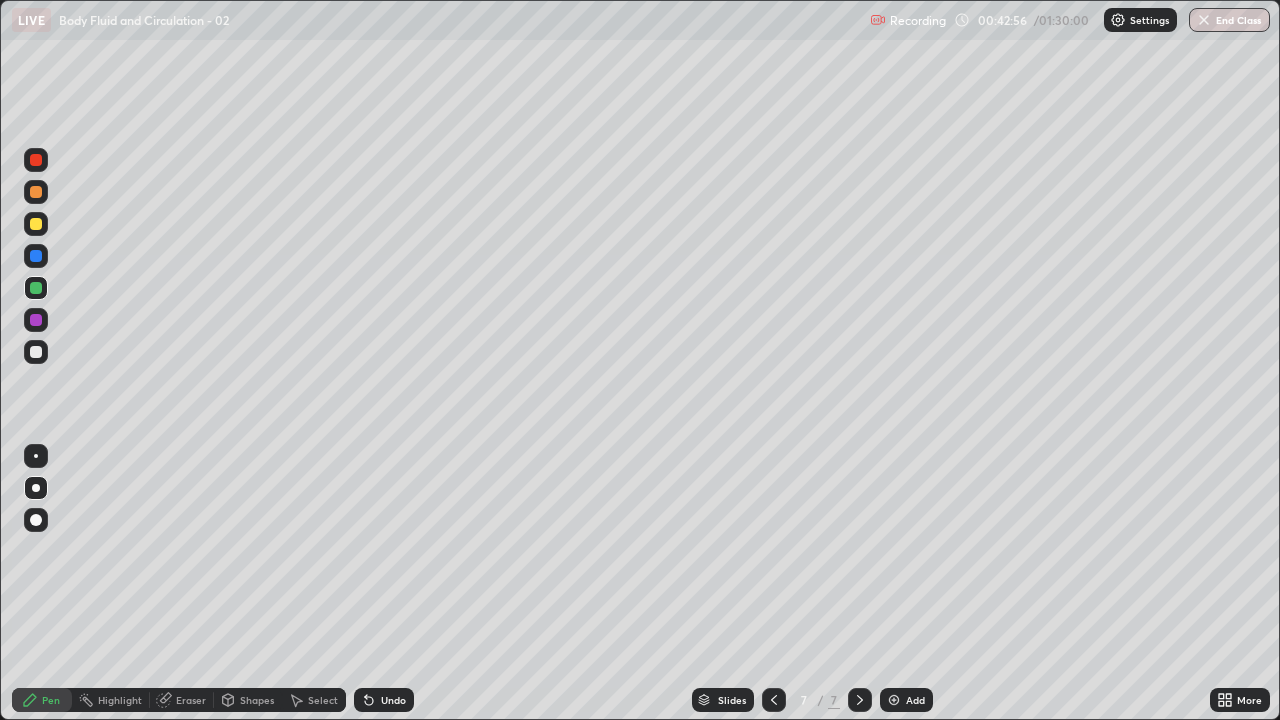 click at bounding box center [894, 700] 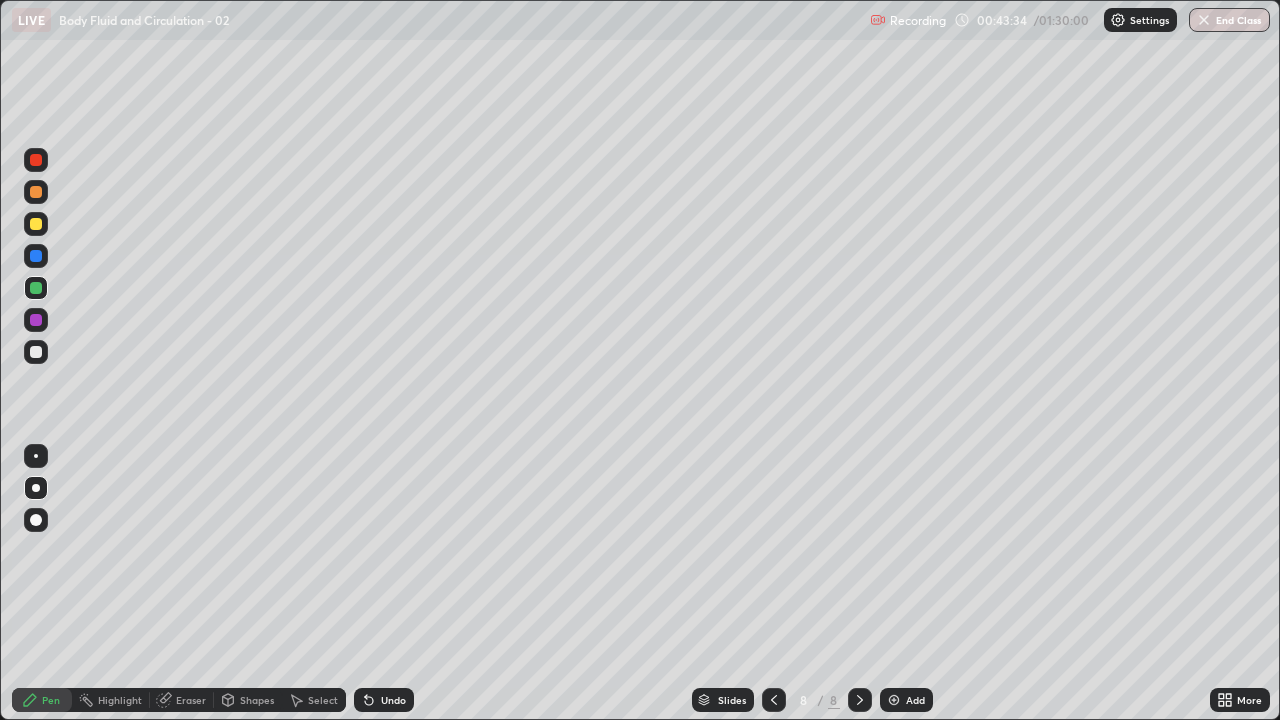 click at bounding box center (36, 192) 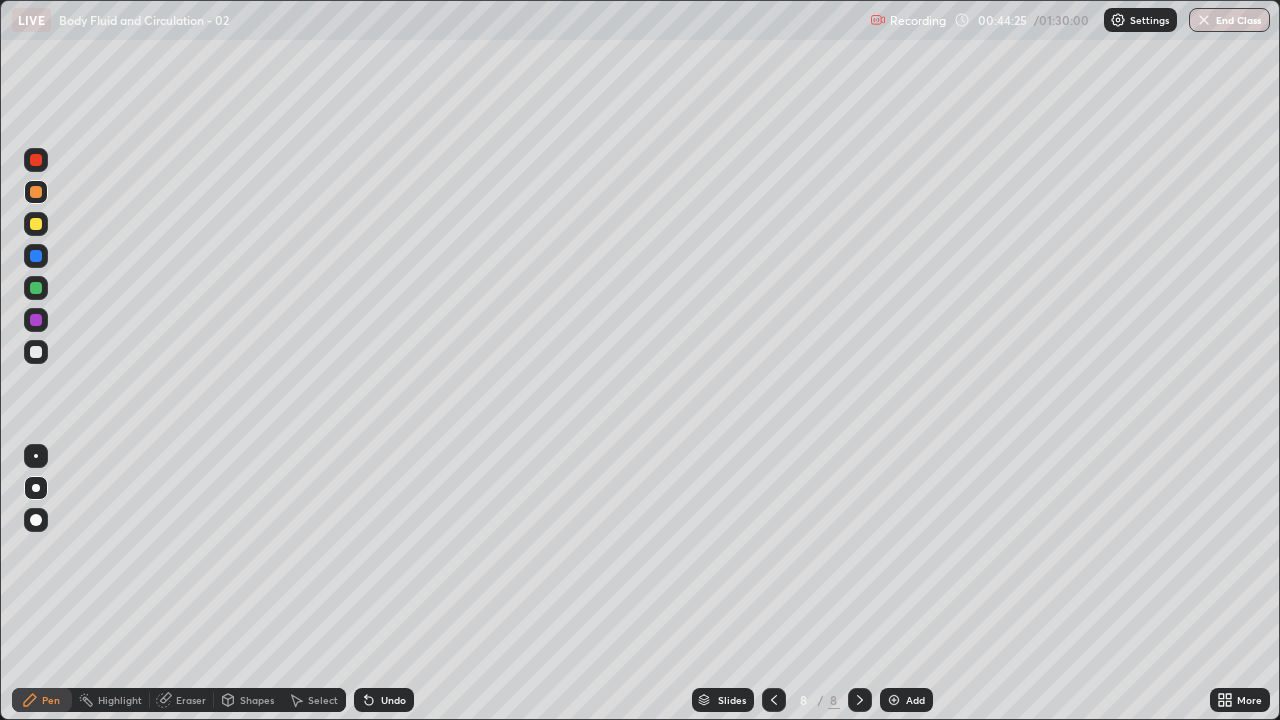 click at bounding box center [36, 256] 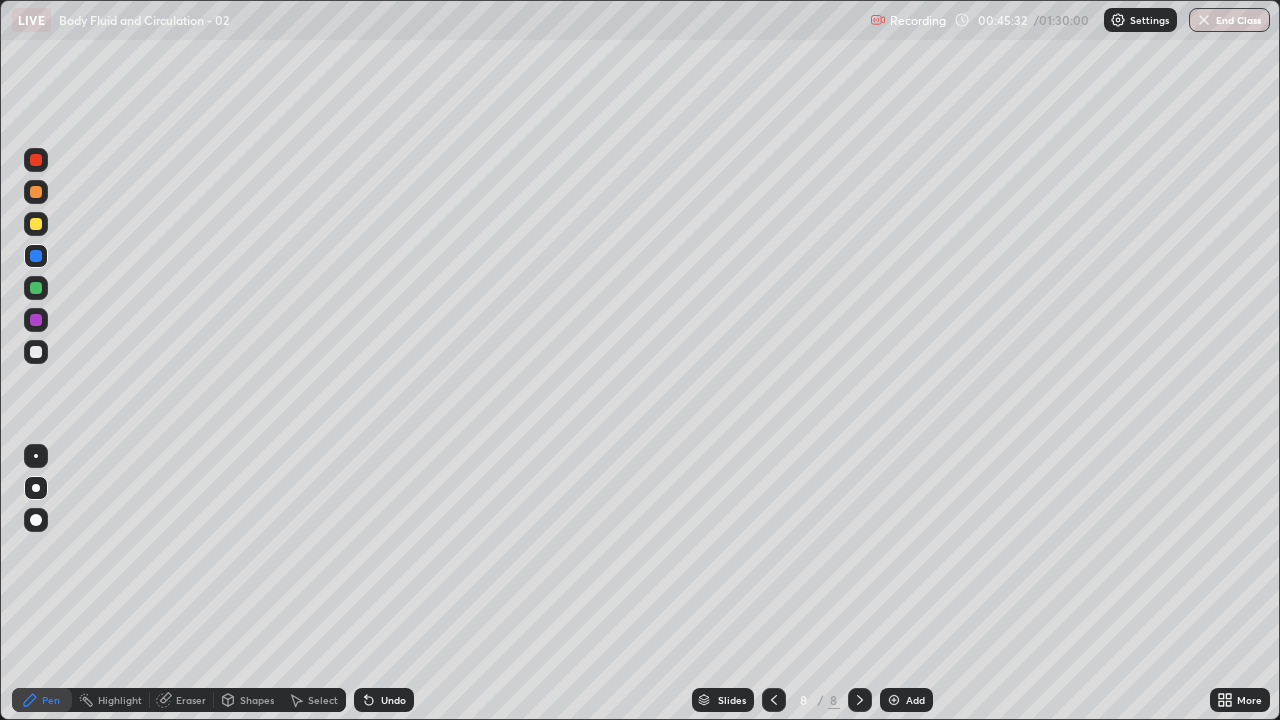 click on "Undo" at bounding box center [384, 700] 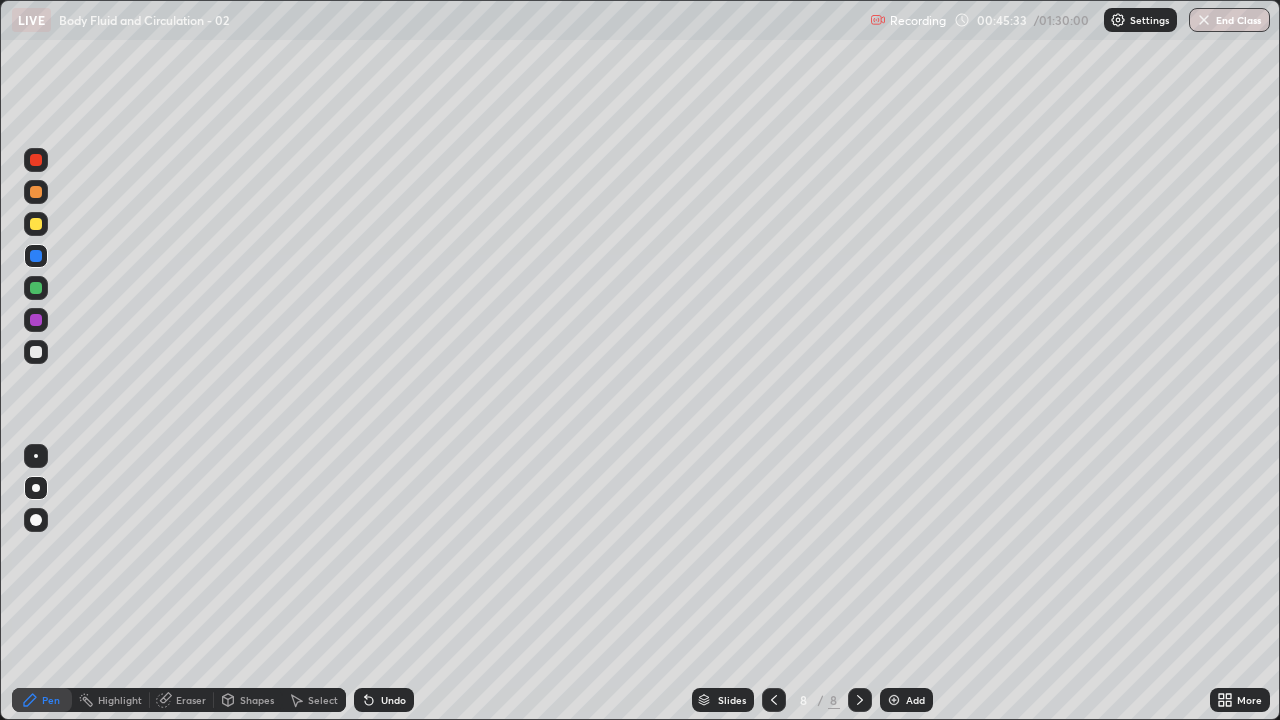 click on "Undo" at bounding box center (384, 700) 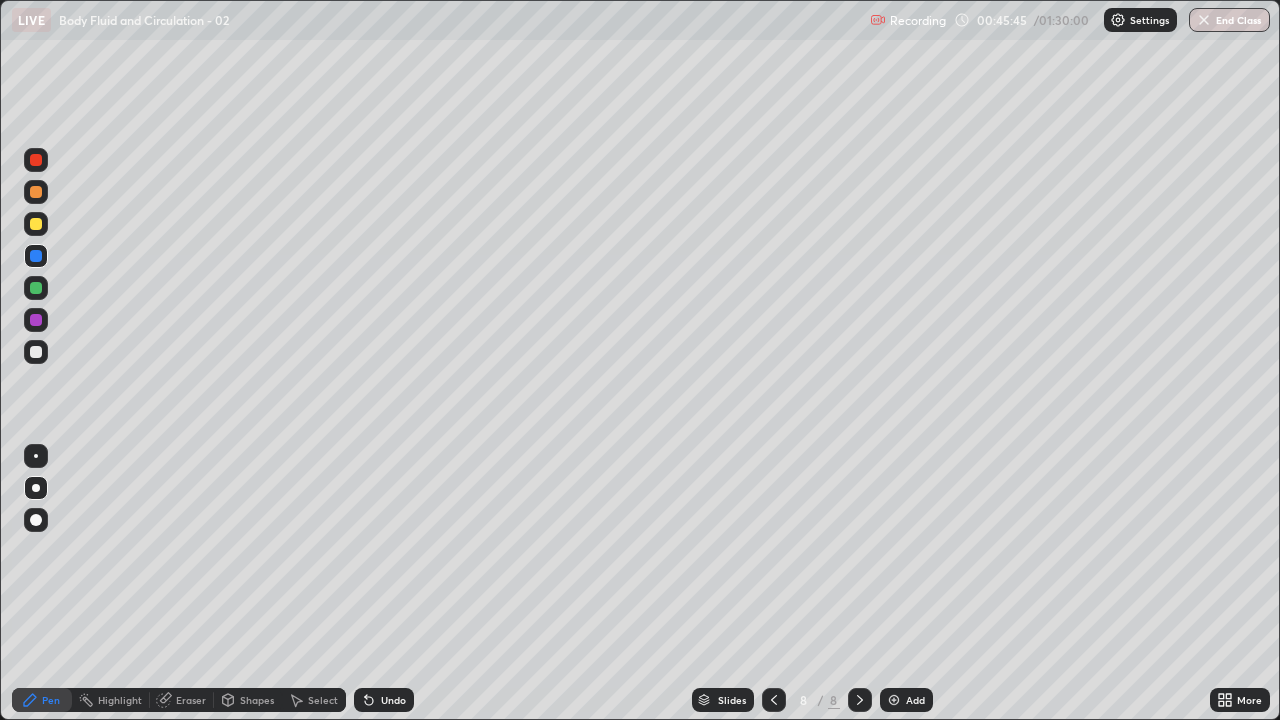 click at bounding box center (36, 288) 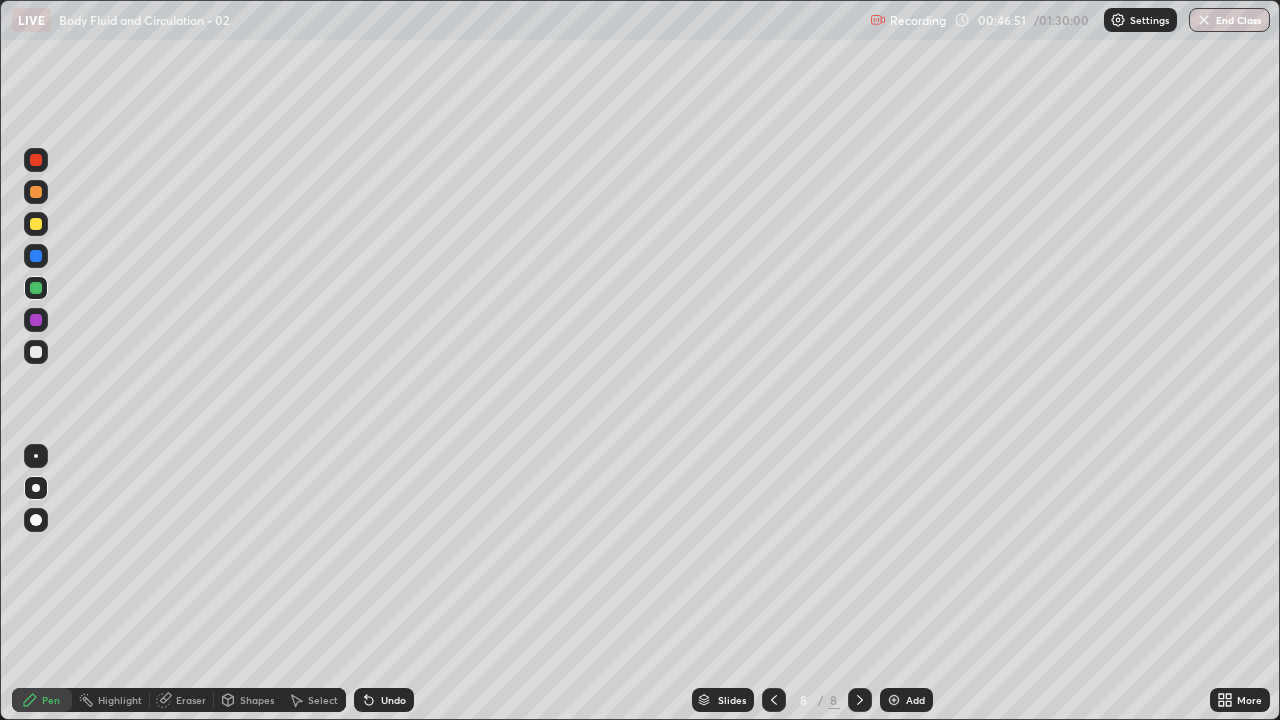click on "Undo" at bounding box center (384, 700) 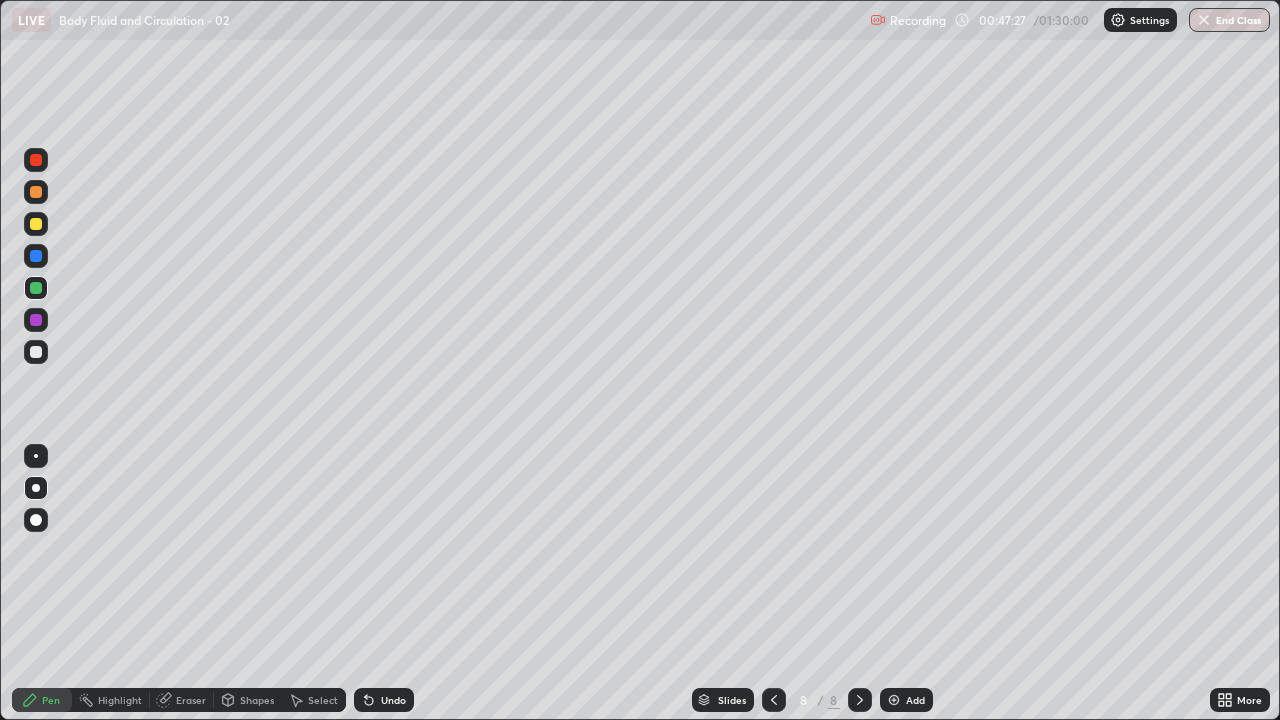 click at bounding box center (36, 352) 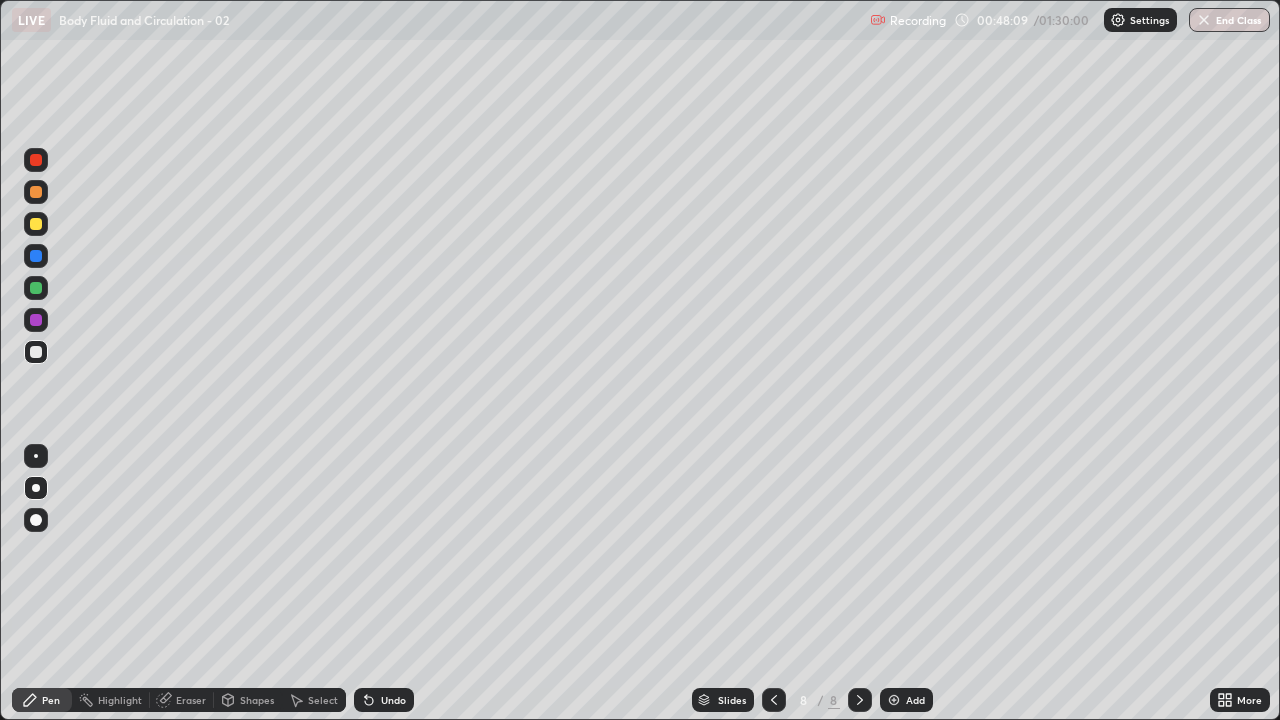 click on "Slides 8 / 8 Add" at bounding box center [812, 700] 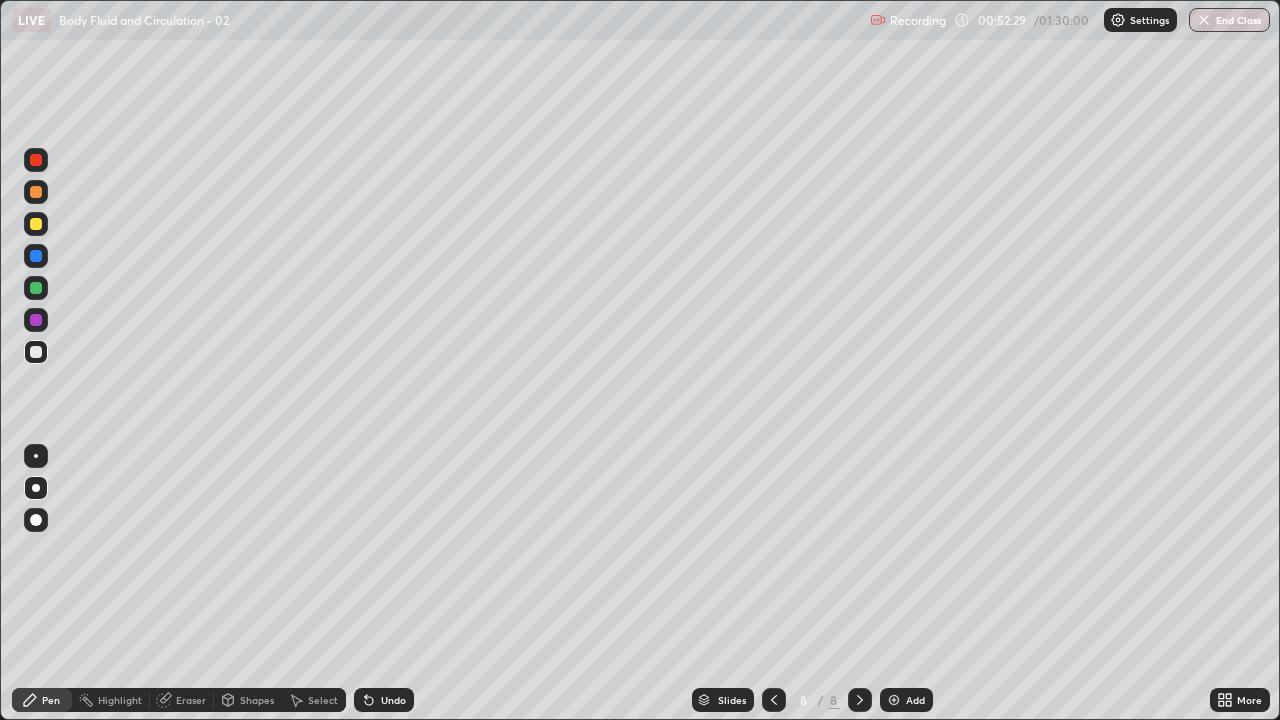 click at bounding box center [894, 700] 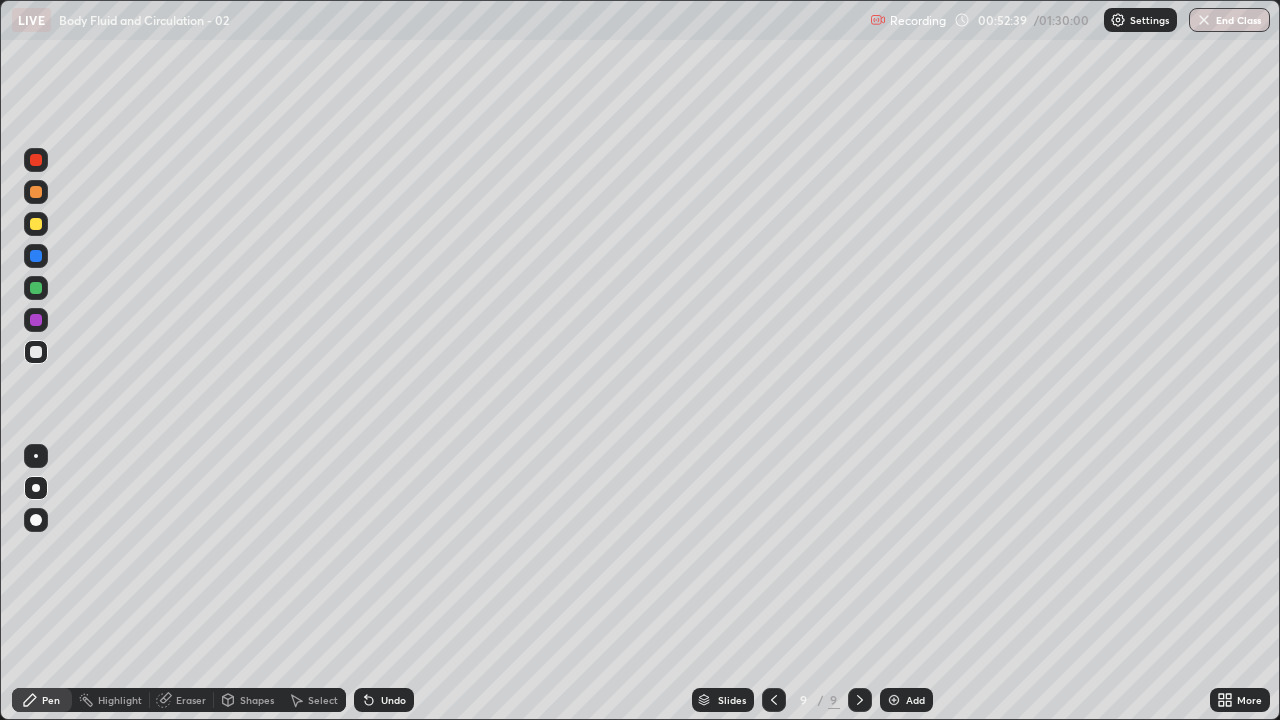 click on "Undo" at bounding box center [384, 700] 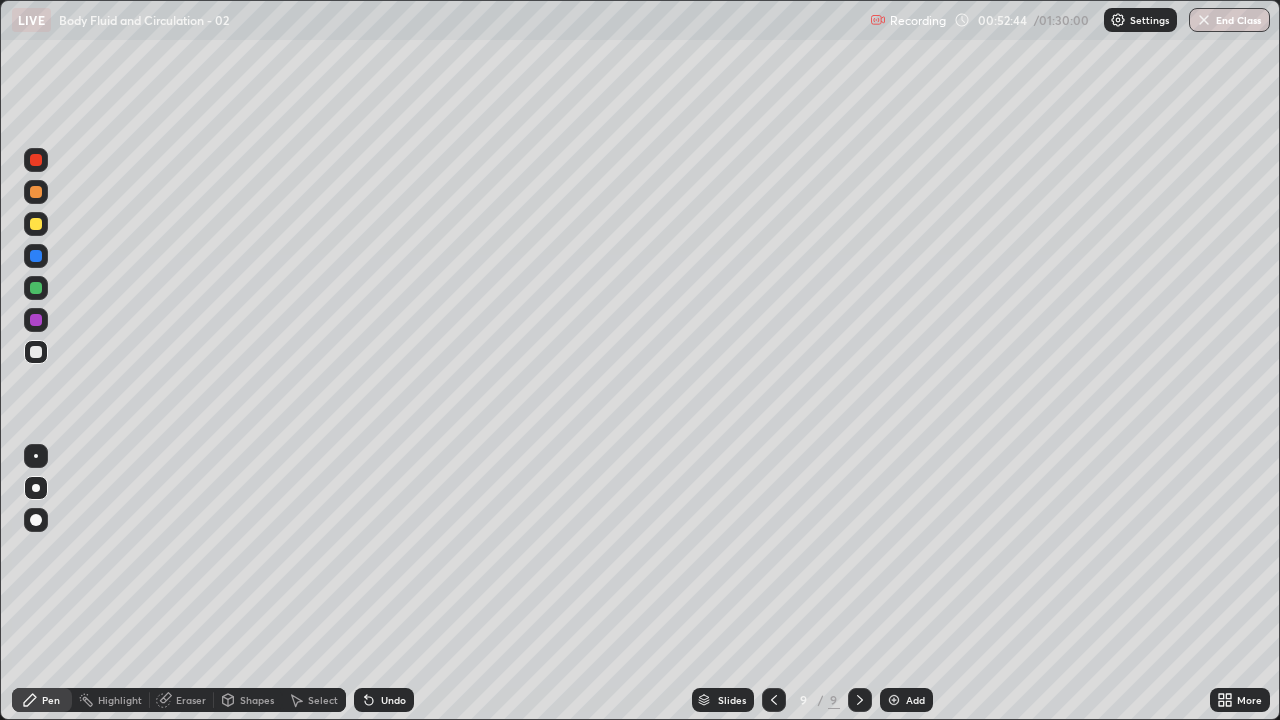 click at bounding box center (36, 256) 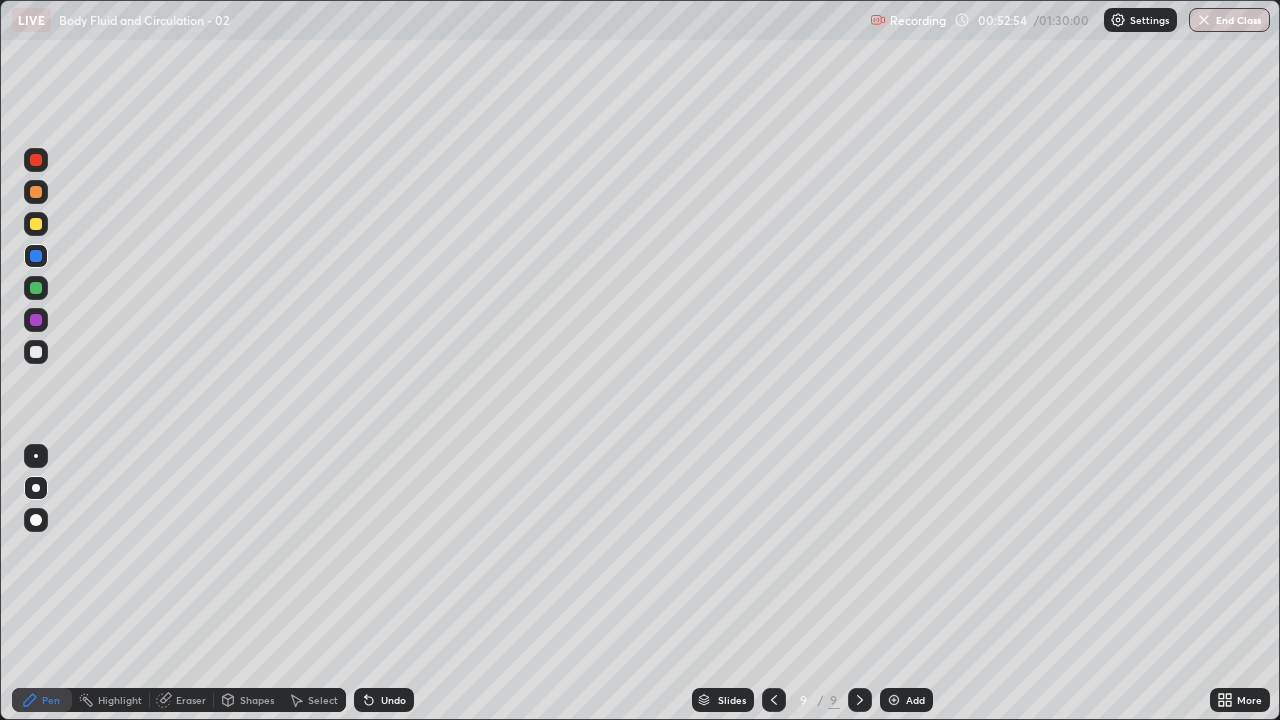click at bounding box center [36, 288] 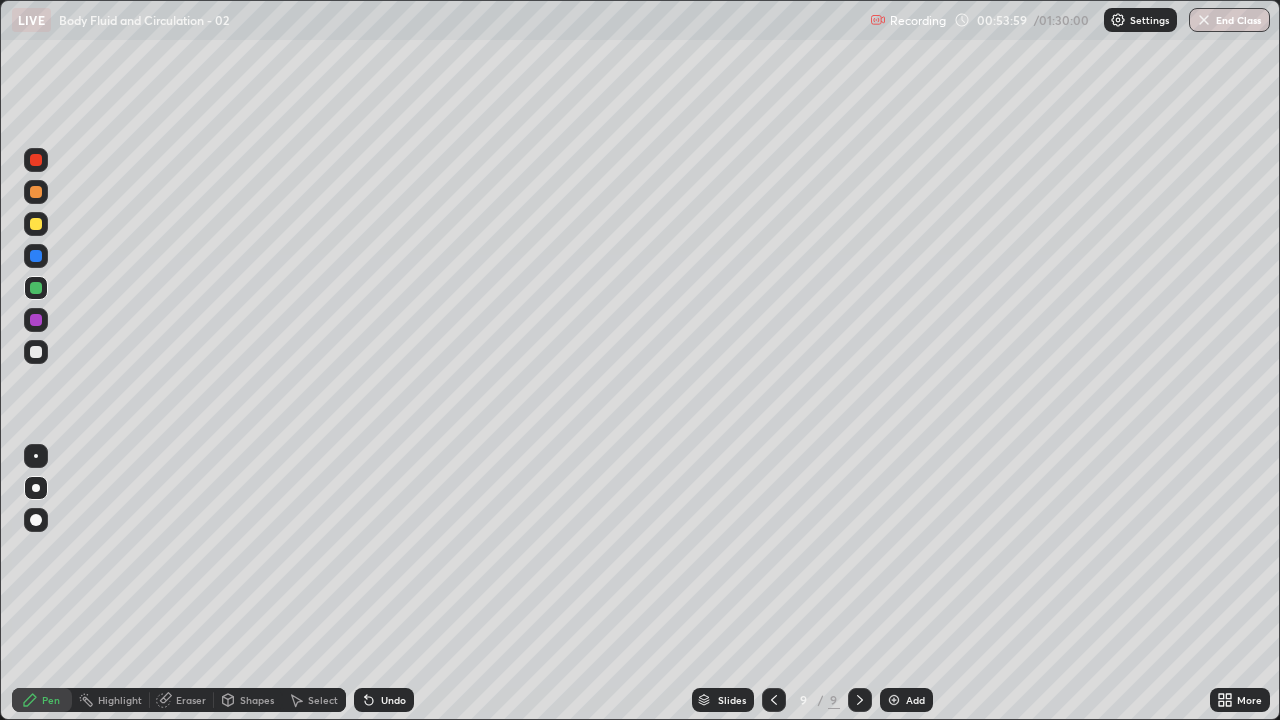 click at bounding box center [36, 192] 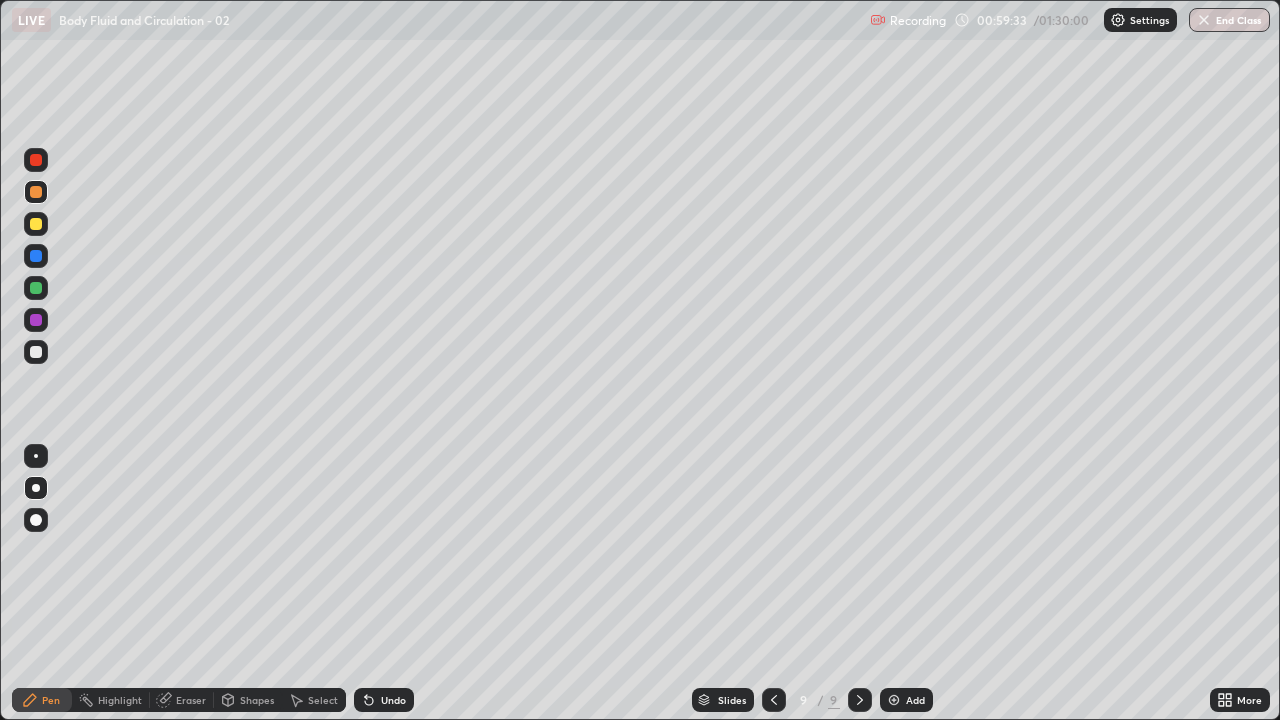 click at bounding box center [894, 700] 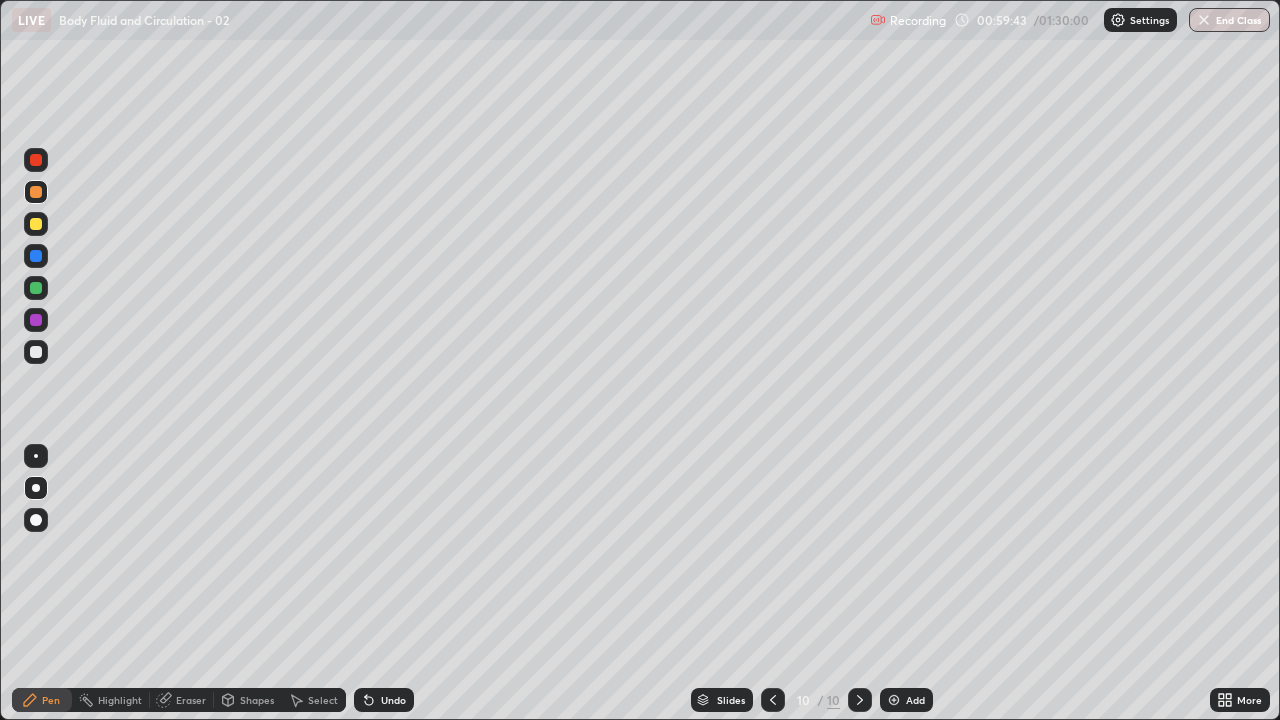 click at bounding box center [36, 224] 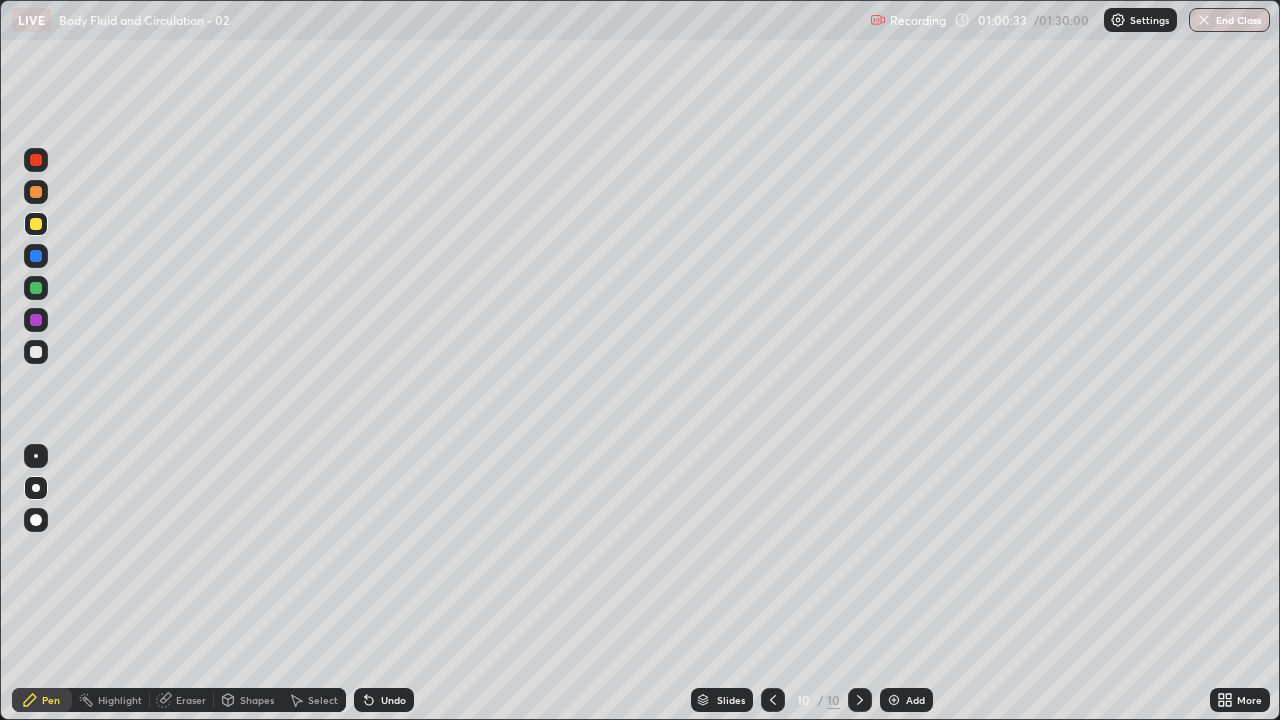 click at bounding box center (36, 320) 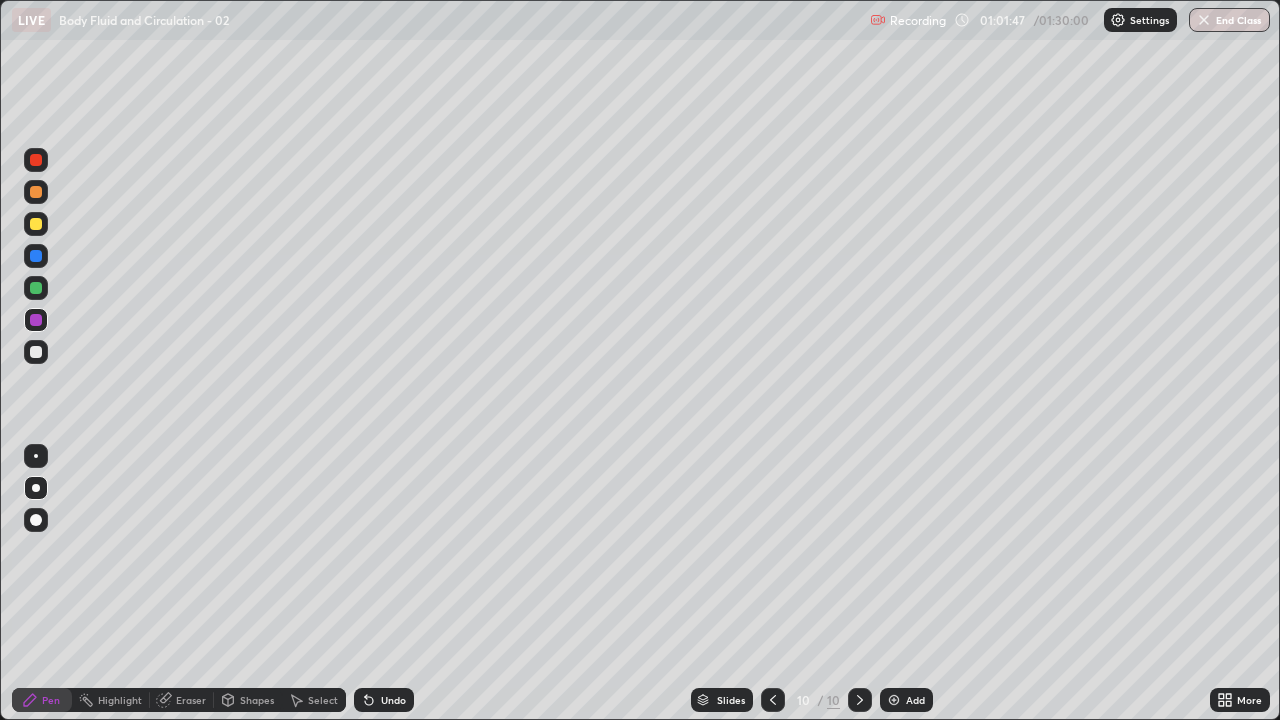 click at bounding box center (36, 224) 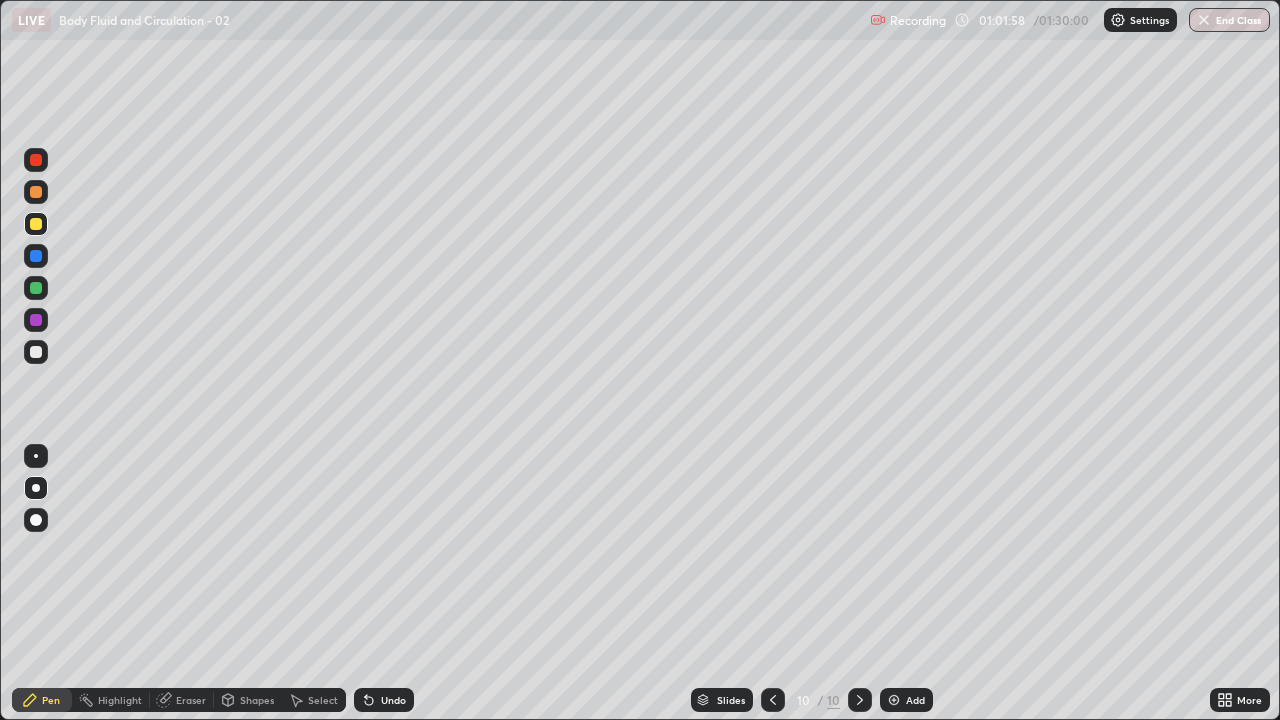 click on "Undo" at bounding box center (384, 700) 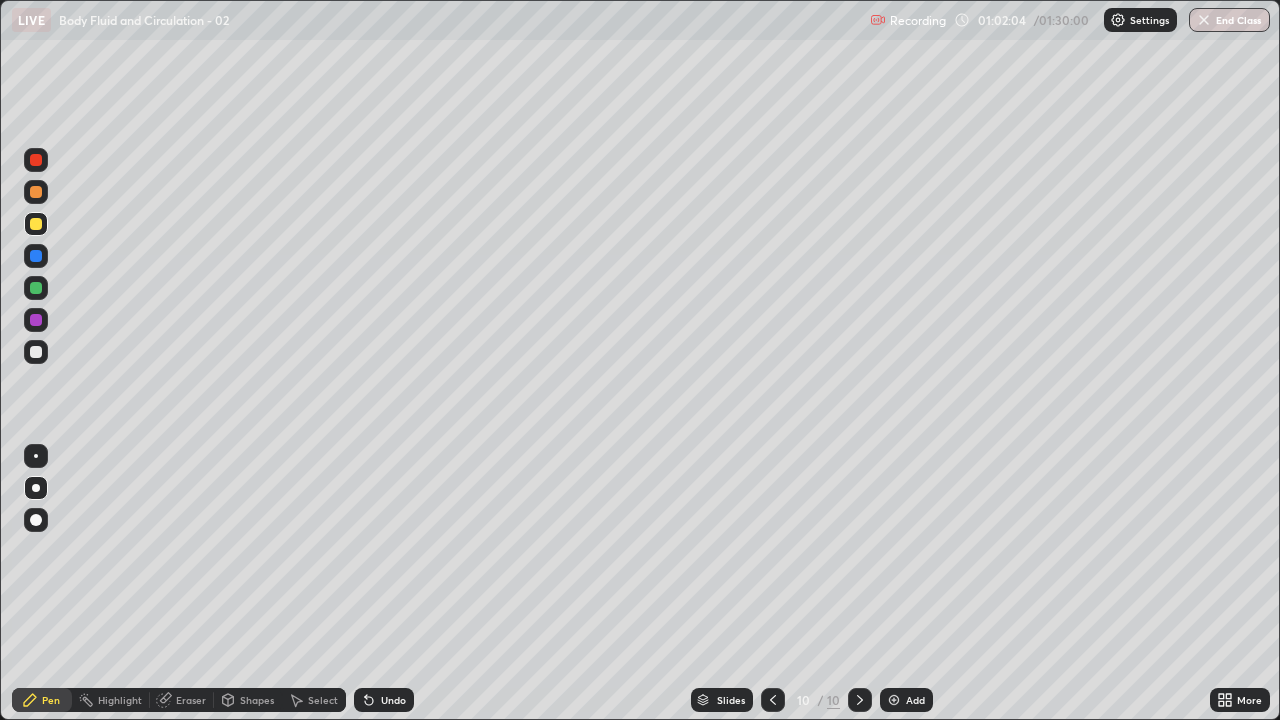 click on "Undo" at bounding box center [384, 700] 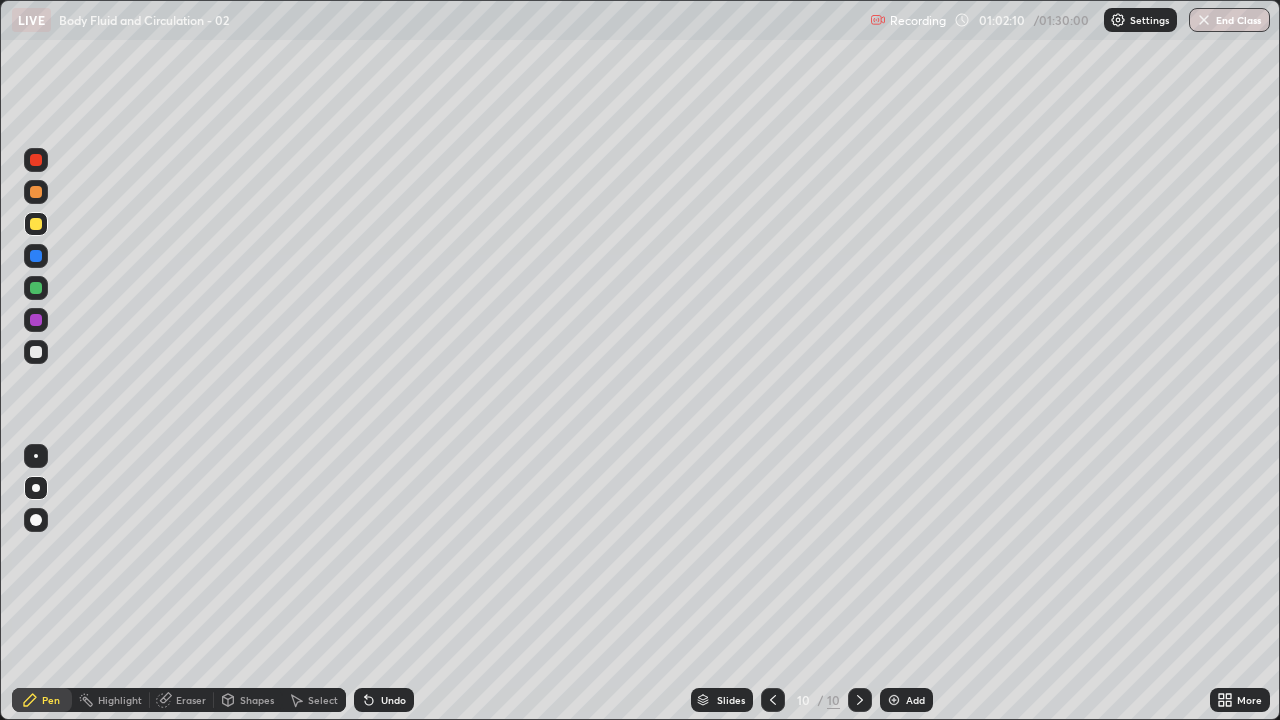 click at bounding box center [36, 288] 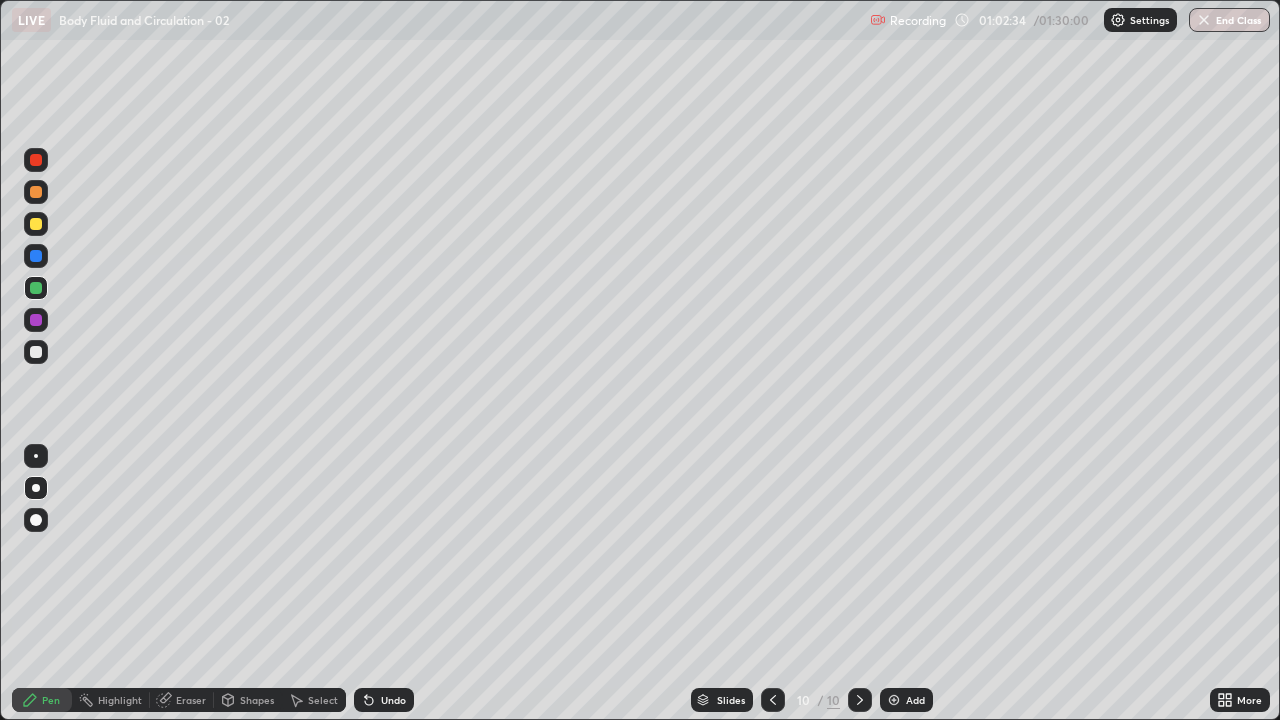 click on "Undo" at bounding box center [384, 700] 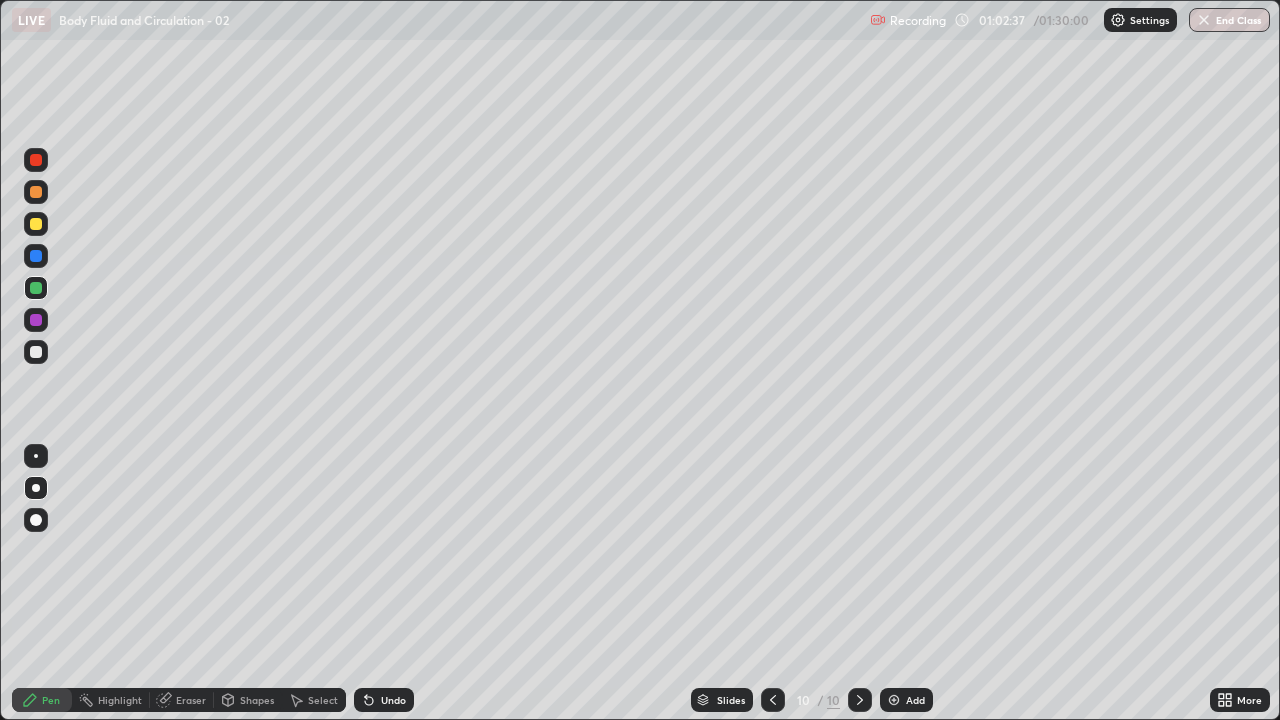 click at bounding box center [36, 352] 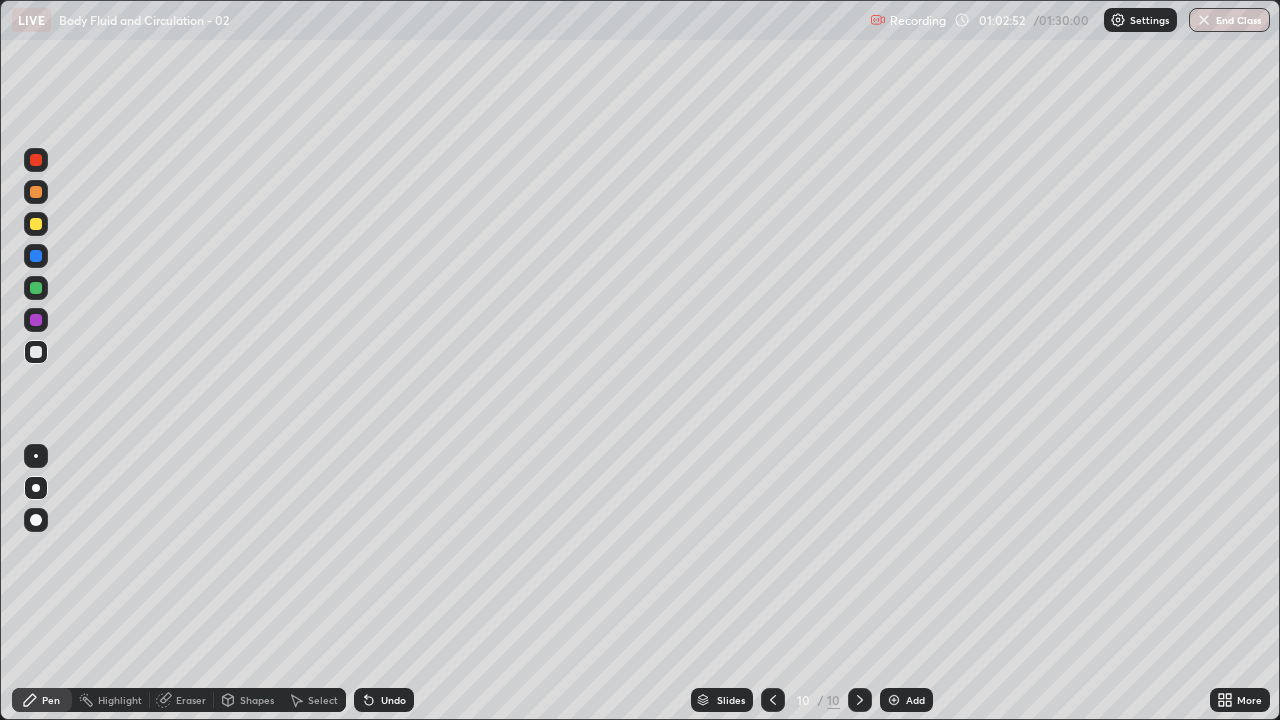 click at bounding box center [36, 288] 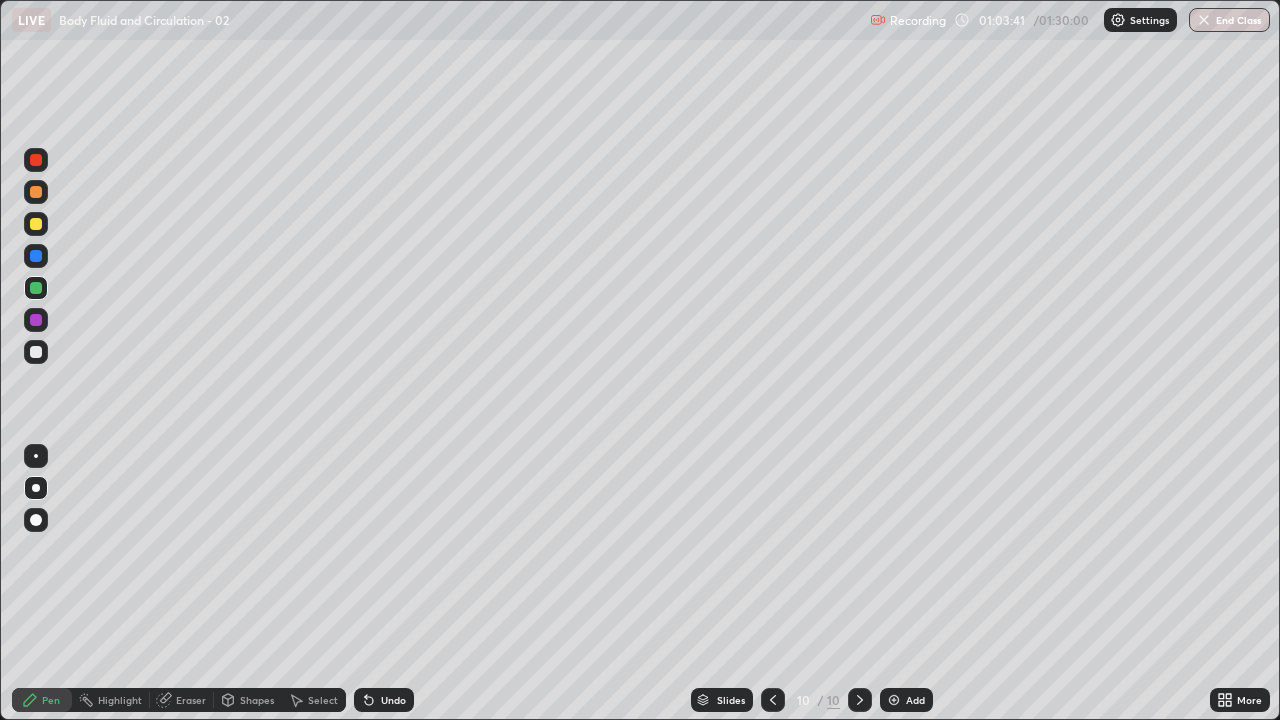 click on "Undo" at bounding box center [384, 700] 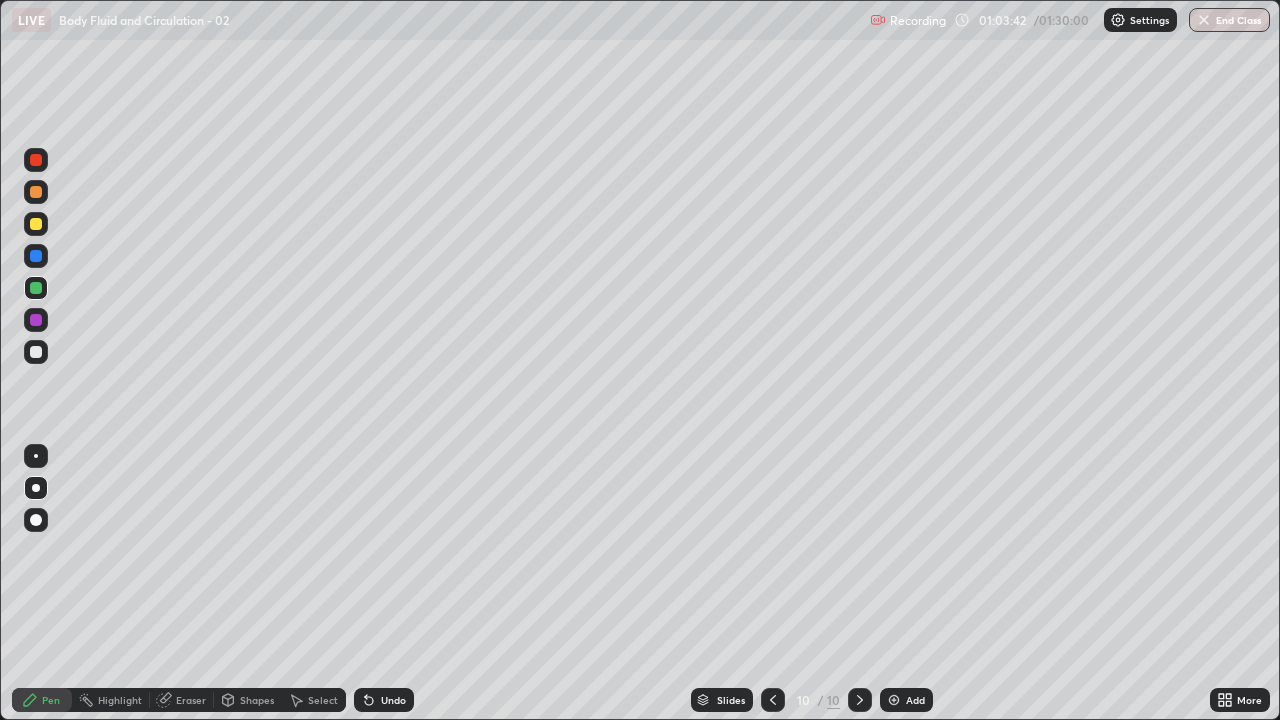 click on "Undo" at bounding box center [384, 700] 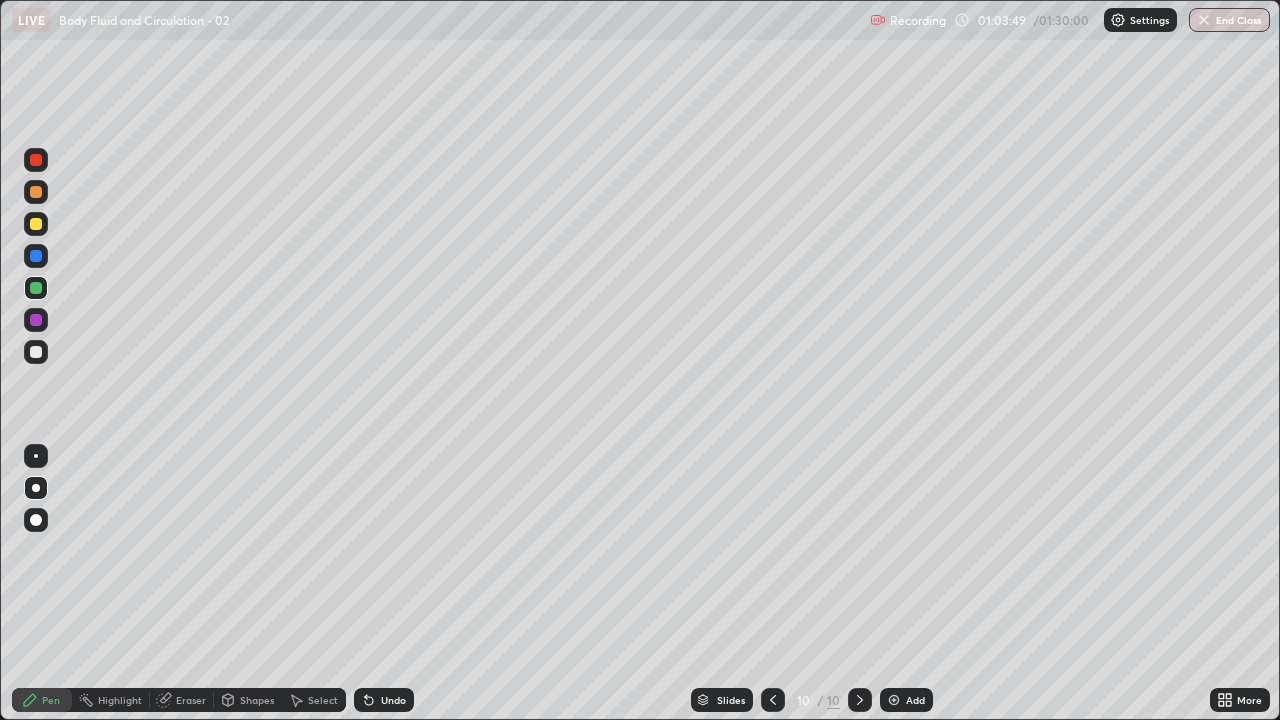 click on "Undo" at bounding box center [384, 700] 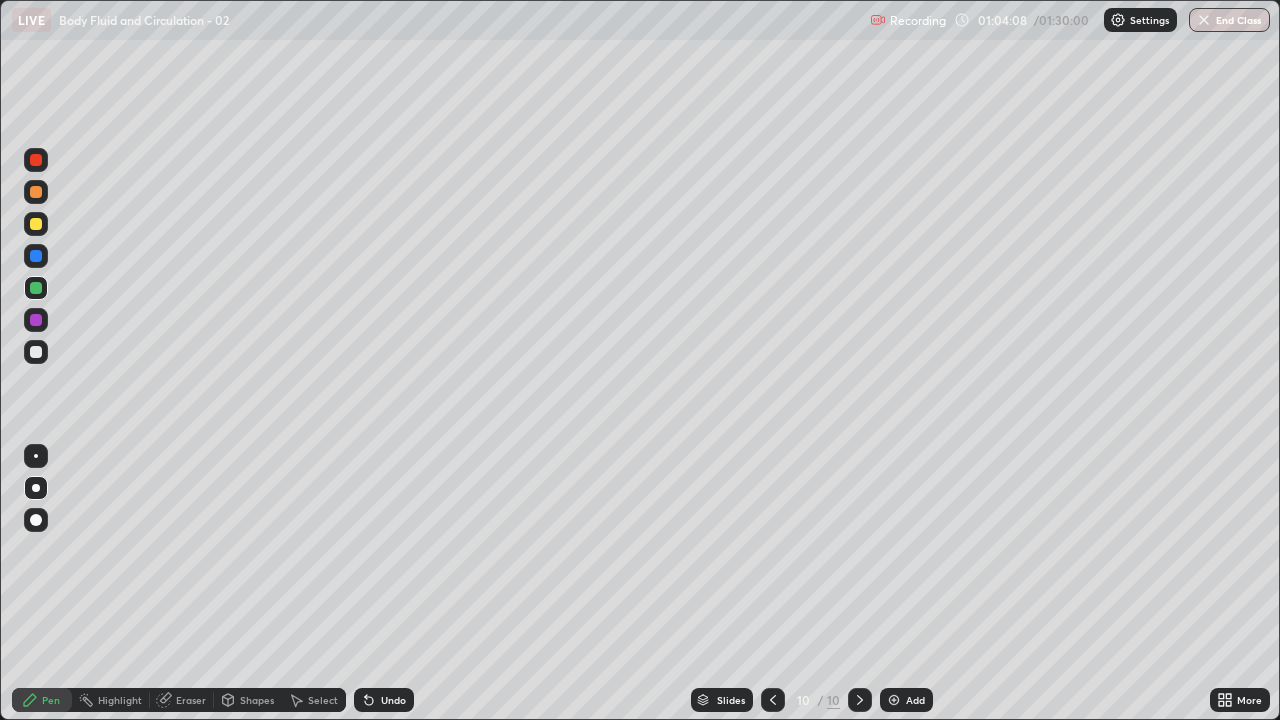 click at bounding box center (36, 224) 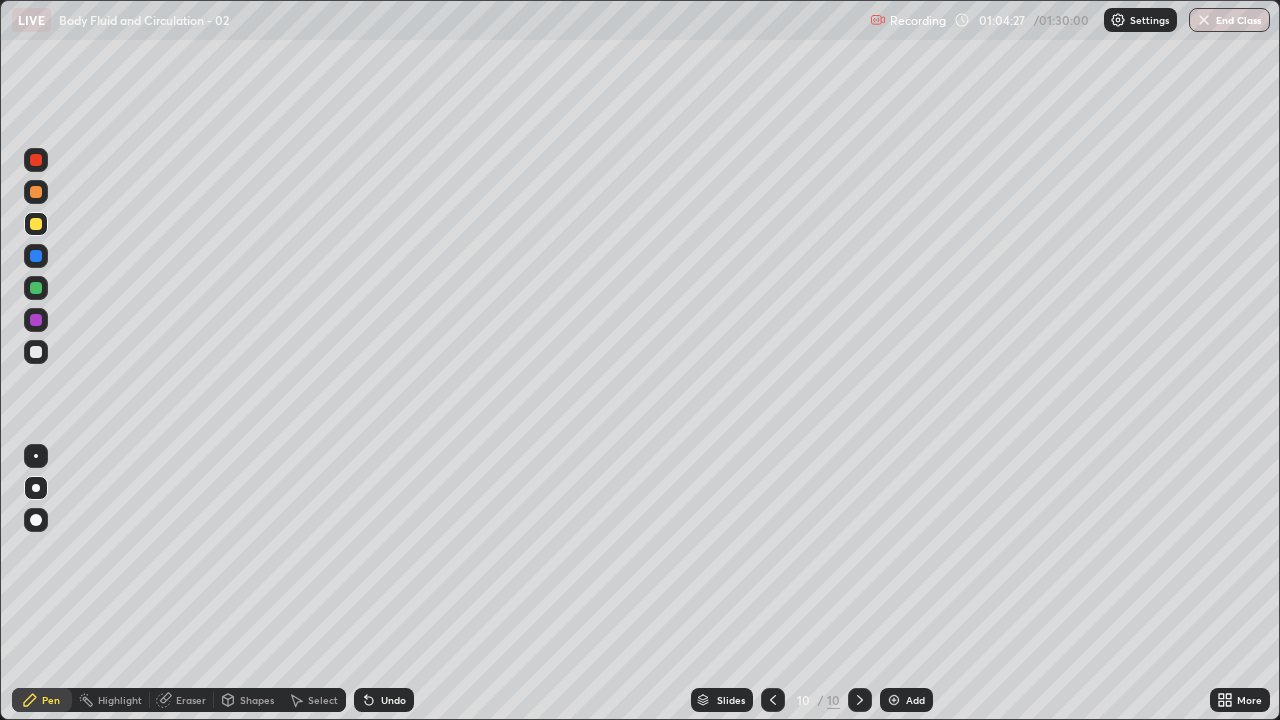 click on "Undo" at bounding box center (393, 700) 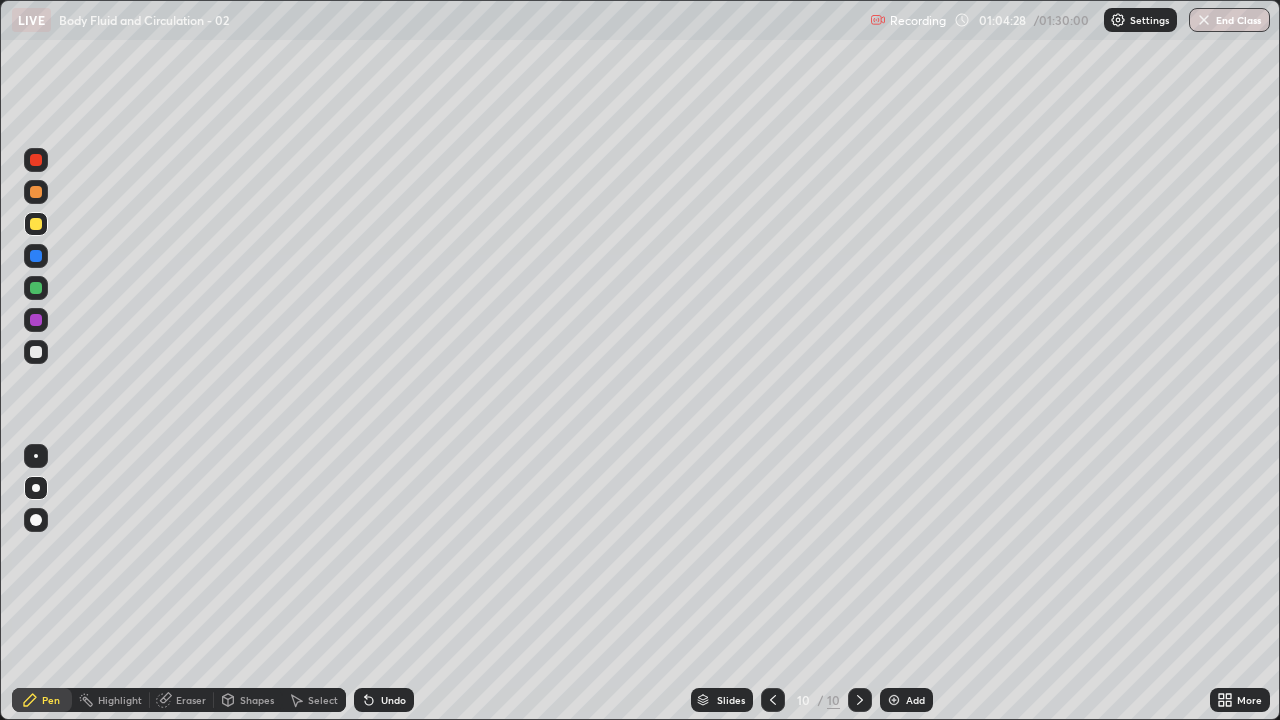 click on "Undo" at bounding box center [393, 700] 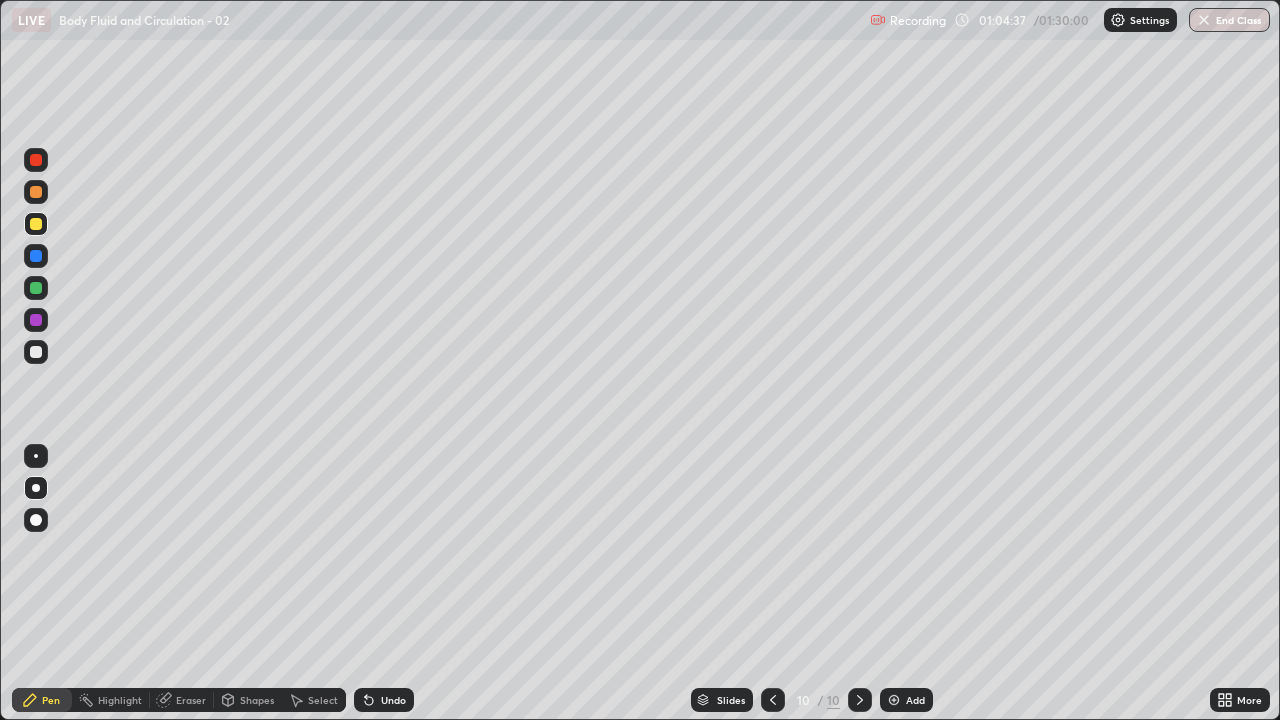 click at bounding box center [36, 288] 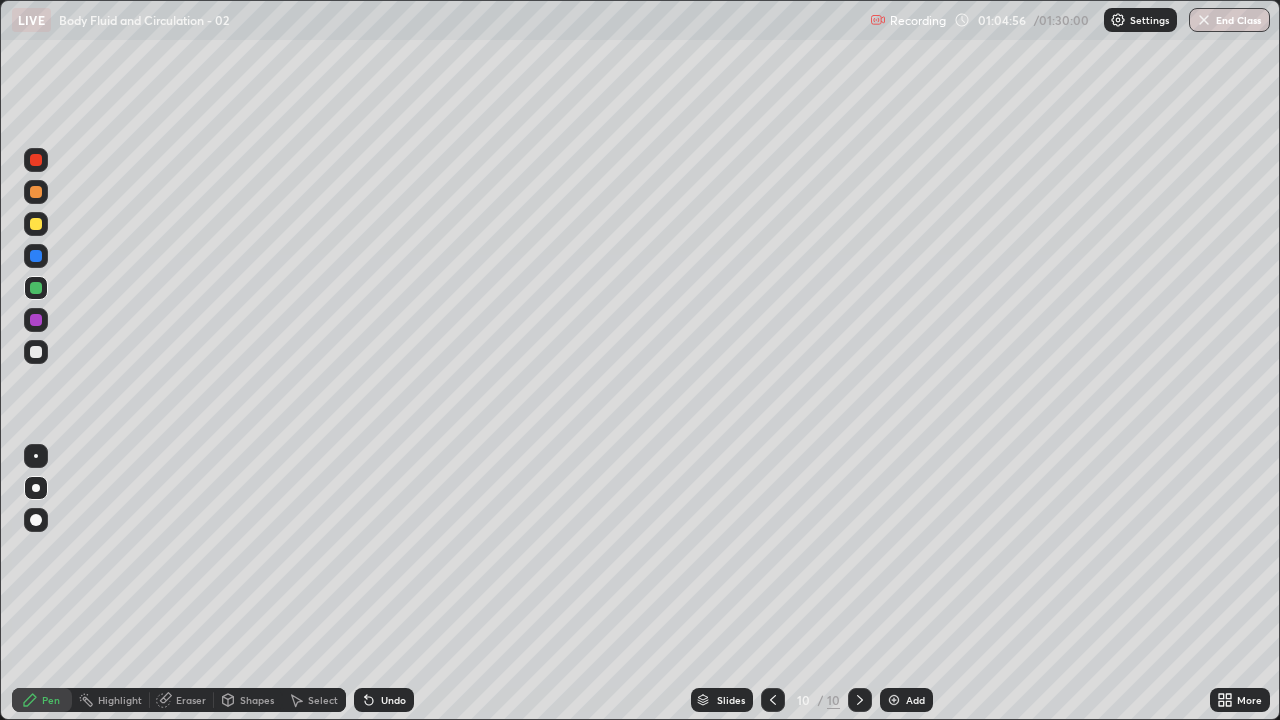 click at bounding box center (36, 224) 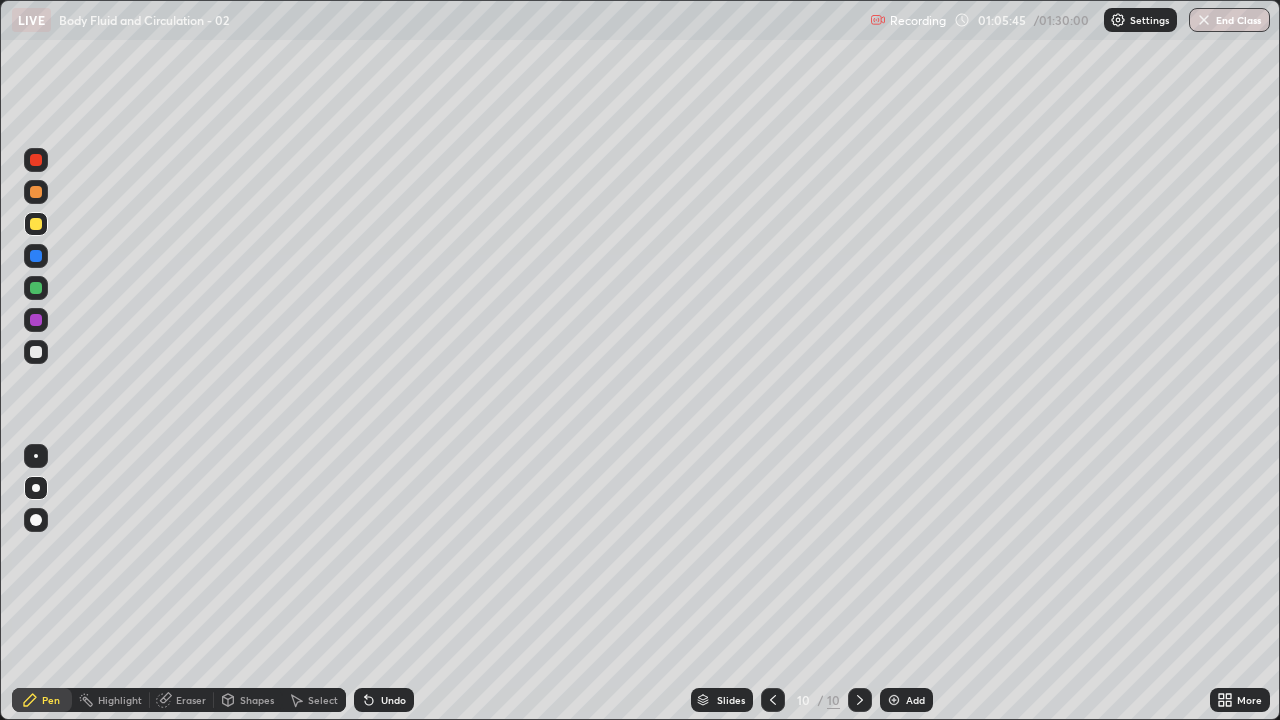 click at bounding box center (894, 700) 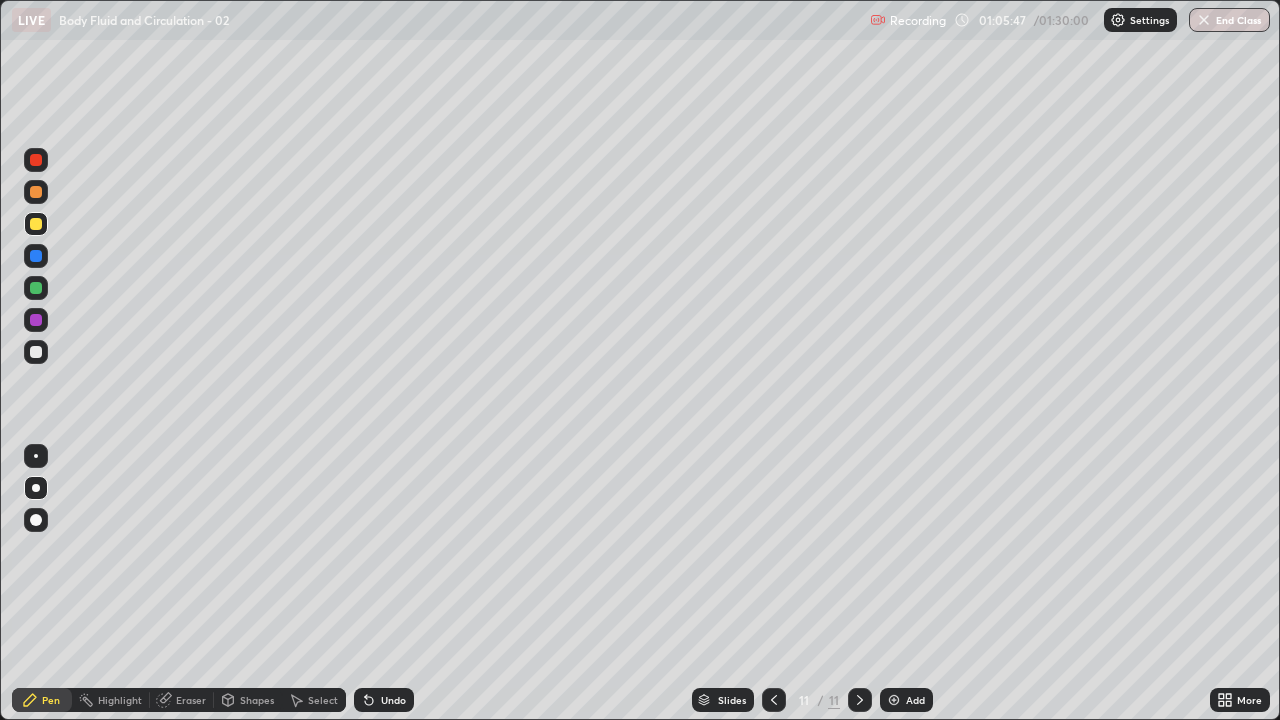 click at bounding box center [36, 192] 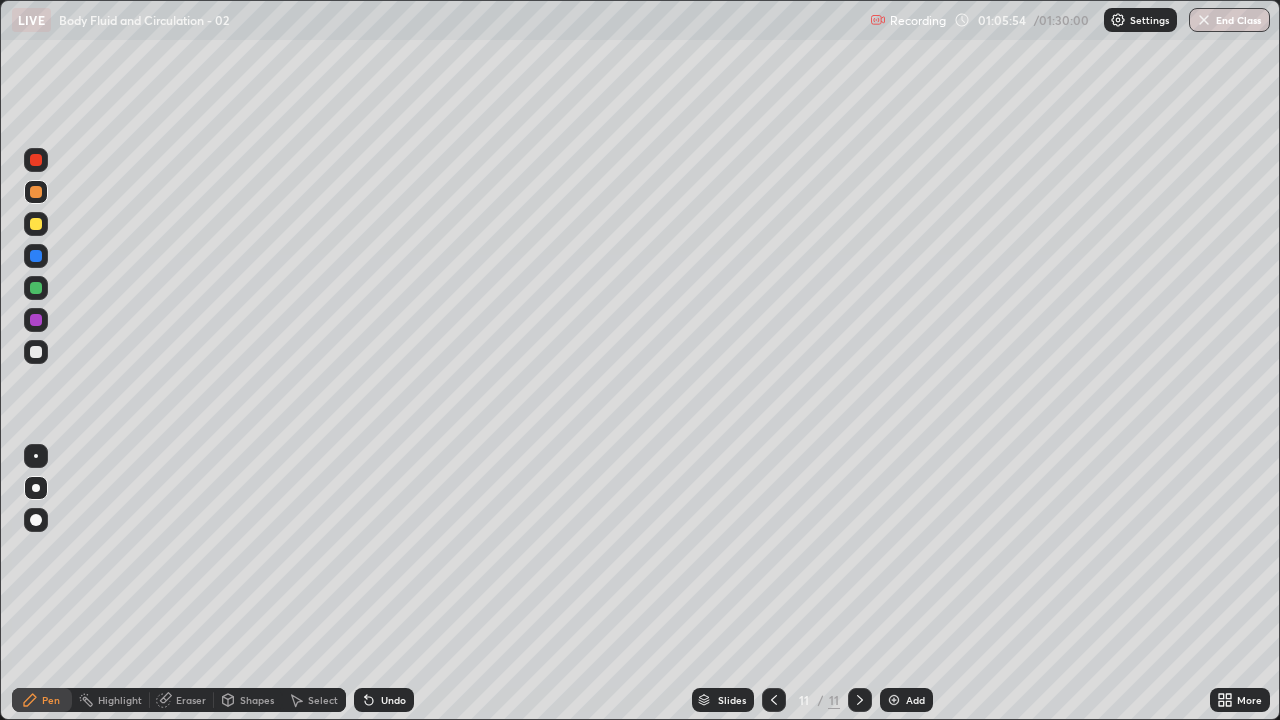 click at bounding box center [36, 224] 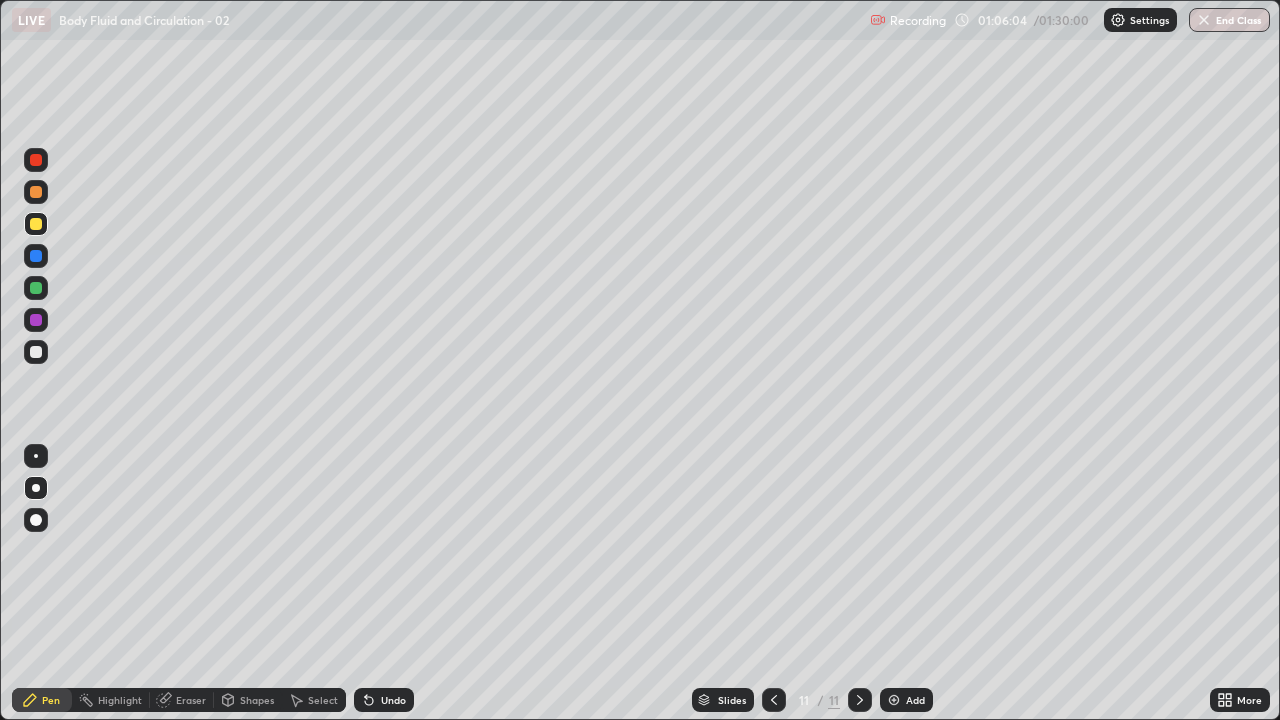 click on "Undo" at bounding box center [384, 700] 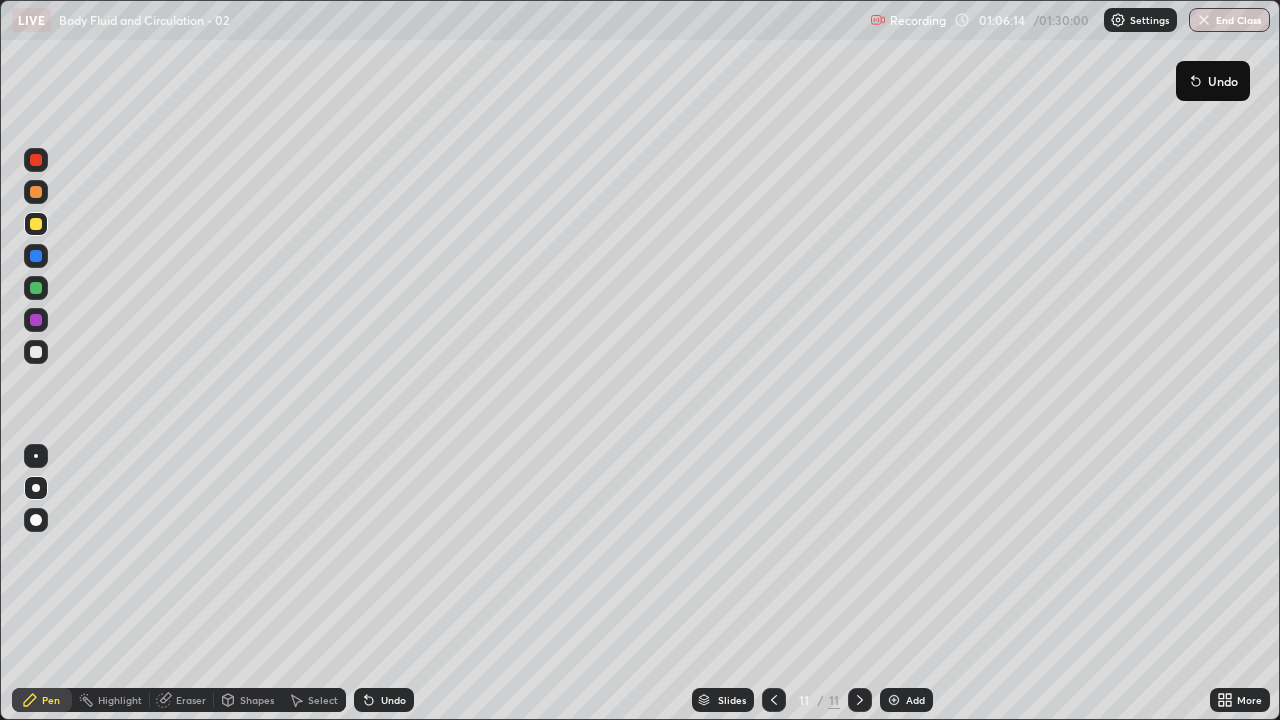 click 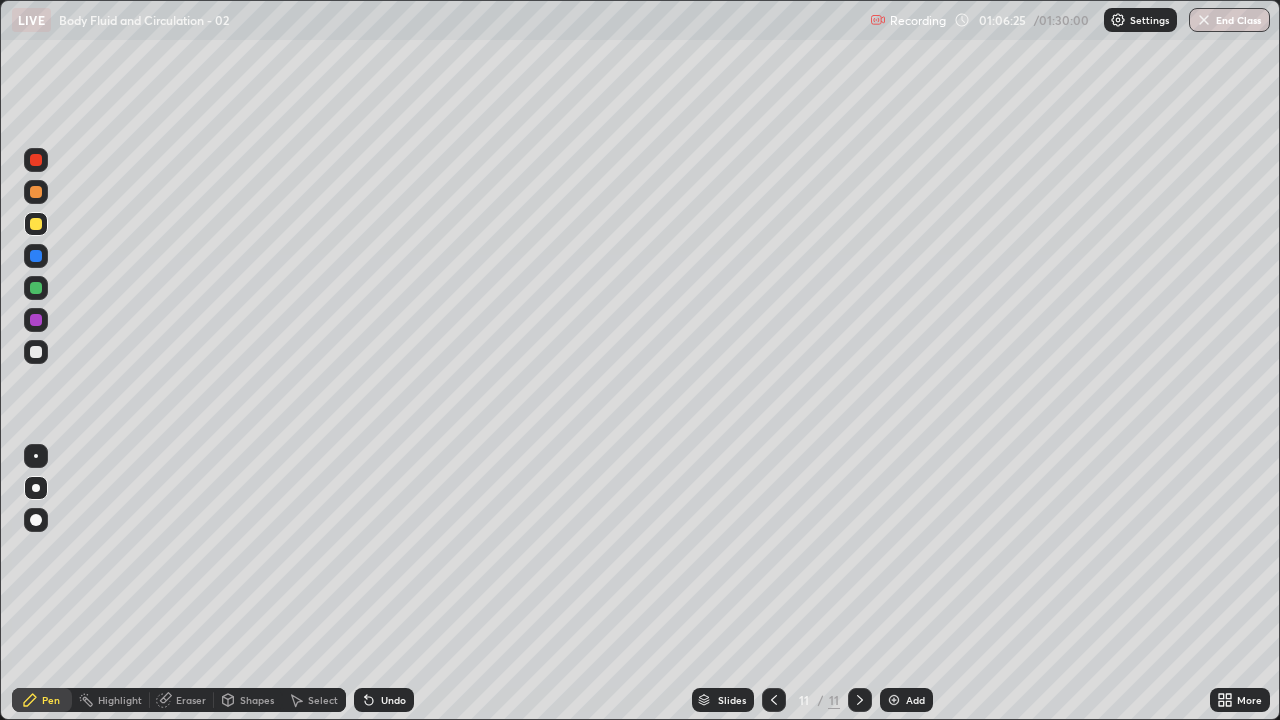 click at bounding box center [36, 160] 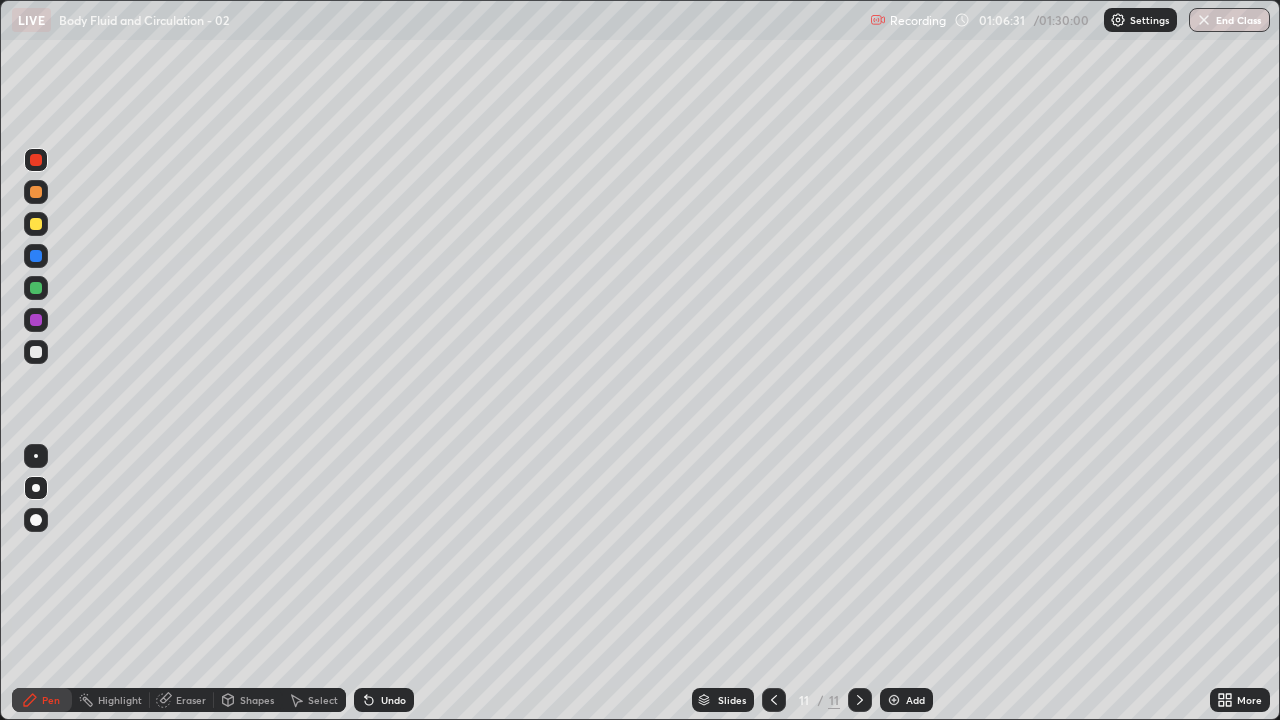 click at bounding box center [36, 224] 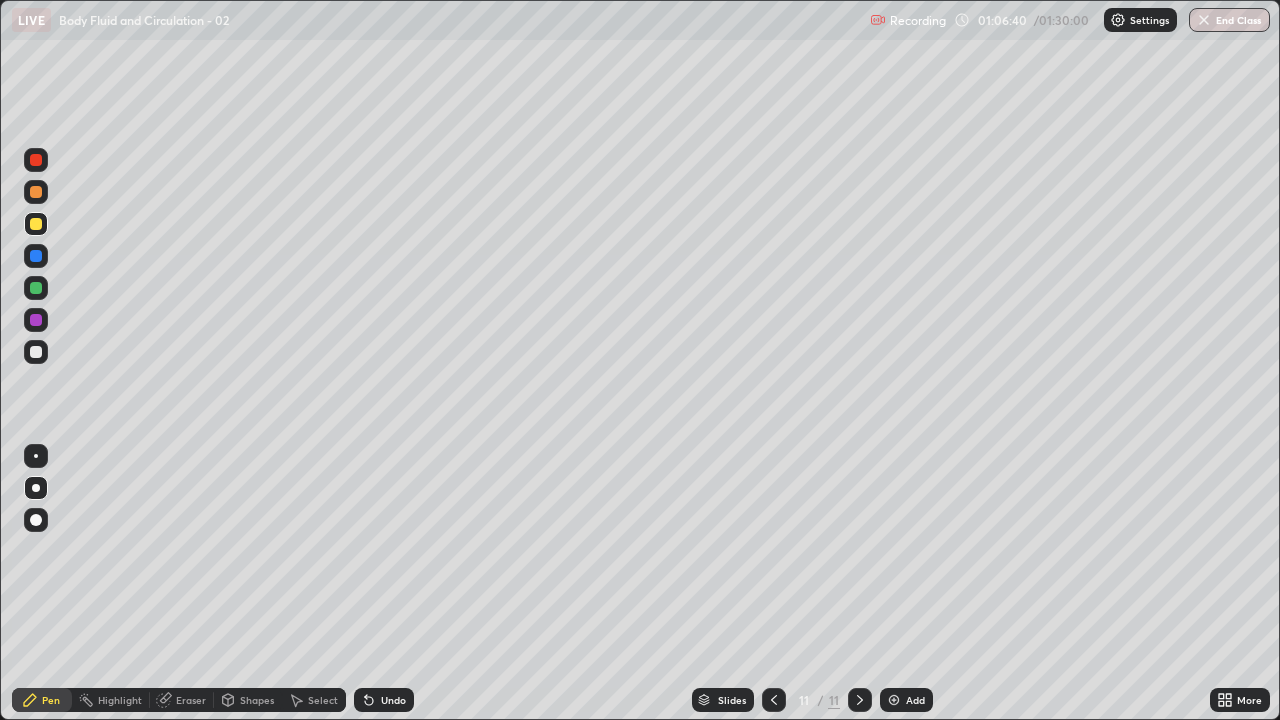 click at bounding box center [36, 288] 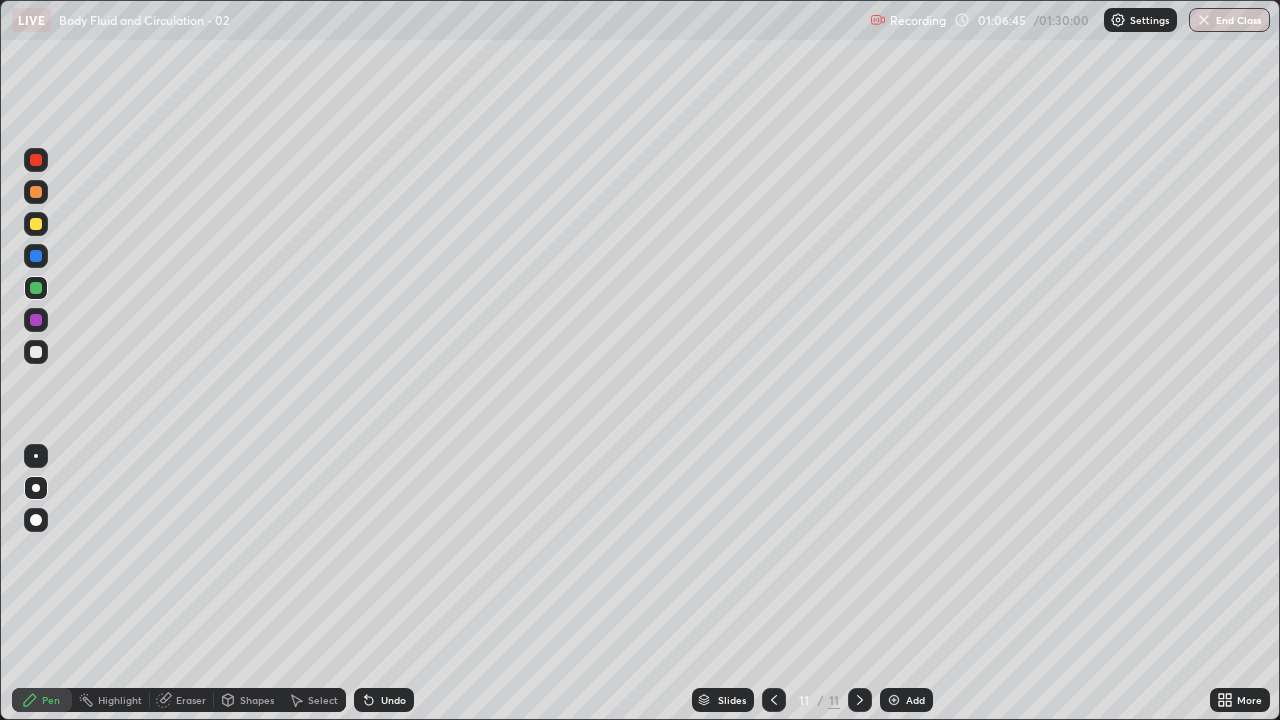 click on "Undo" at bounding box center (393, 700) 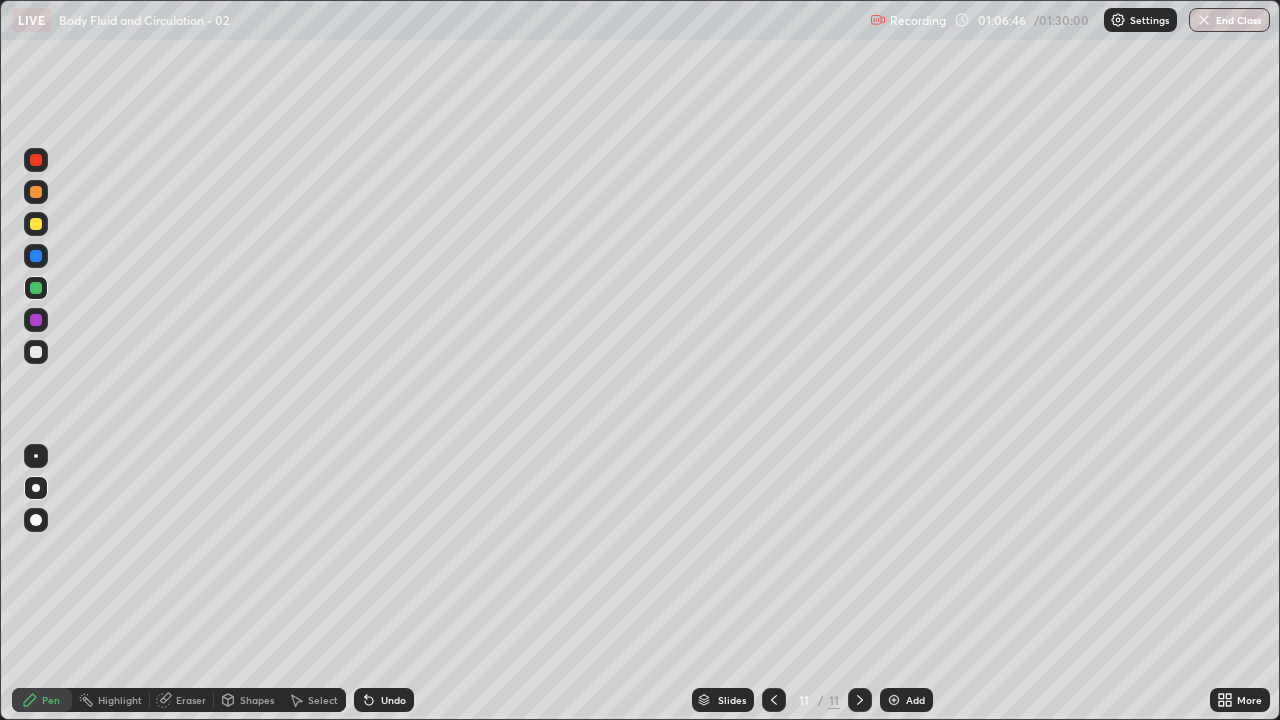 click on "Undo" at bounding box center [393, 700] 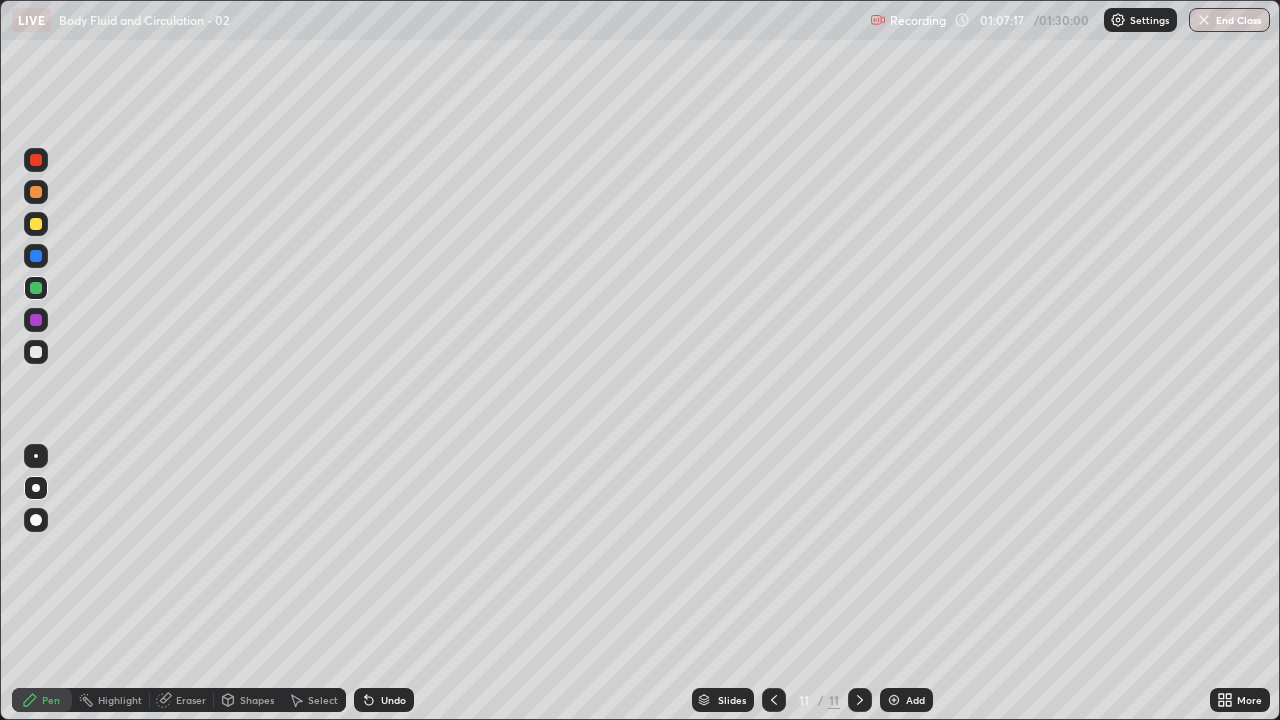 click at bounding box center (36, 224) 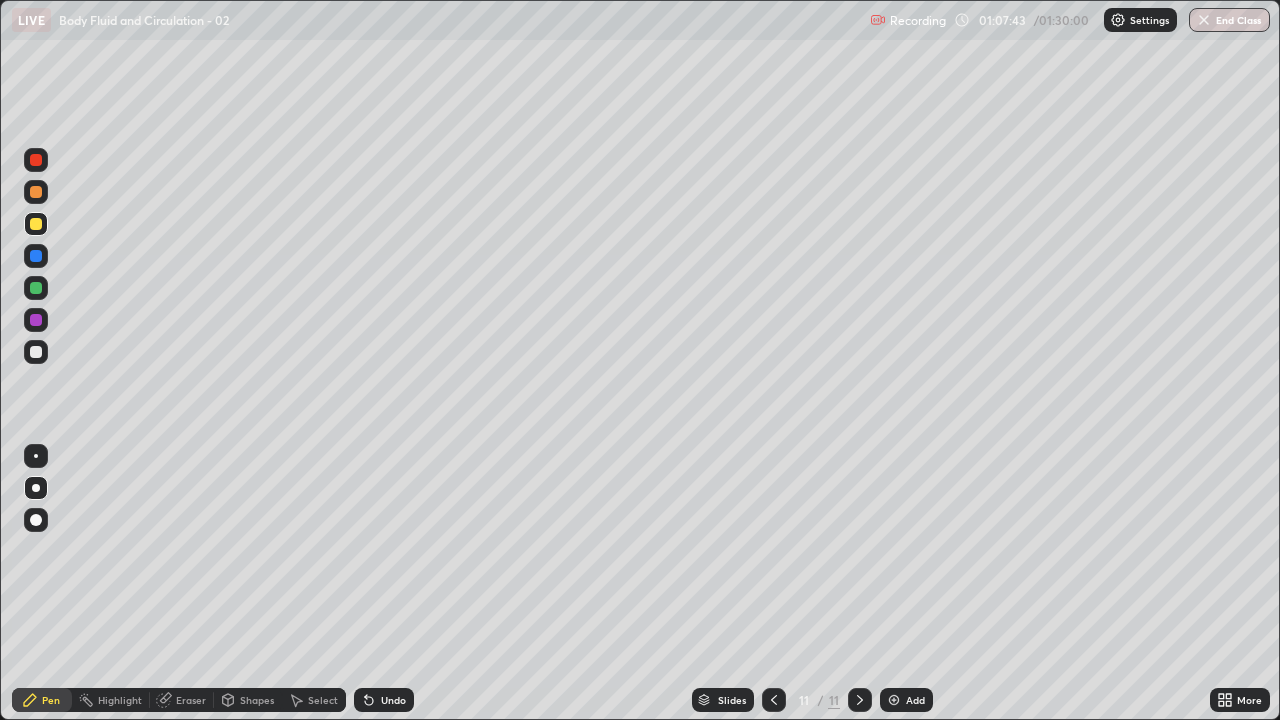 click at bounding box center [36, 288] 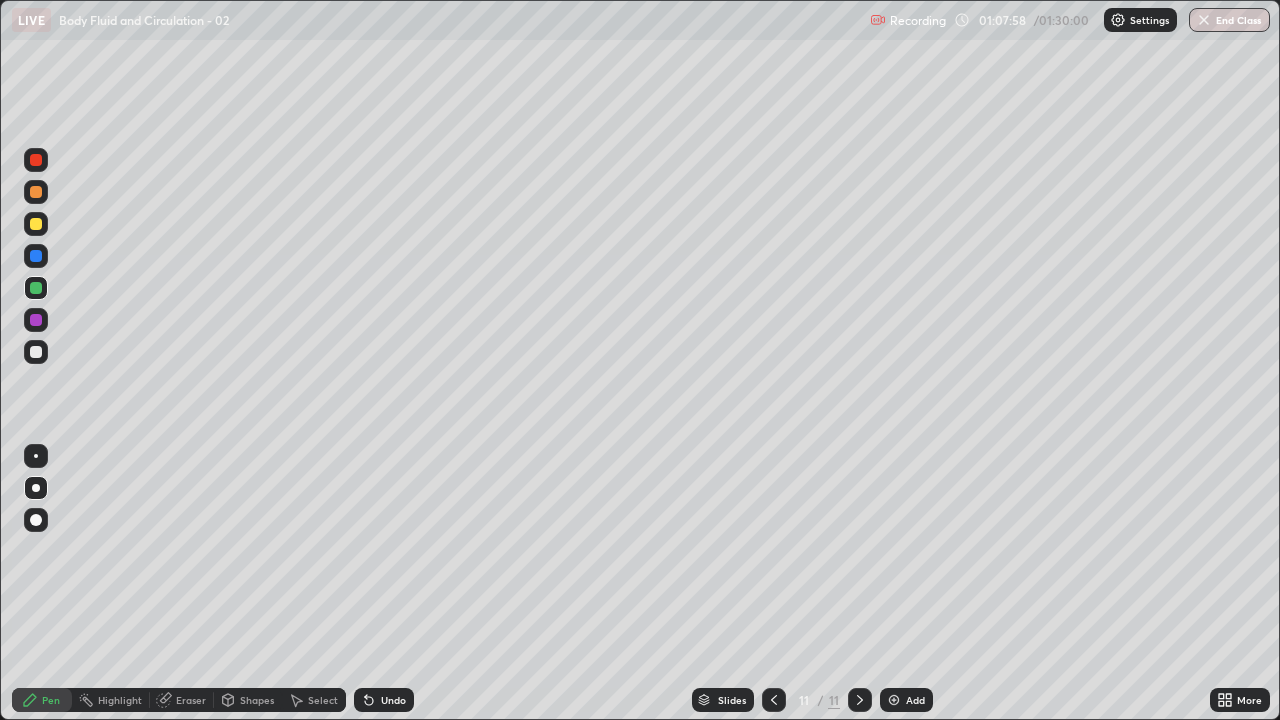 click at bounding box center (36, 352) 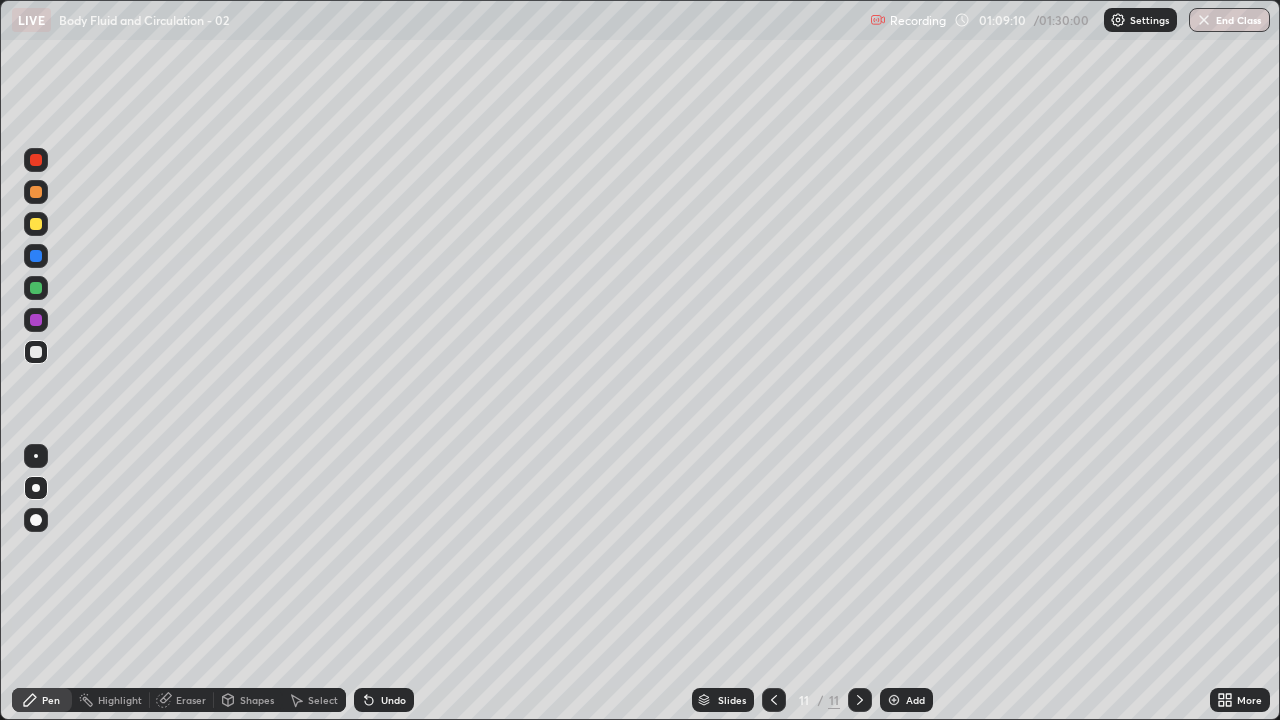 click at bounding box center (36, 288) 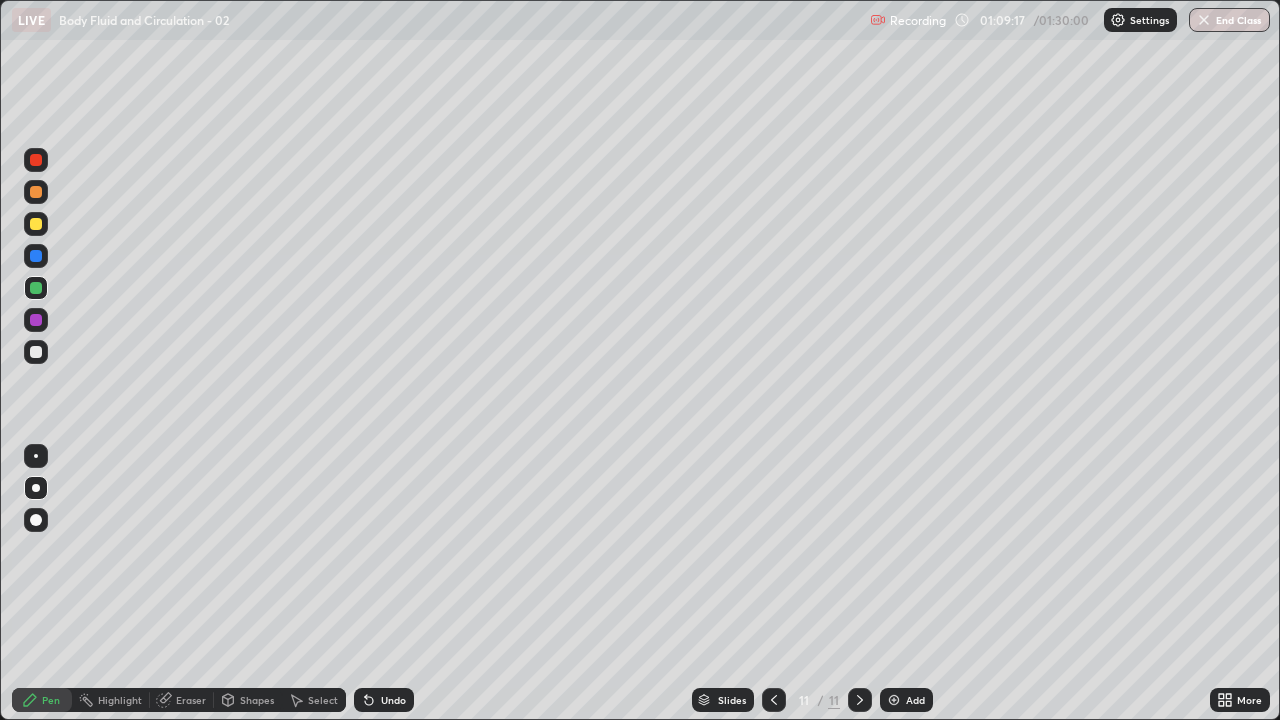 click on "Undo" at bounding box center (393, 700) 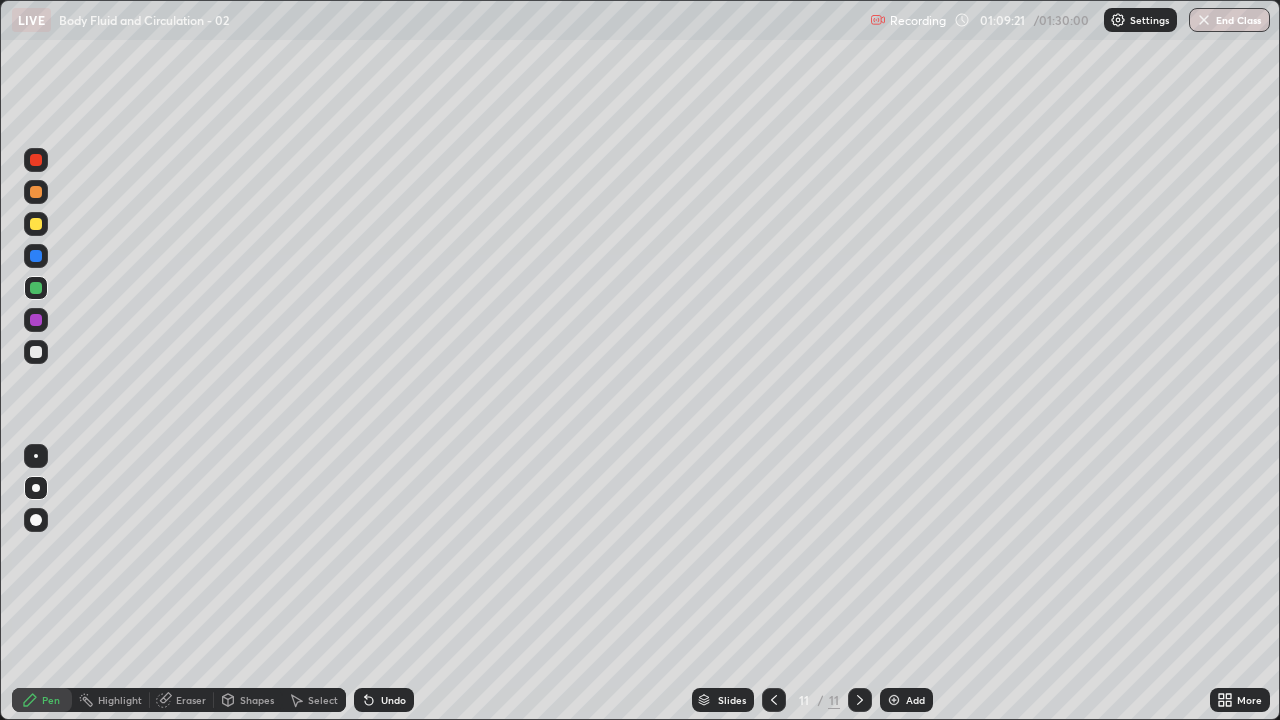 click at bounding box center (36, 320) 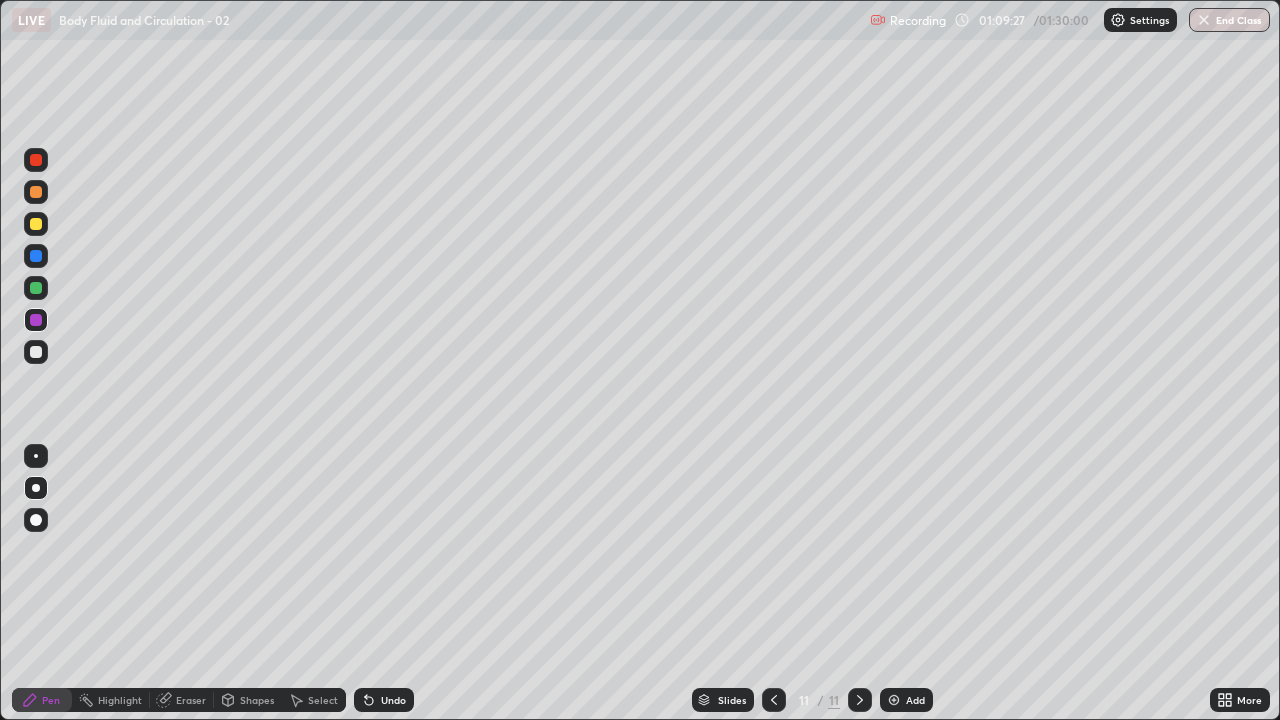 click on "Undo" at bounding box center (384, 700) 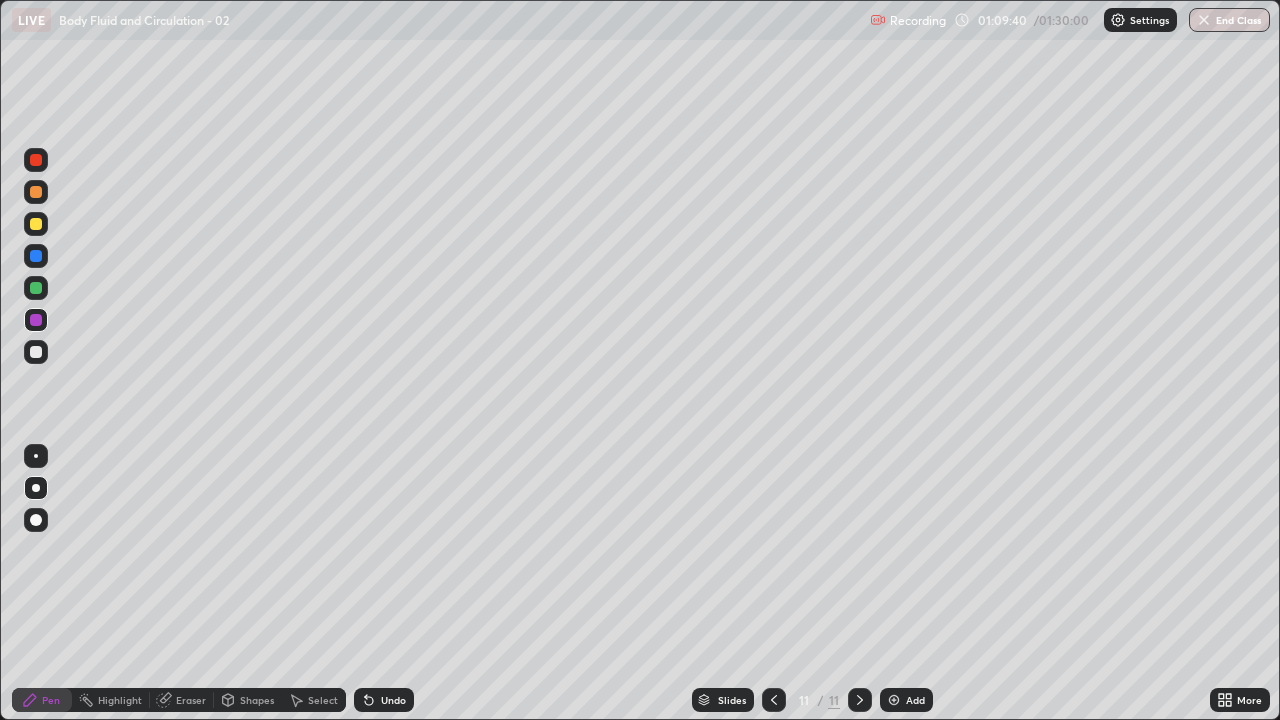 click on "Undo" at bounding box center [384, 700] 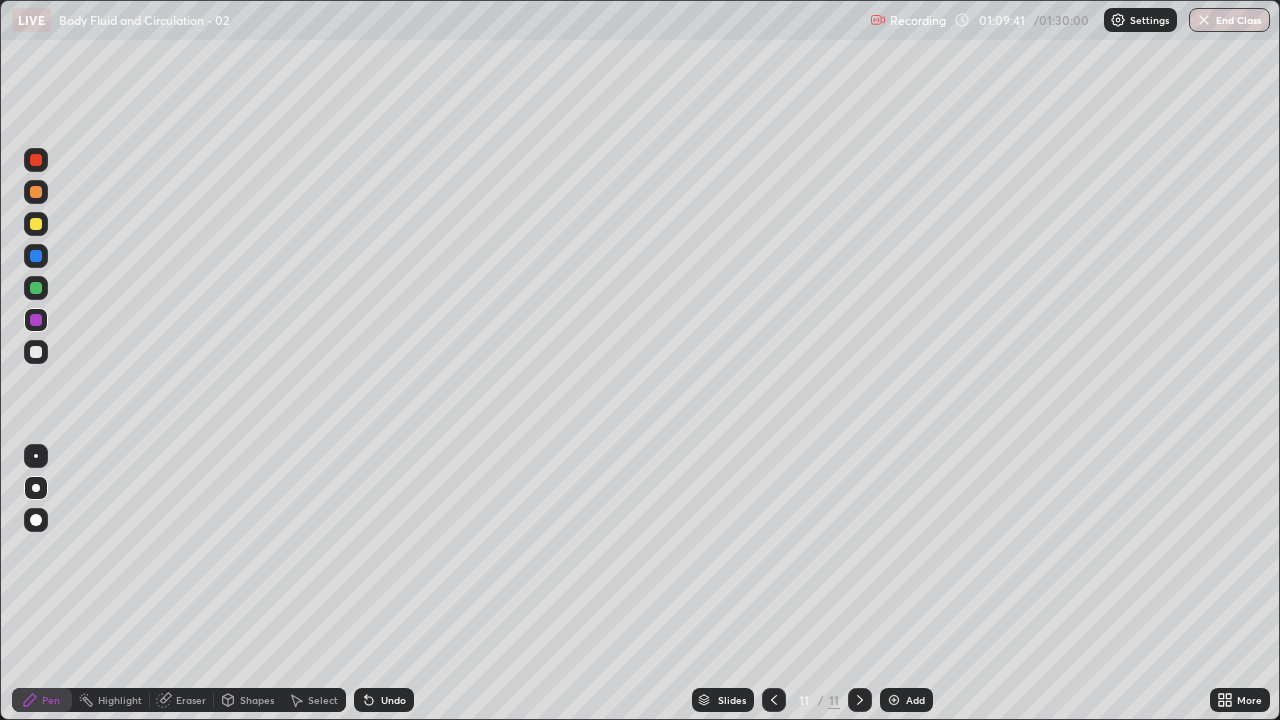 click on "Undo" at bounding box center (393, 700) 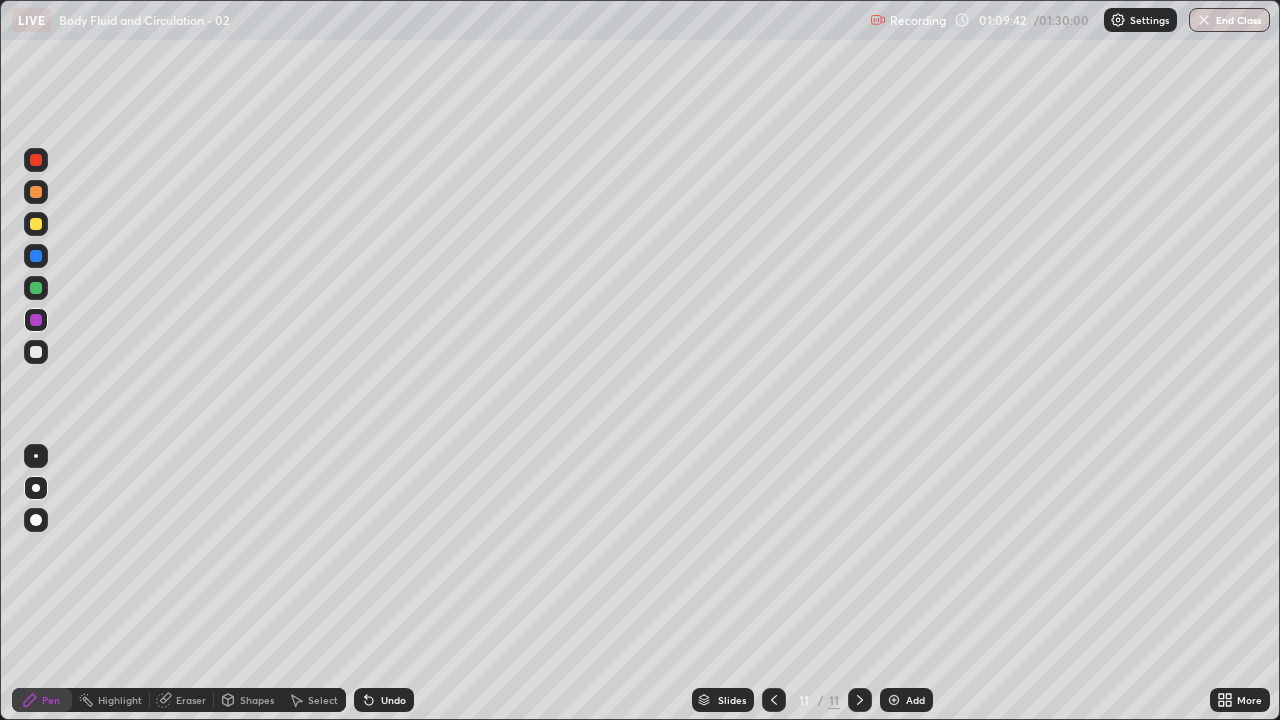 click on "Undo" at bounding box center [384, 700] 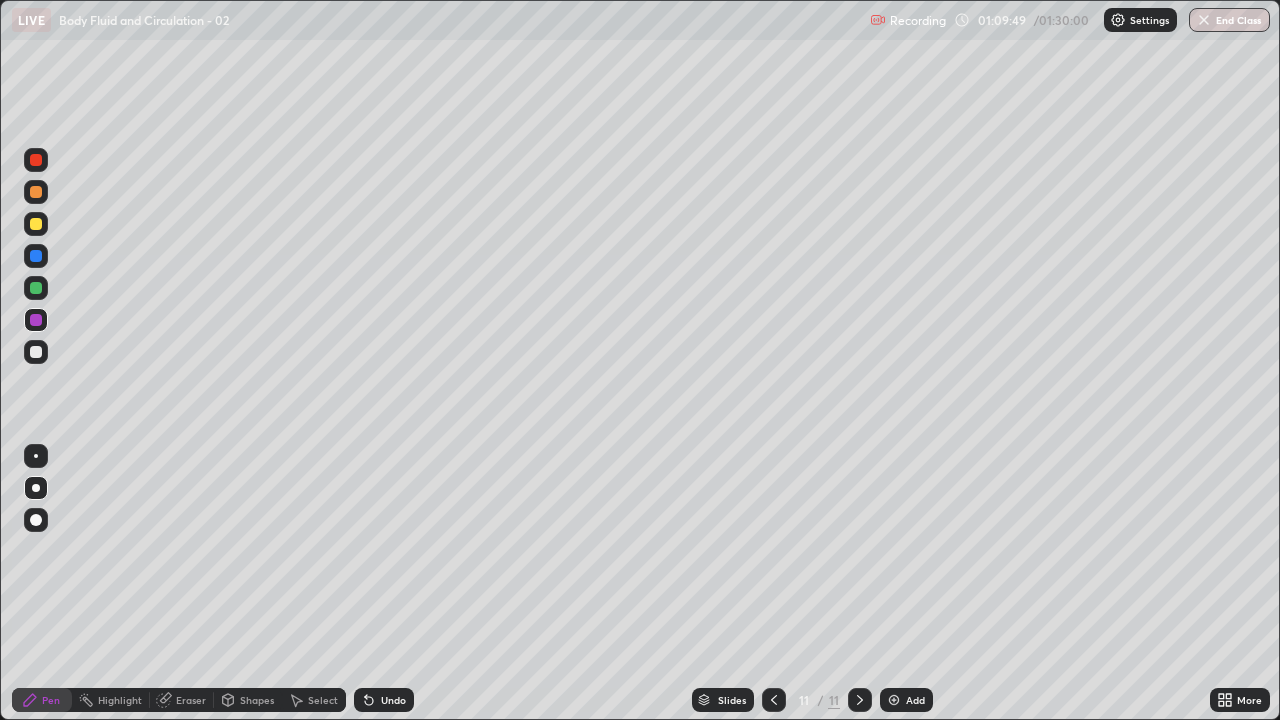 click at bounding box center [36, 288] 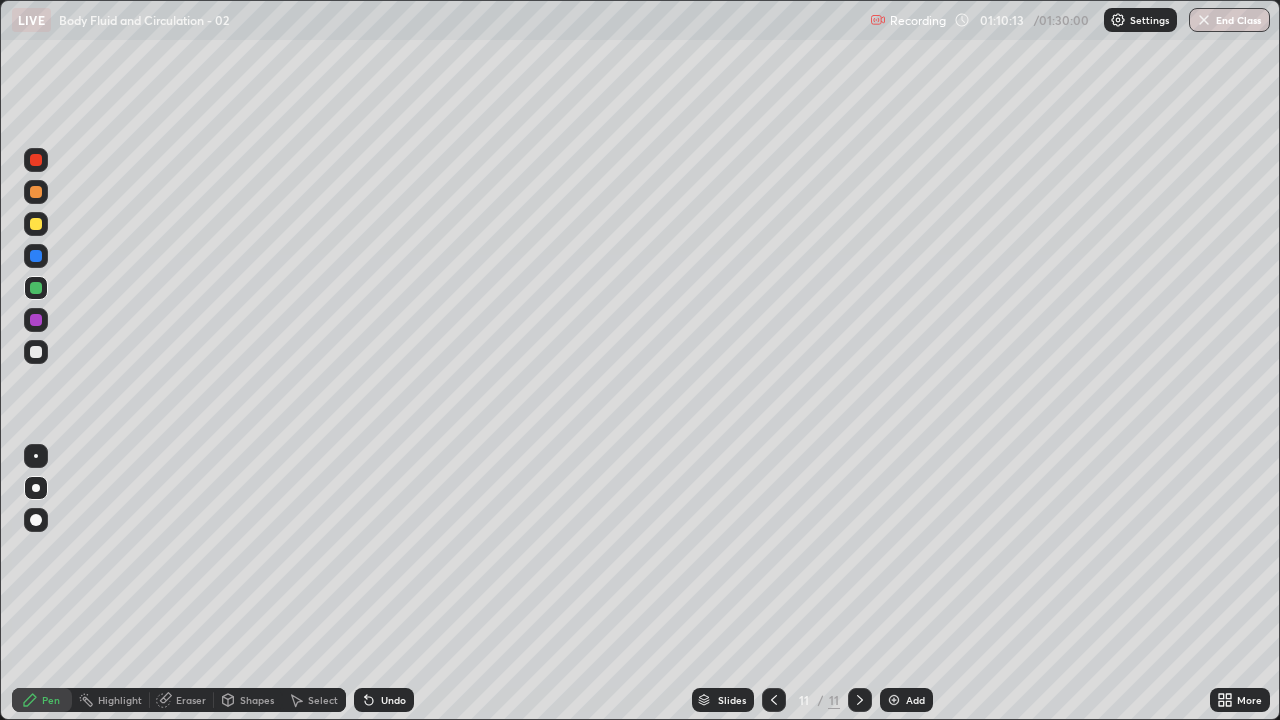click at bounding box center [36, 456] 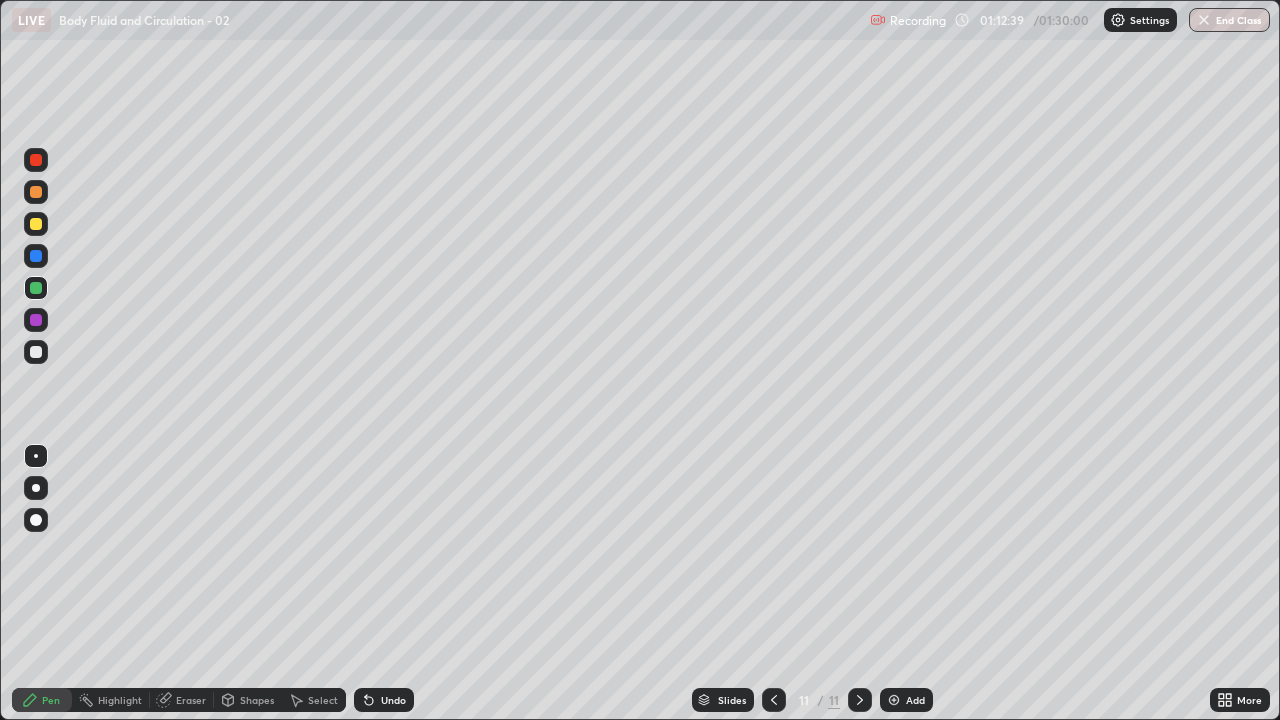 click at bounding box center [36, 320] 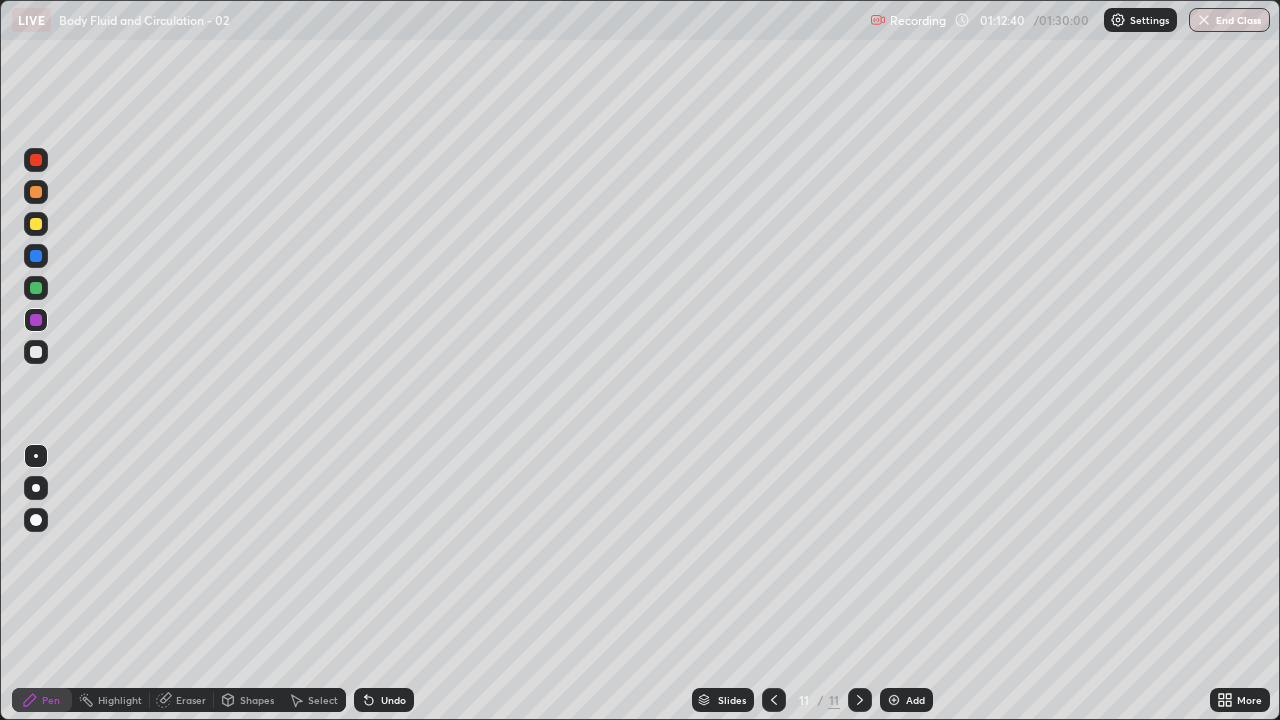 click at bounding box center (36, 288) 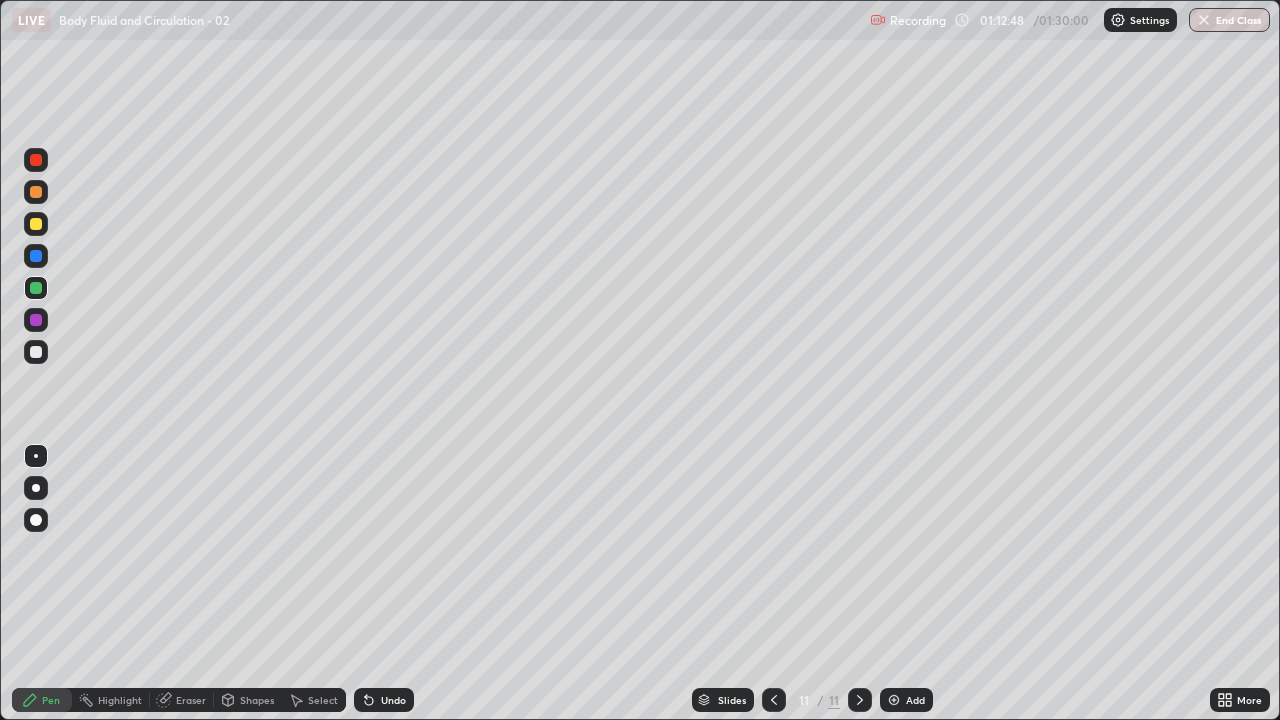 click at bounding box center (36, 352) 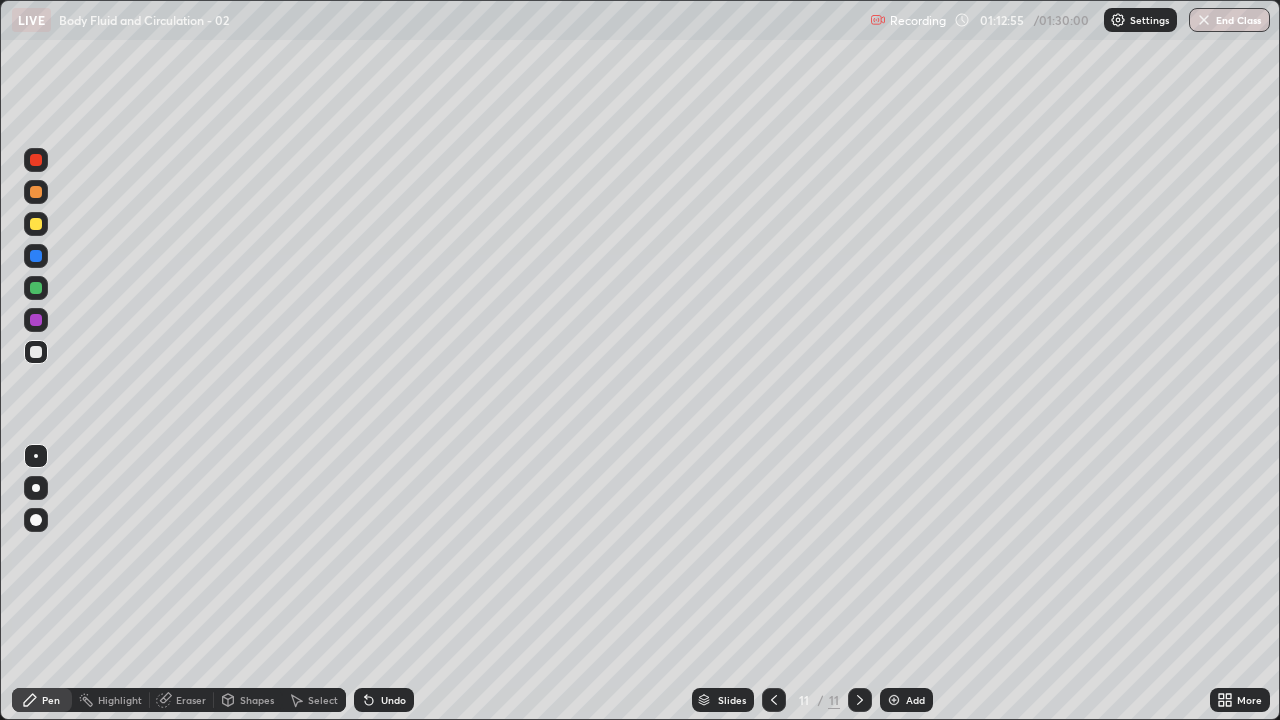 click at bounding box center (36, 256) 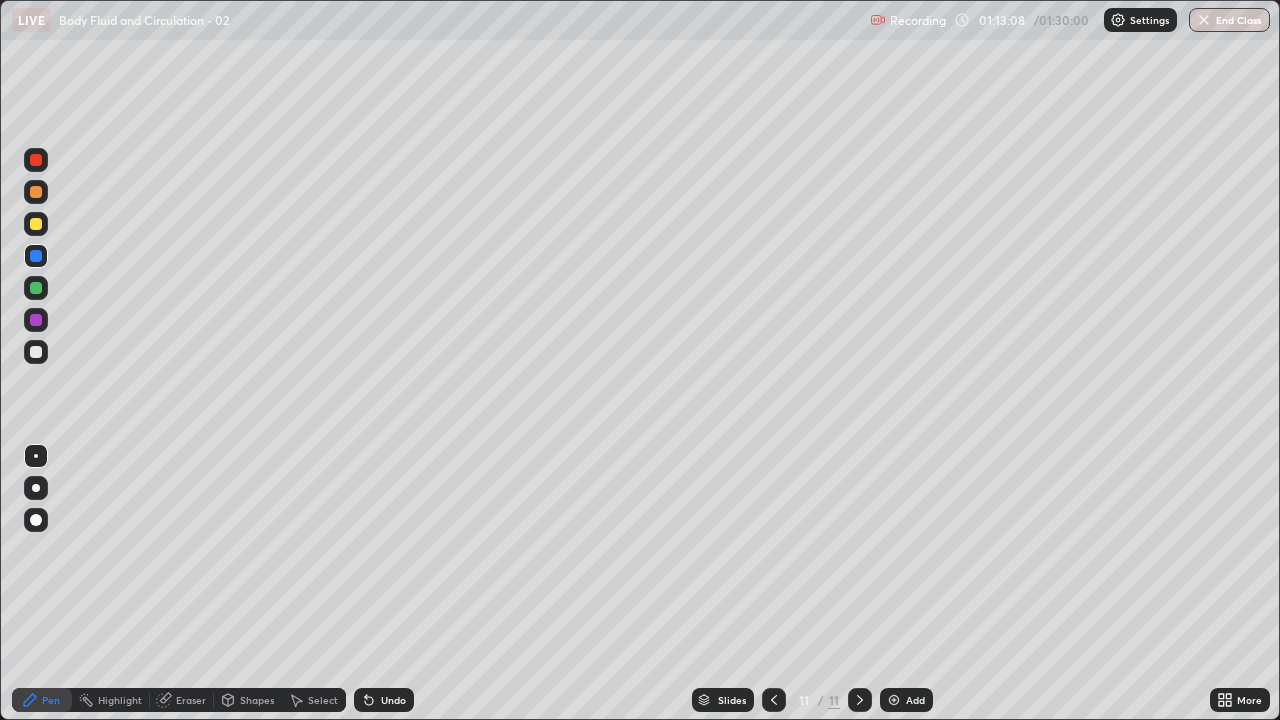 click at bounding box center [36, 352] 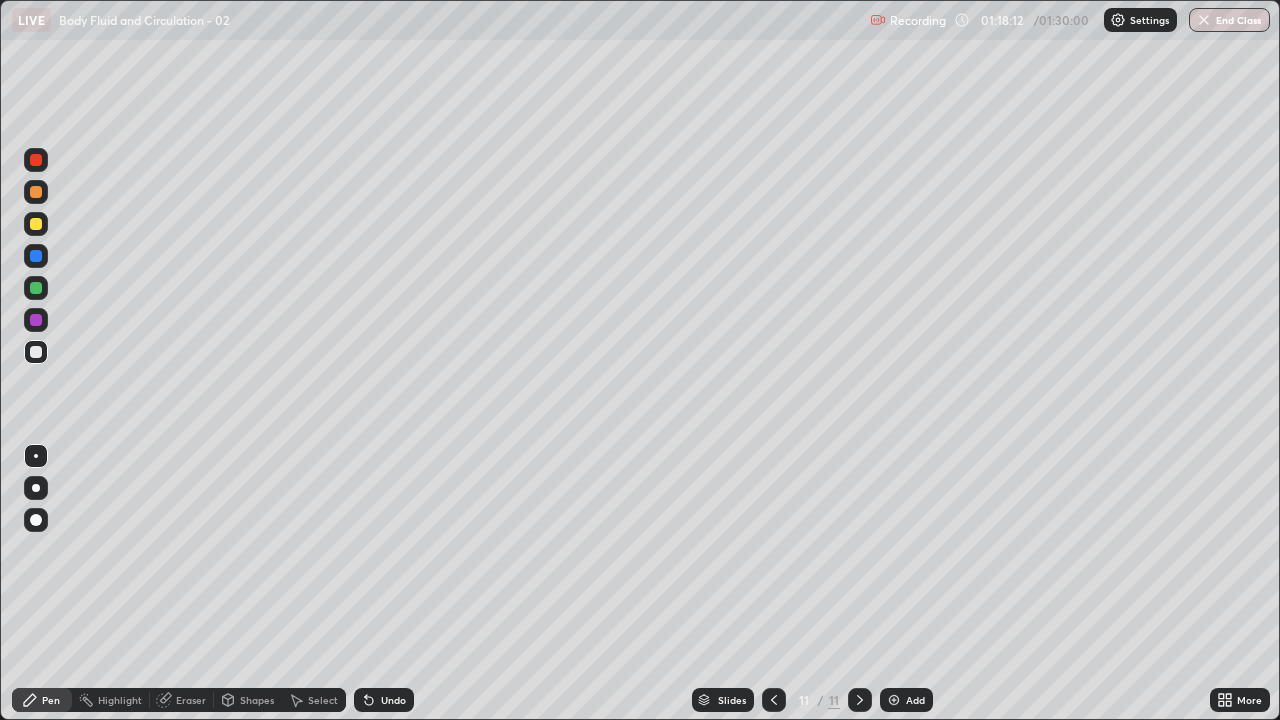 click at bounding box center [894, 700] 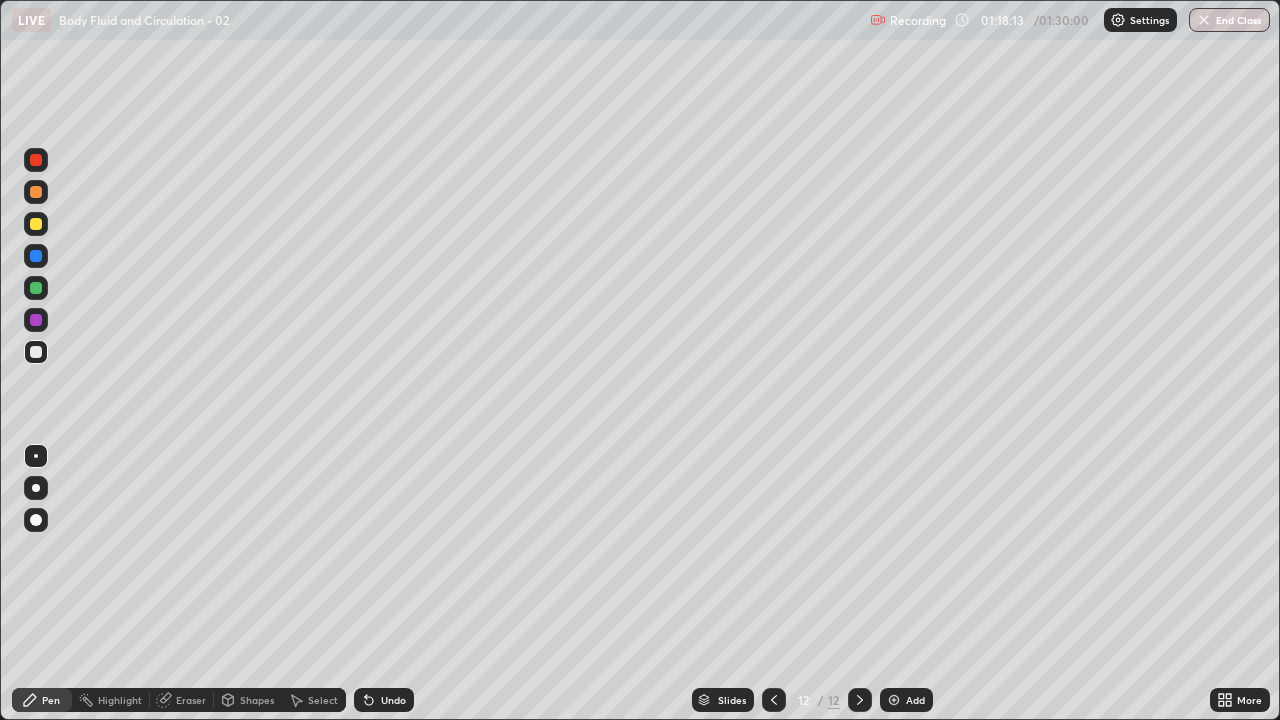 click at bounding box center [36, 160] 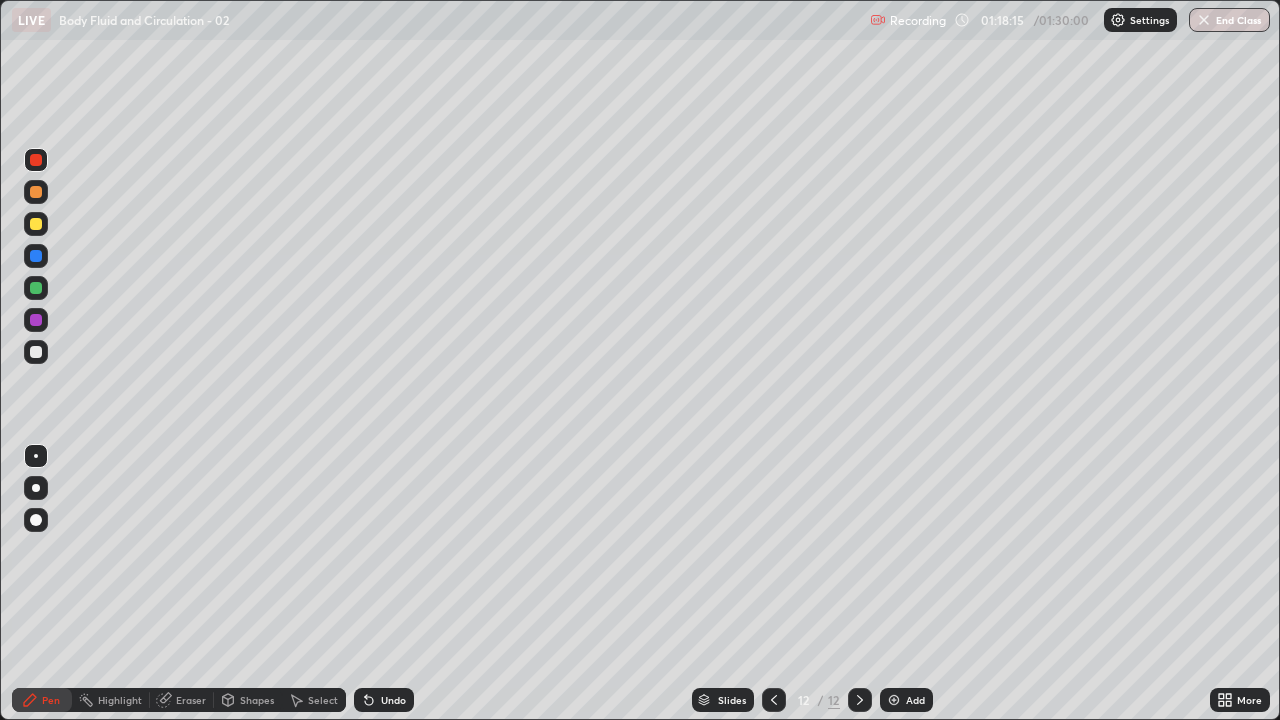 click at bounding box center [36, 488] 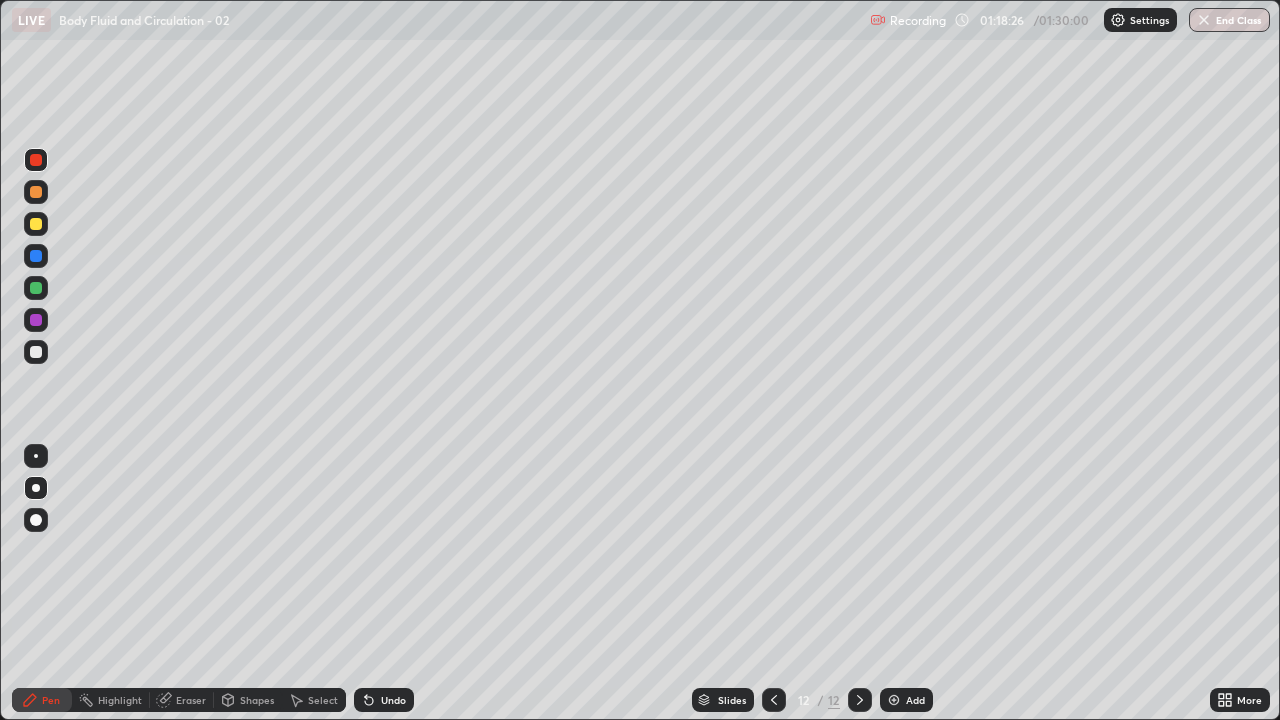 click at bounding box center (36, 256) 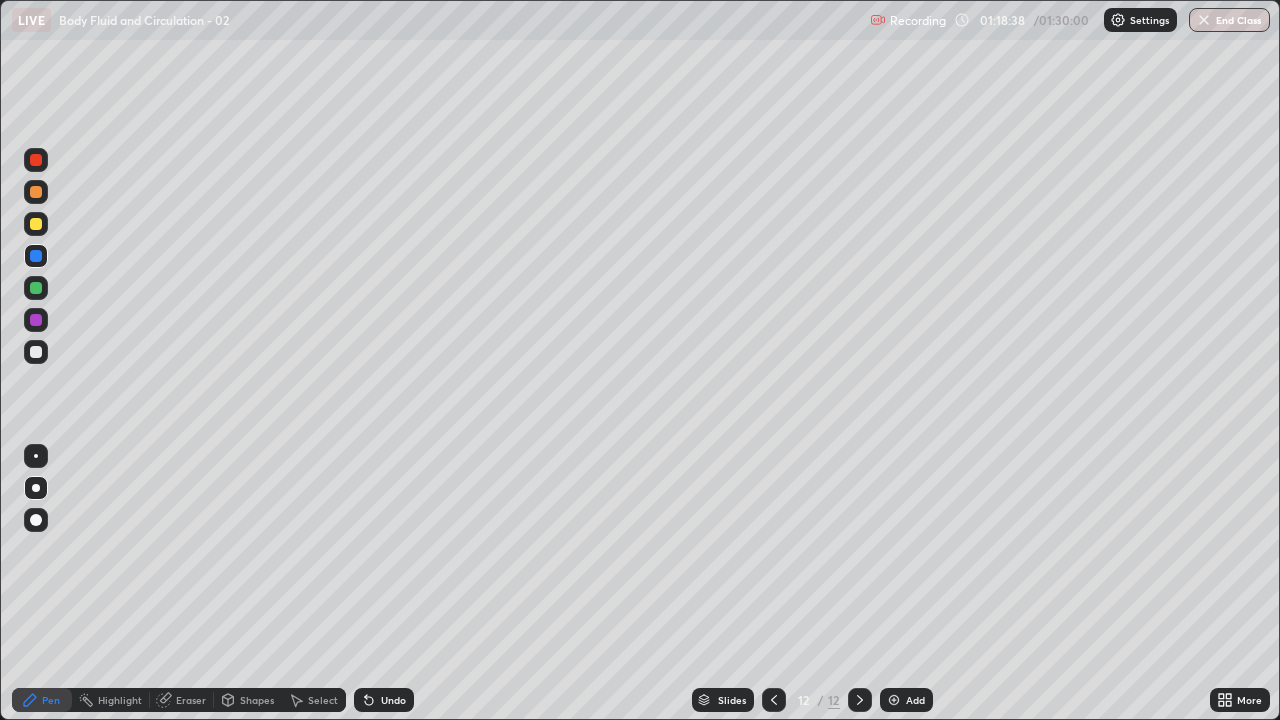 click at bounding box center [36, 160] 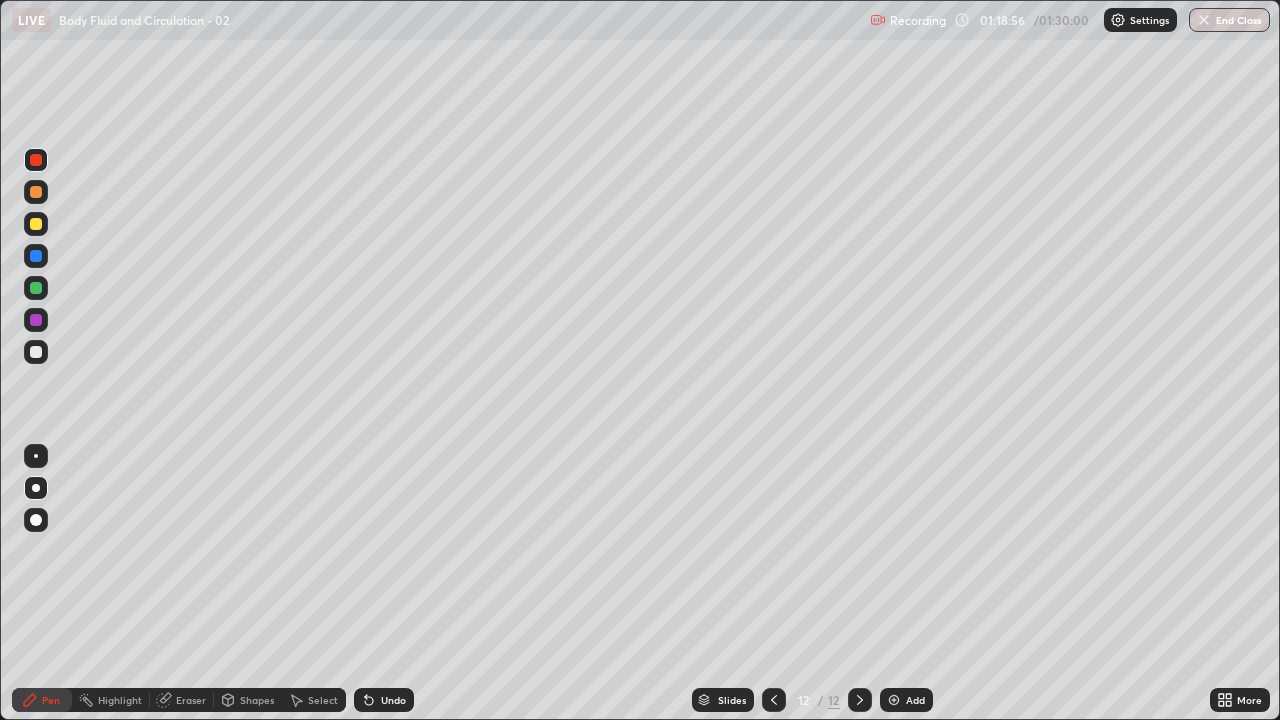 click at bounding box center [36, 288] 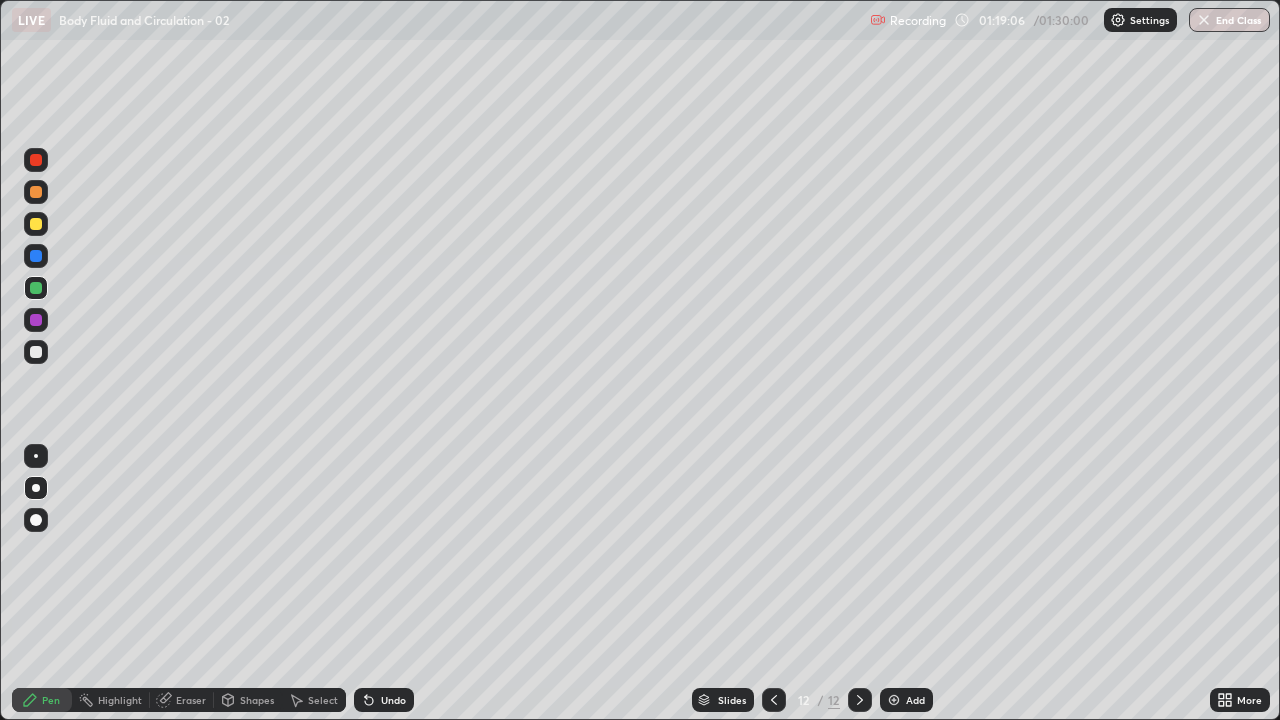click on "Undo" at bounding box center (384, 700) 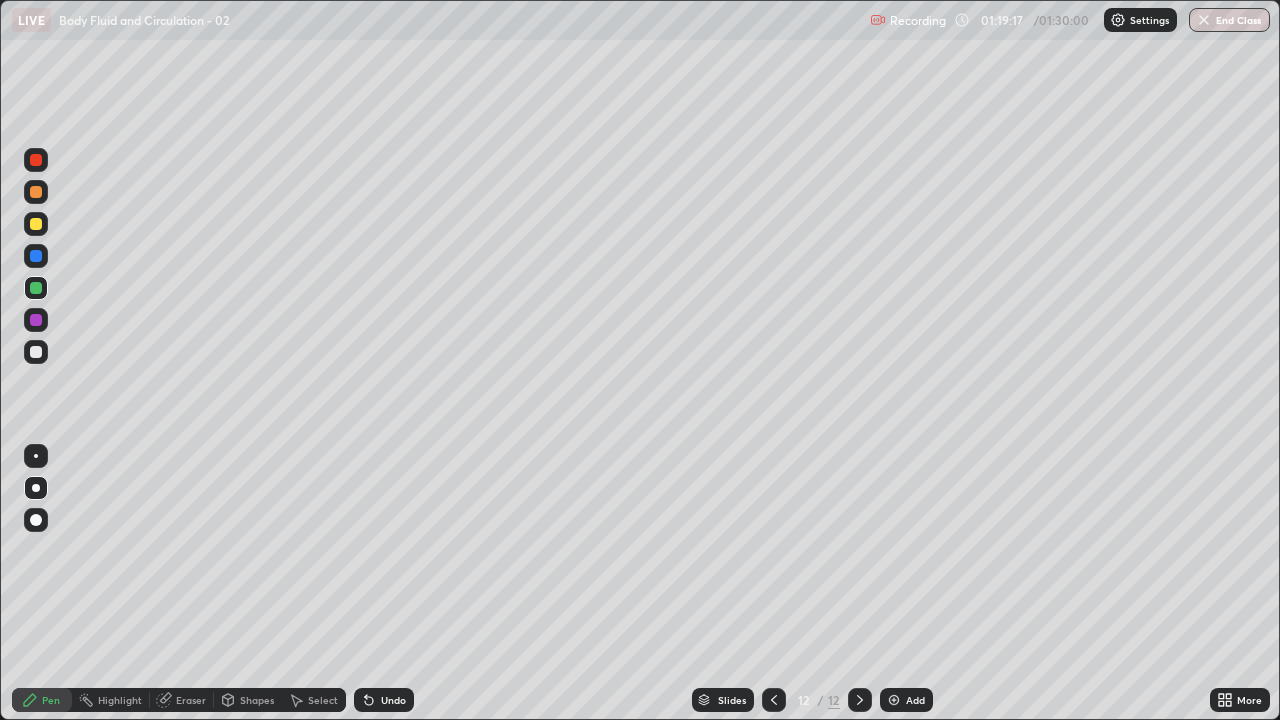 click on "Undo" at bounding box center [384, 700] 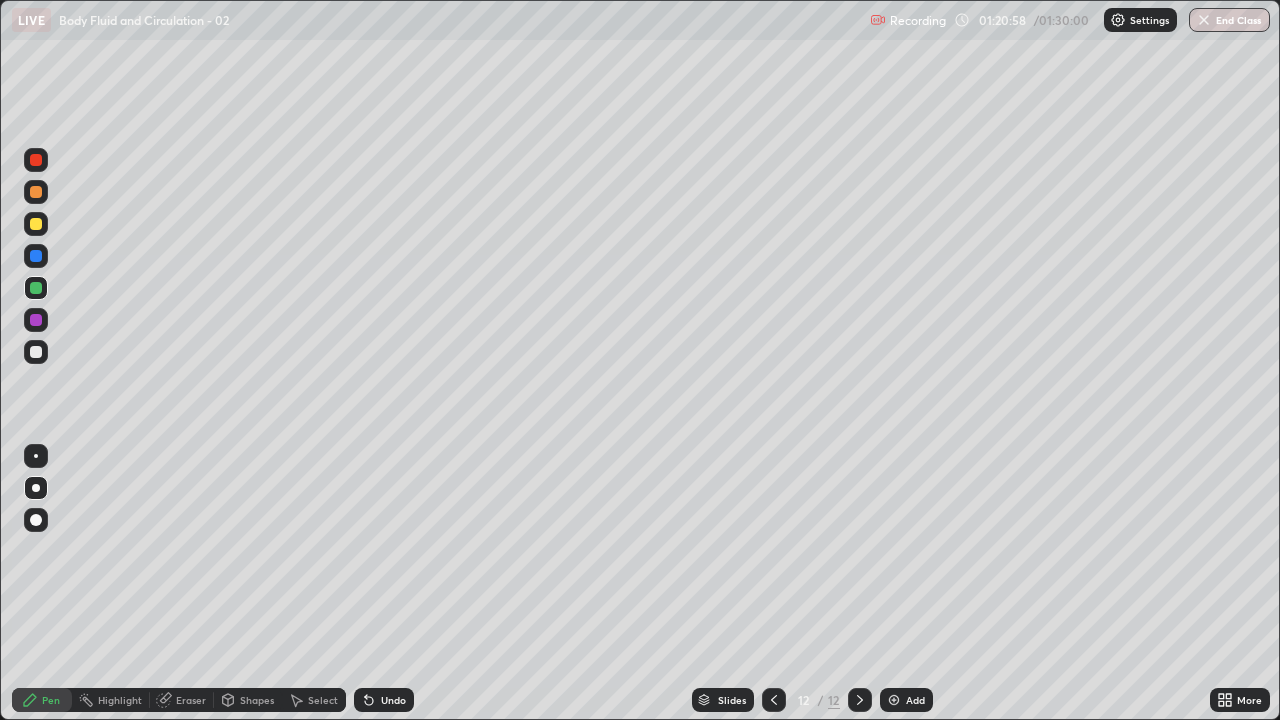 click on "Undo" at bounding box center (384, 700) 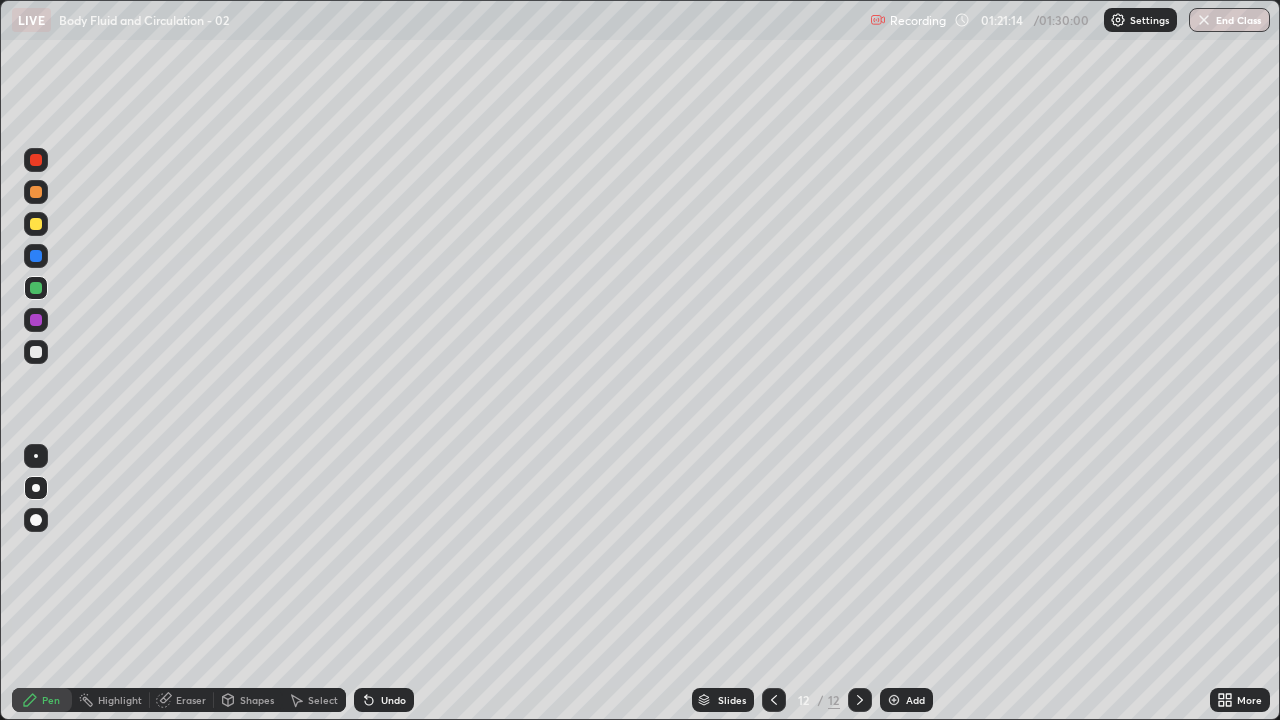 click at bounding box center [36, 320] 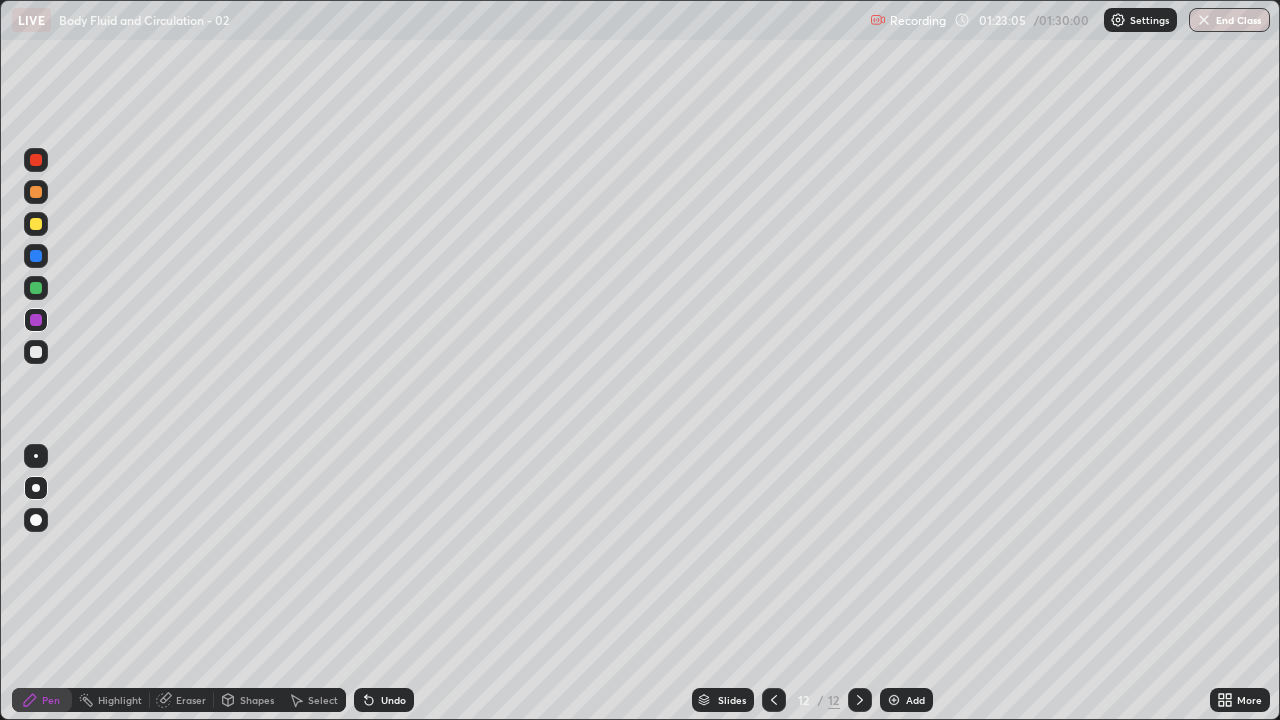 click at bounding box center (894, 700) 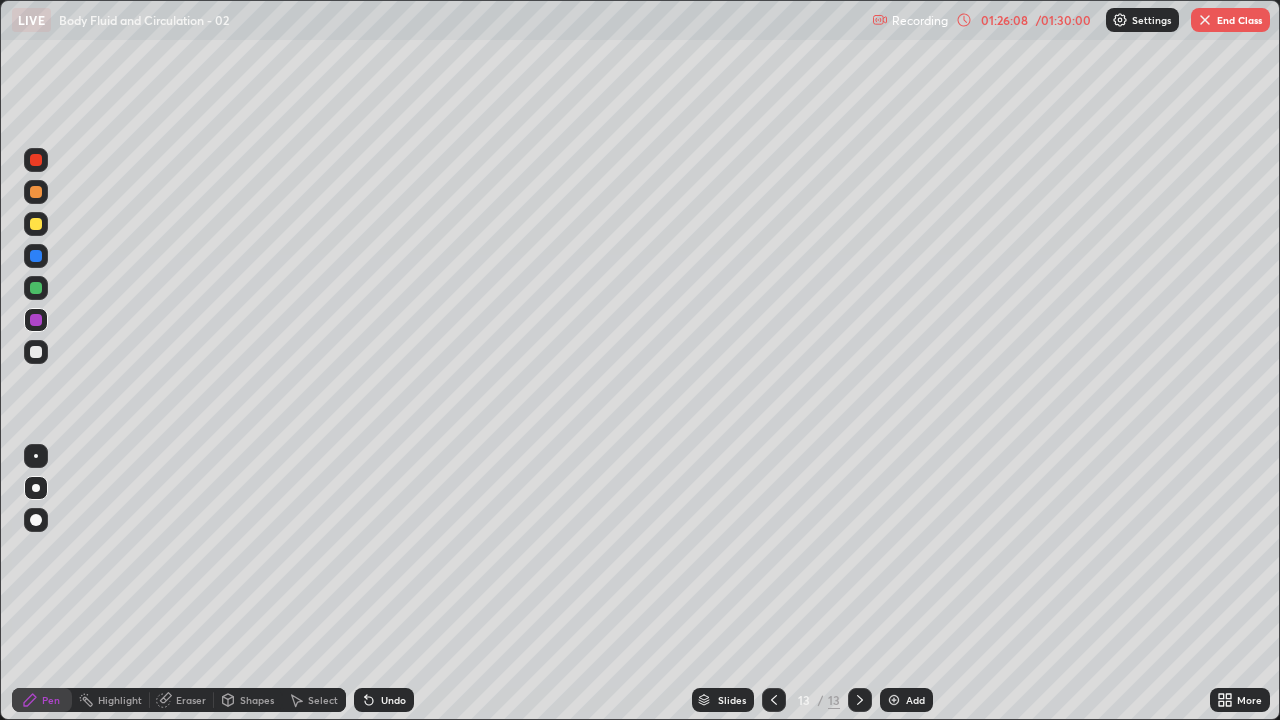 click on "End Class" at bounding box center (1230, 20) 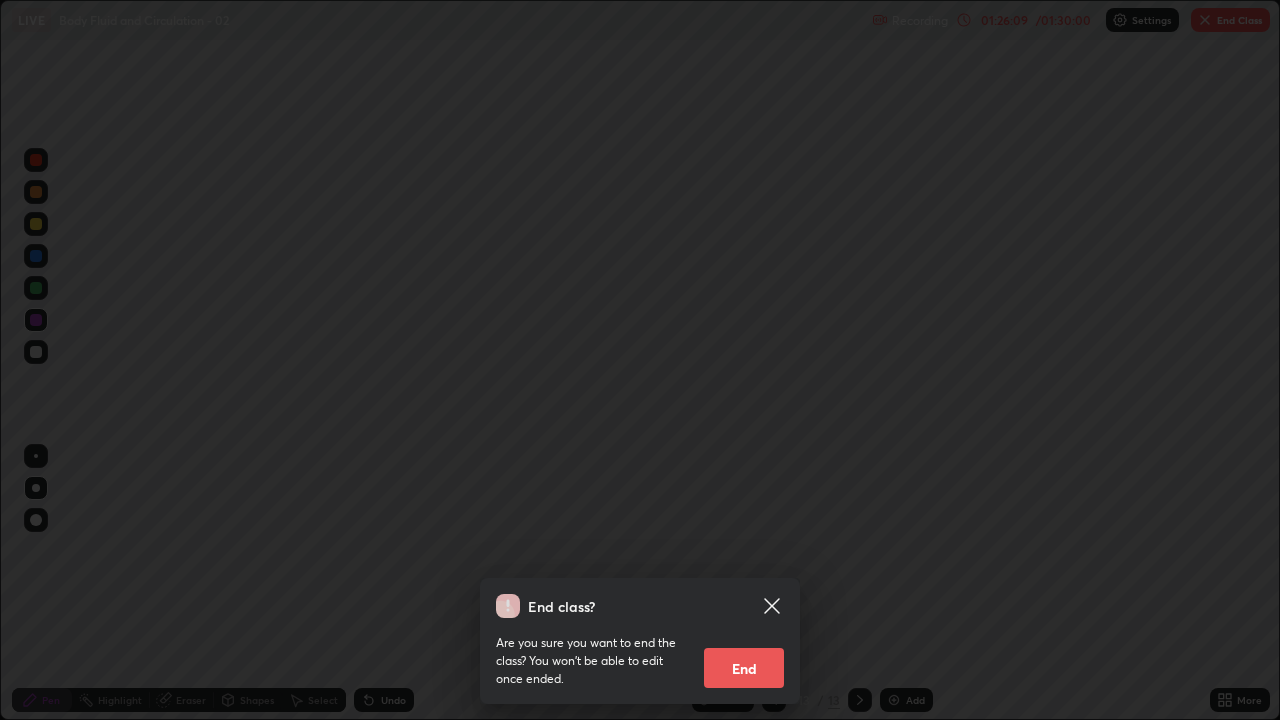 click on "End" at bounding box center [744, 668] 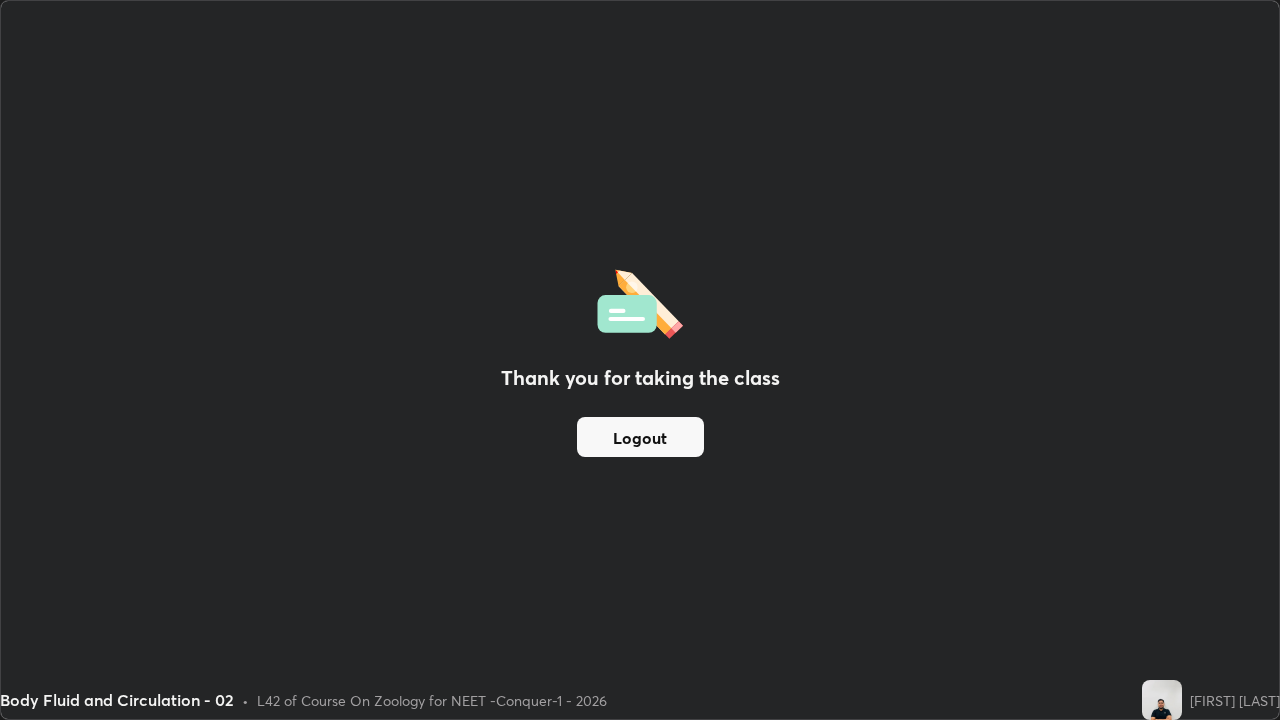 click on "Logout" at bounding box center [640, 437] 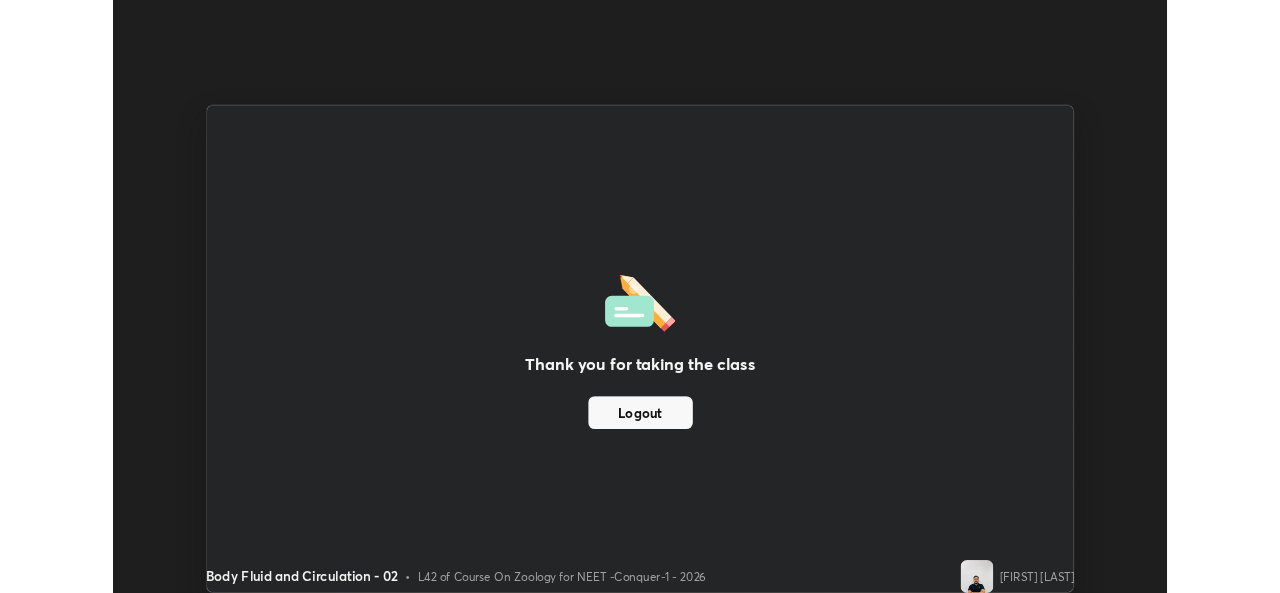 scroll, scrollTop: 593, scrollLeft: 1280, axis: both 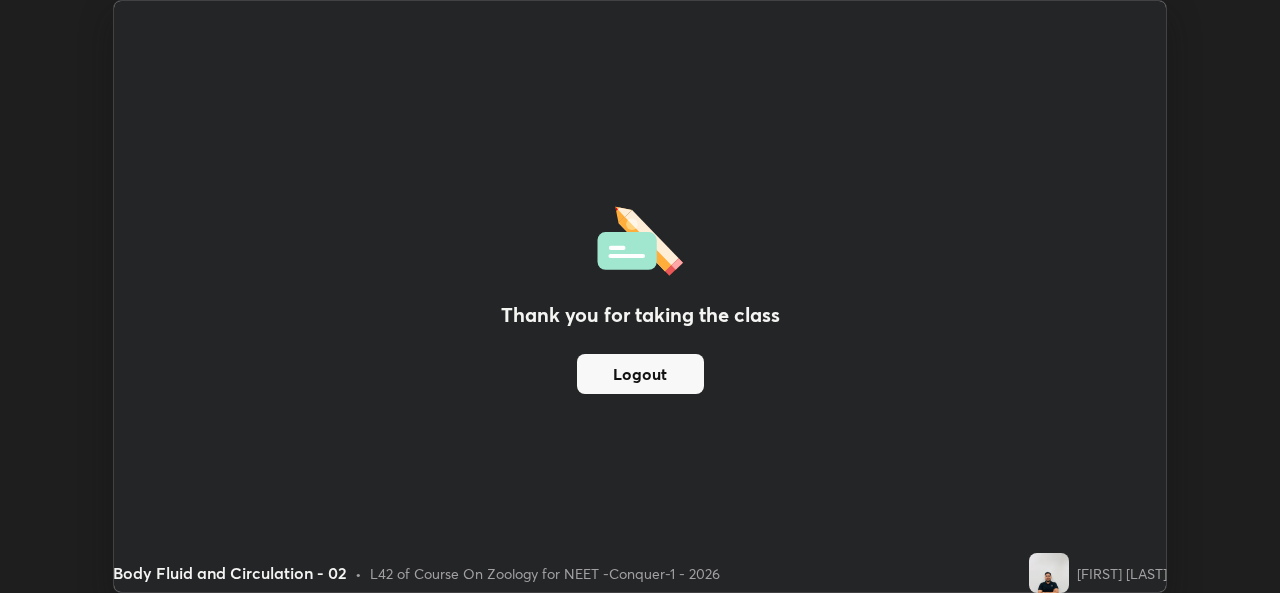 click on "Logout" at bounding box center (640, 374) 